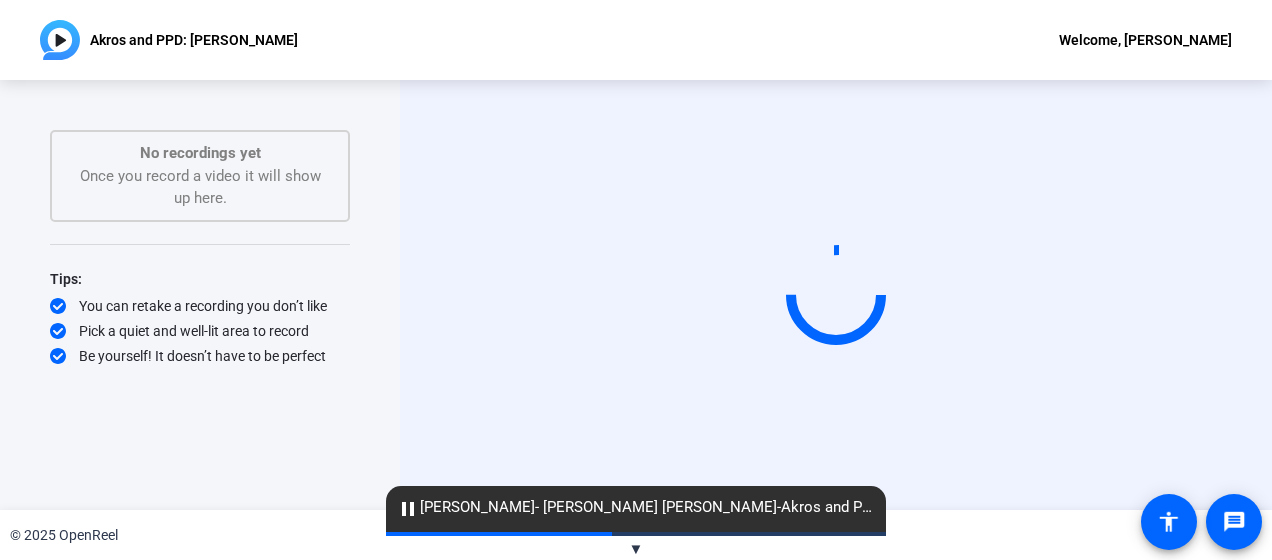 scroll, scrollTop: 0, scrollLeft: 0, axis: both 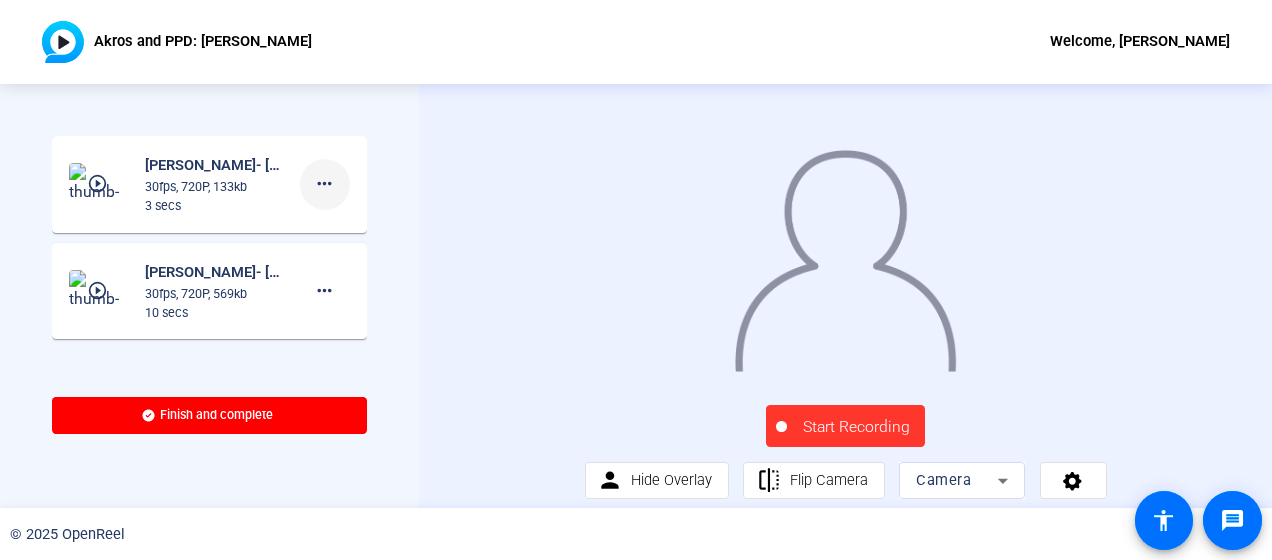 click on "more_horiz" 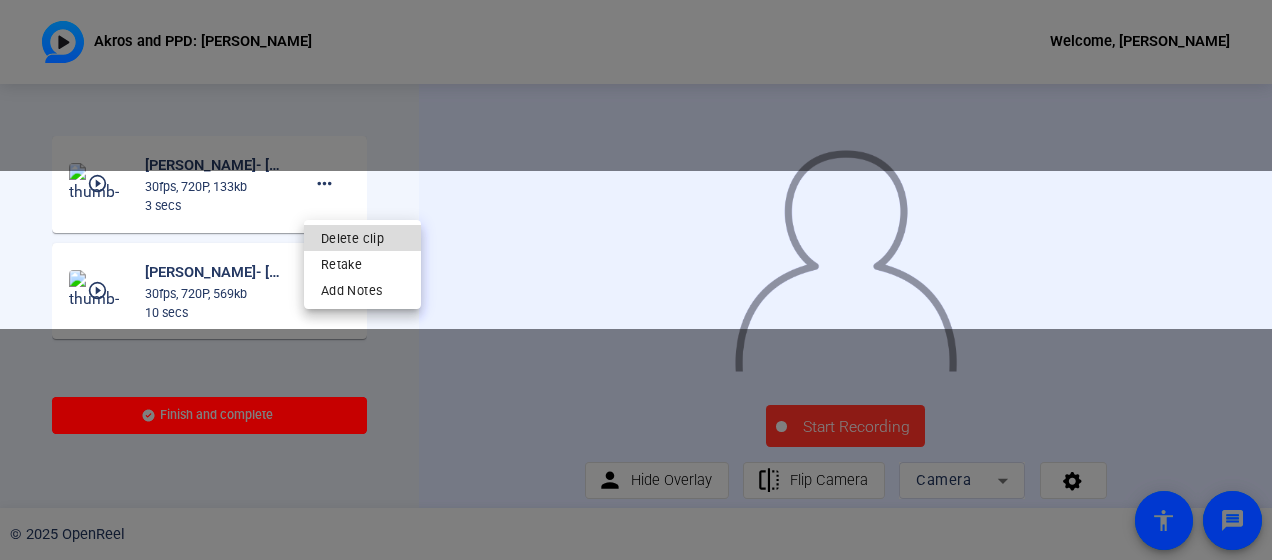 click on "Delete clip" at bounding box center (362, 237) 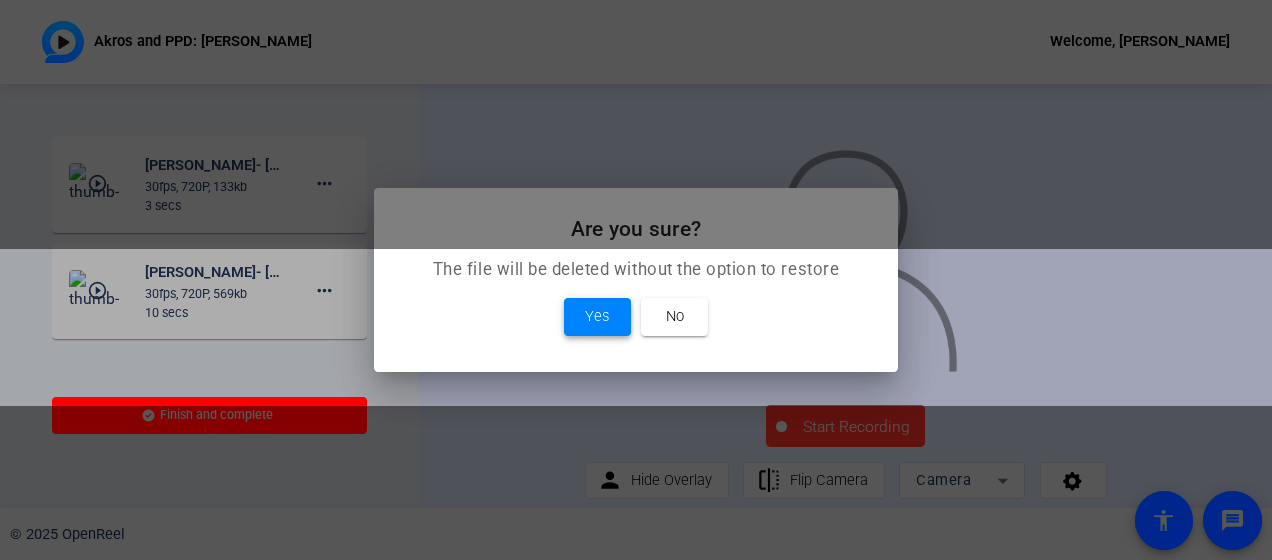 click on "Yes" at bounding box center [597, 317] 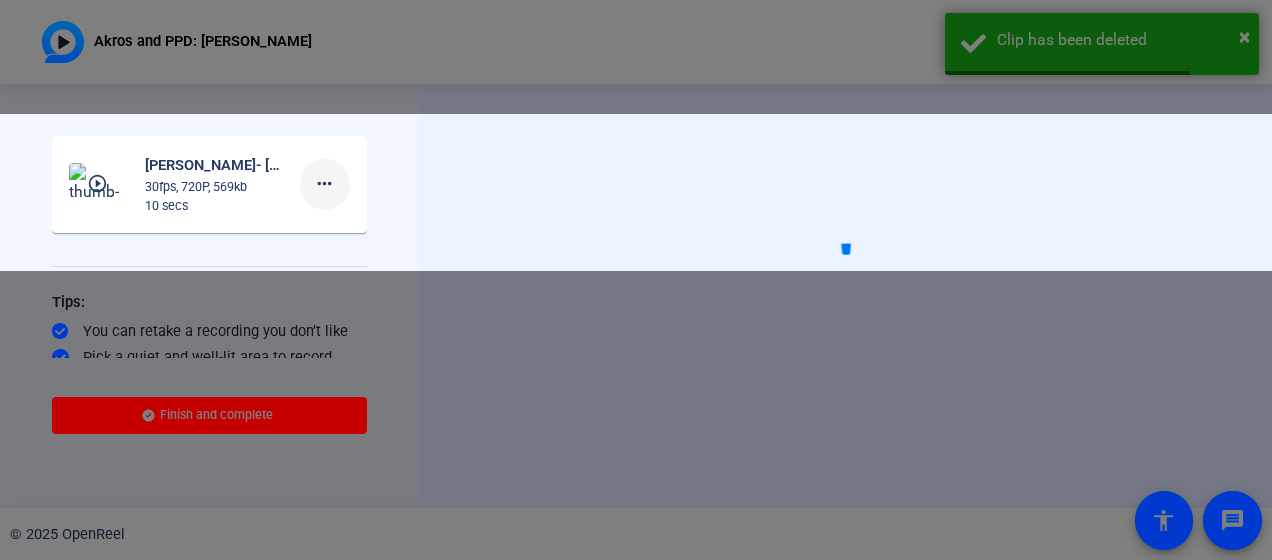 click on "more_horiz" 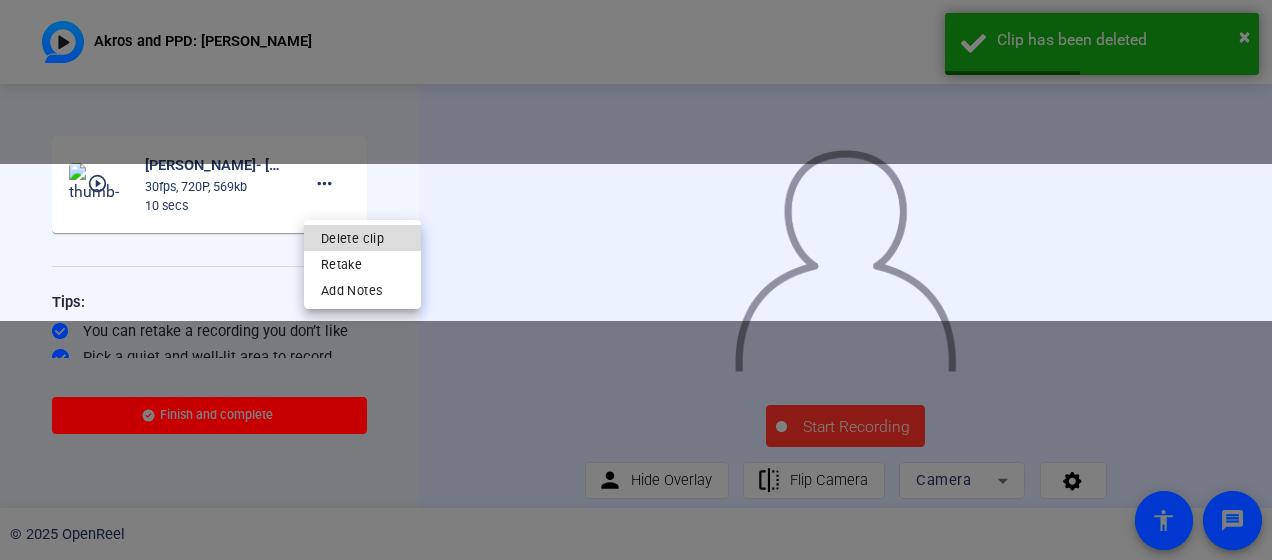 click on "Delete clip" at bounding box center [362, 237] 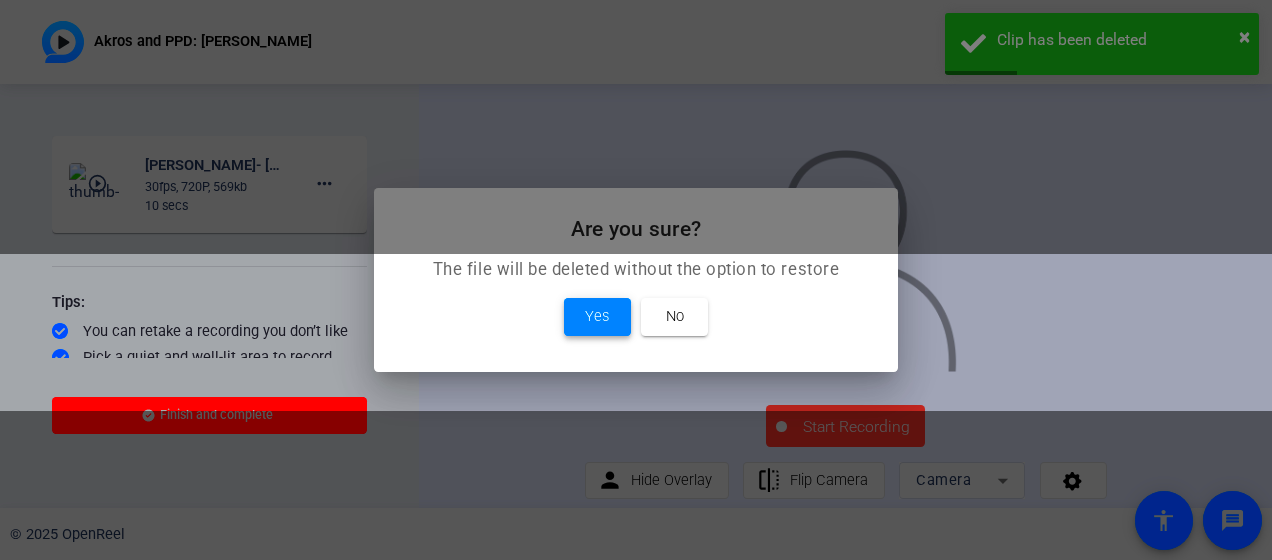 click on "Yes" at bounding box center (597, 316) 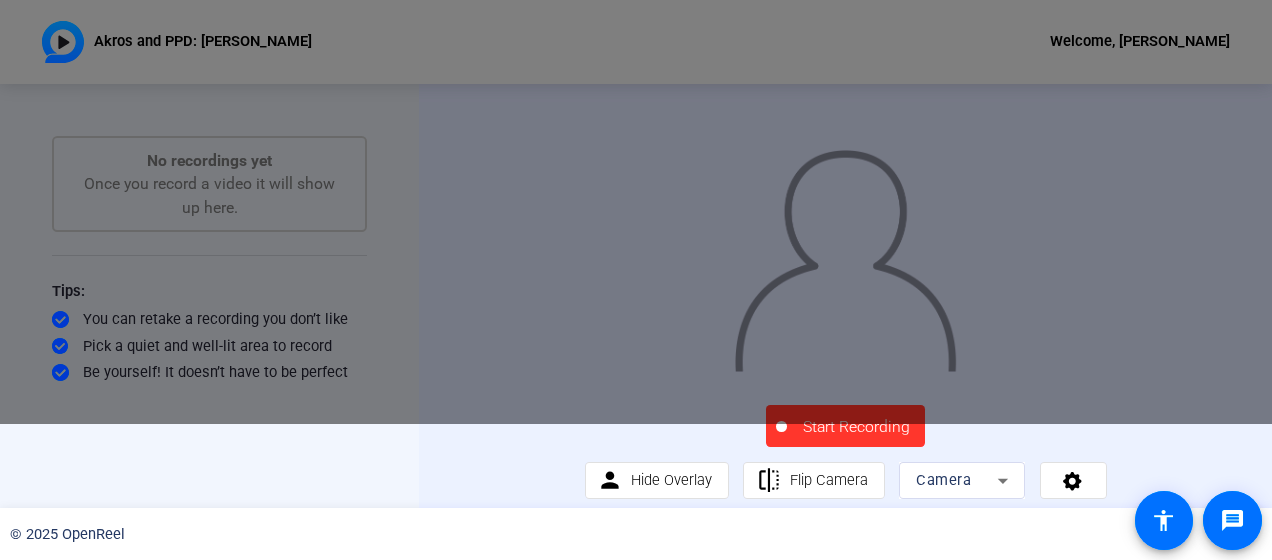 click on "Start Recording" 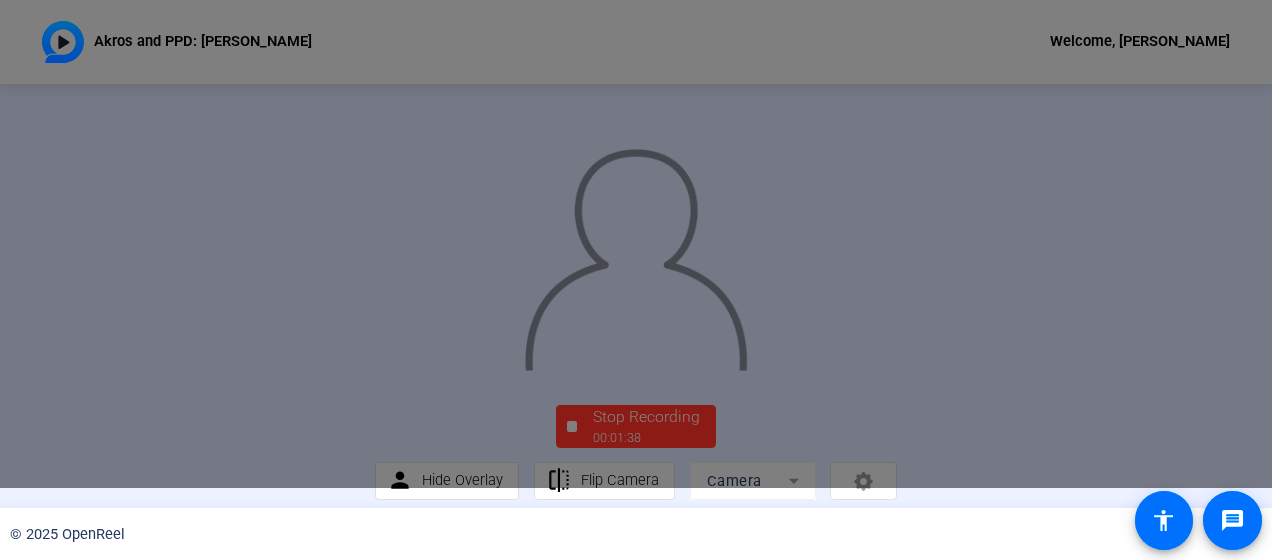 click on "© 2025 OpenReel" 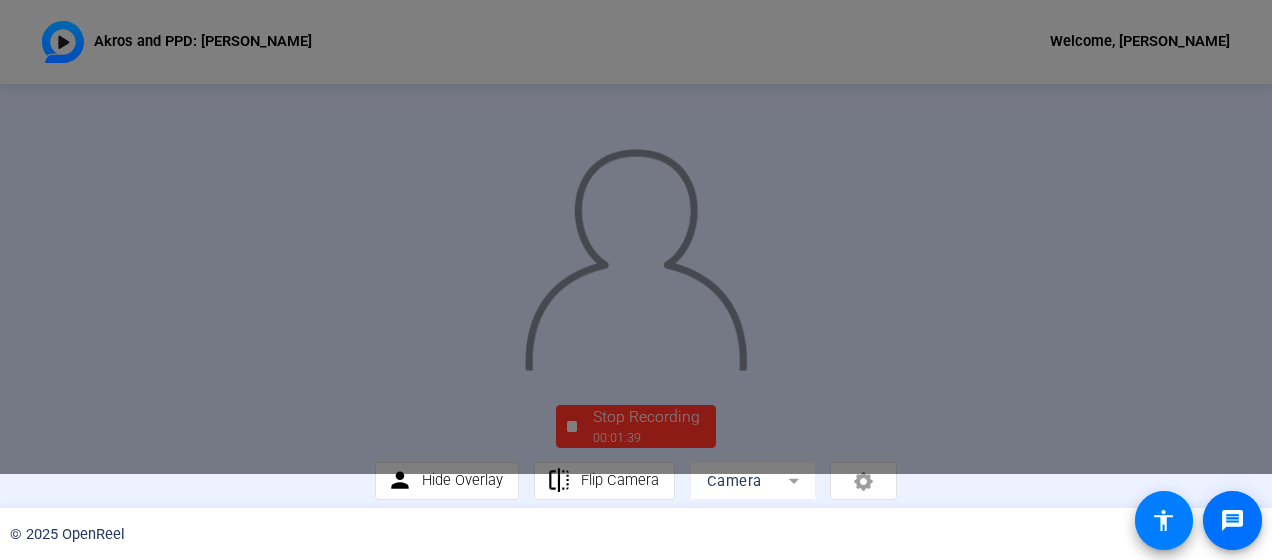 click on "accessibility" 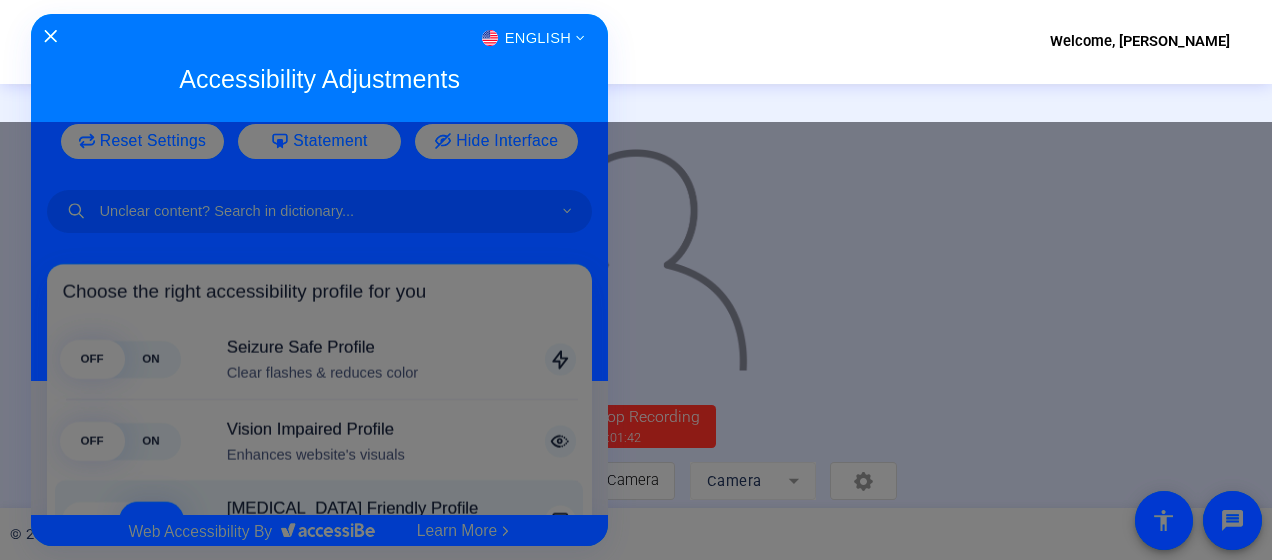 click 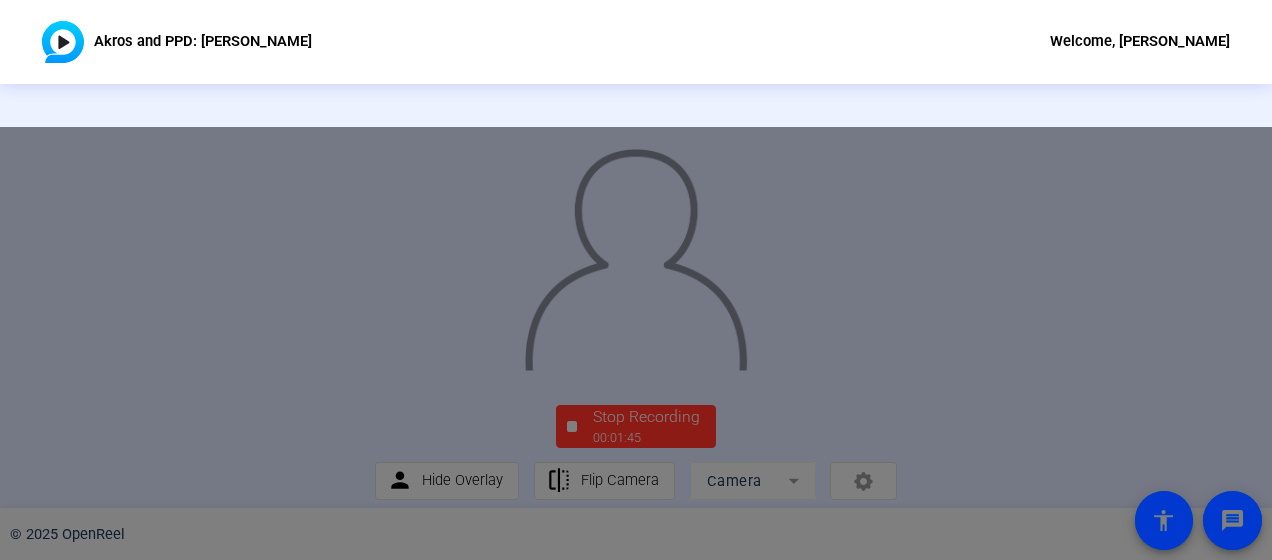 click 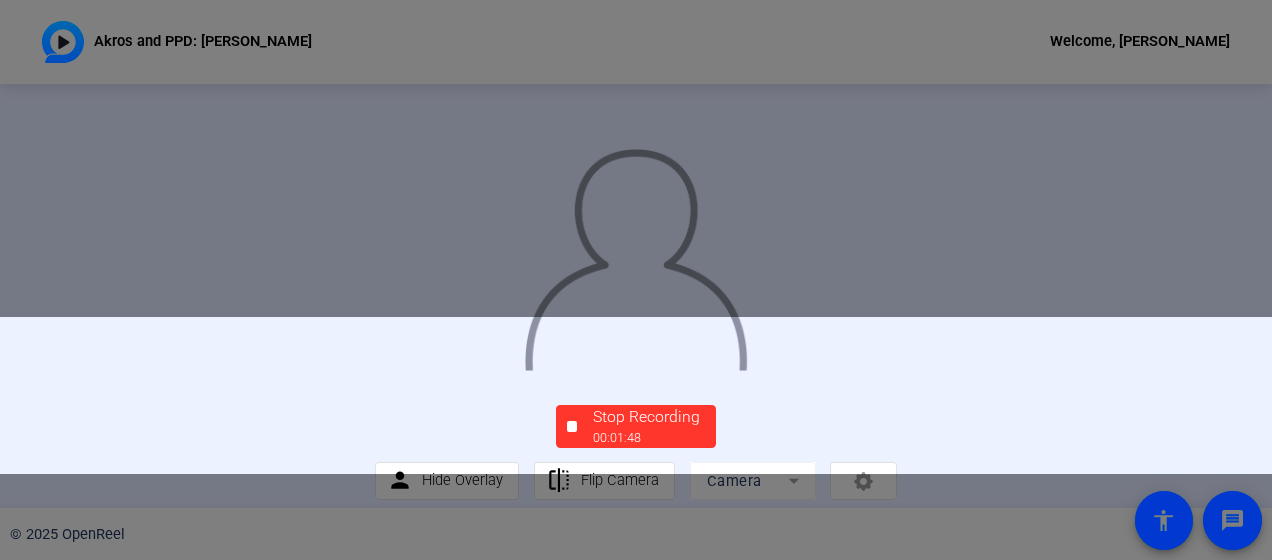 click 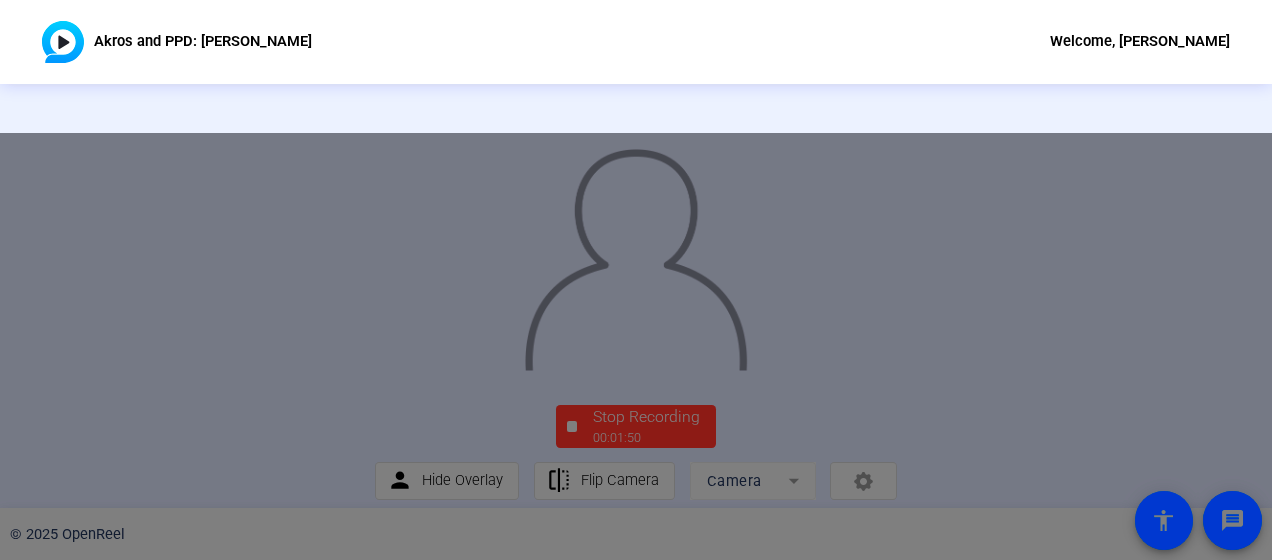 click on "Akros and PPD: Ann Marie DeAngelis Welcome, DeAngelis, Ann Marie" 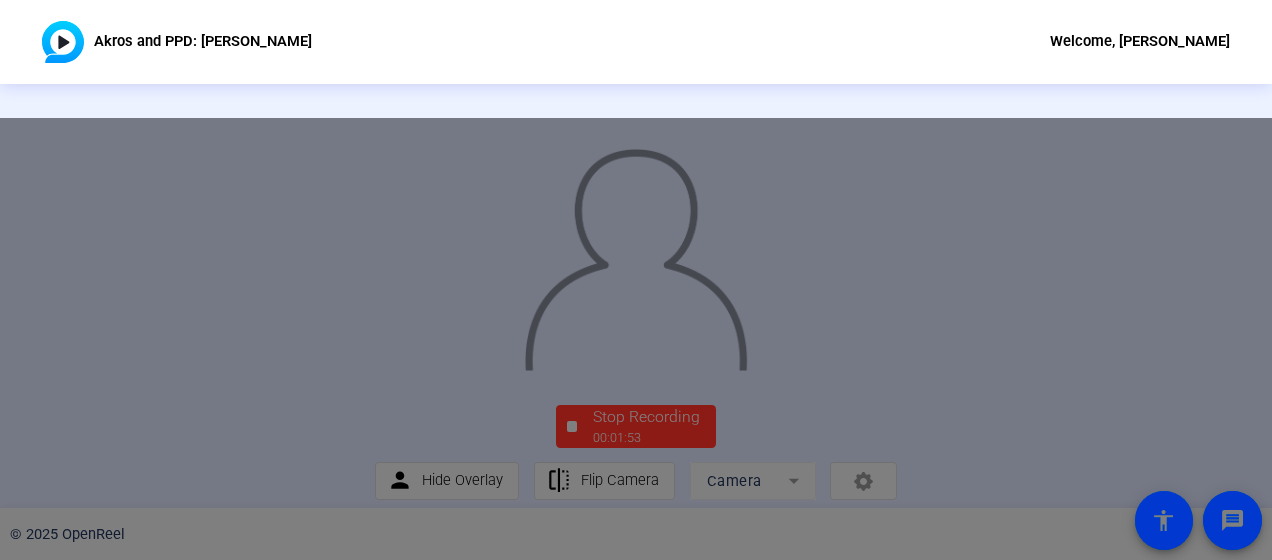 click 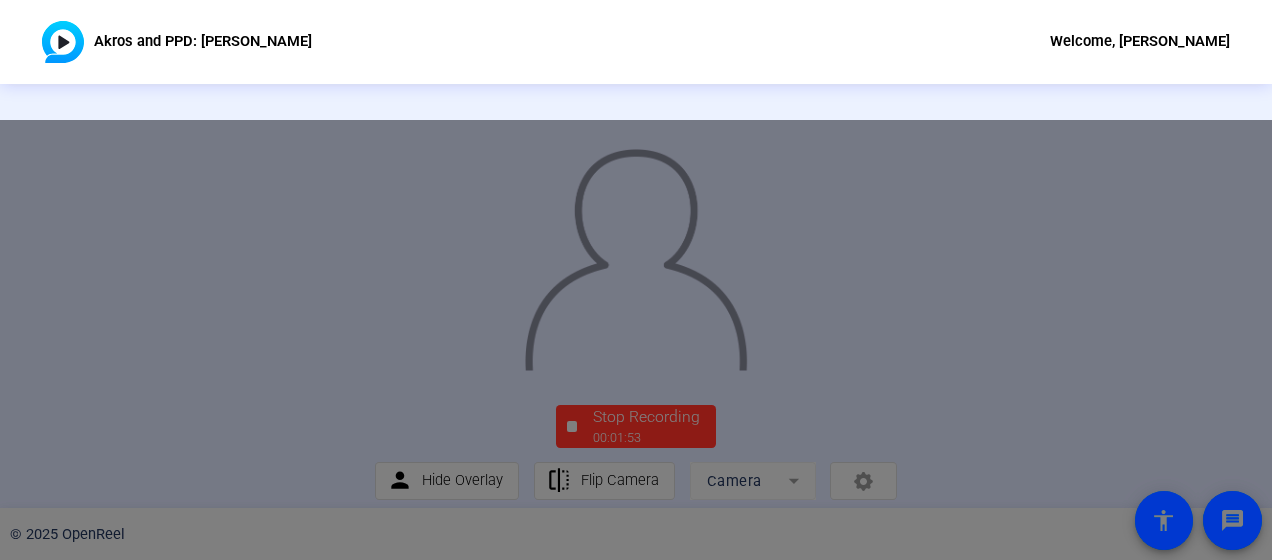 click 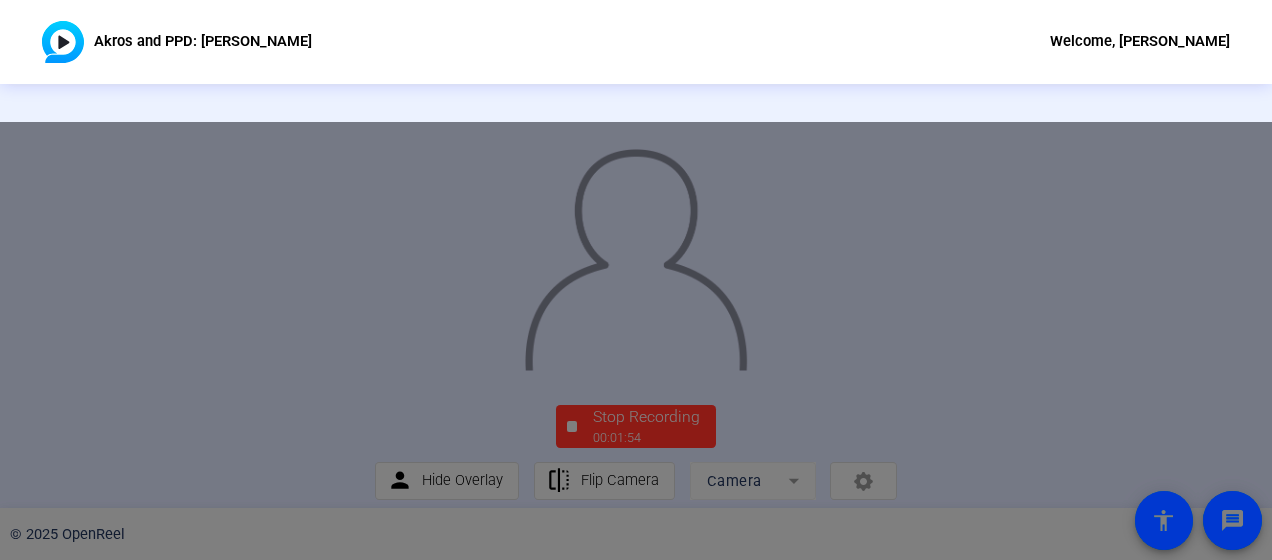 click 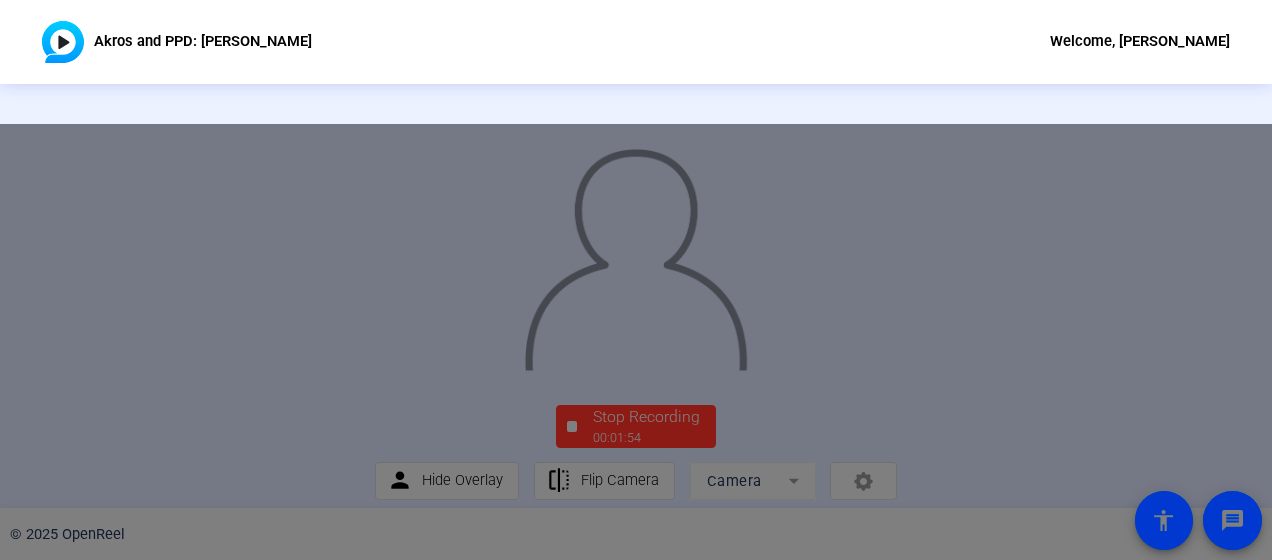 click 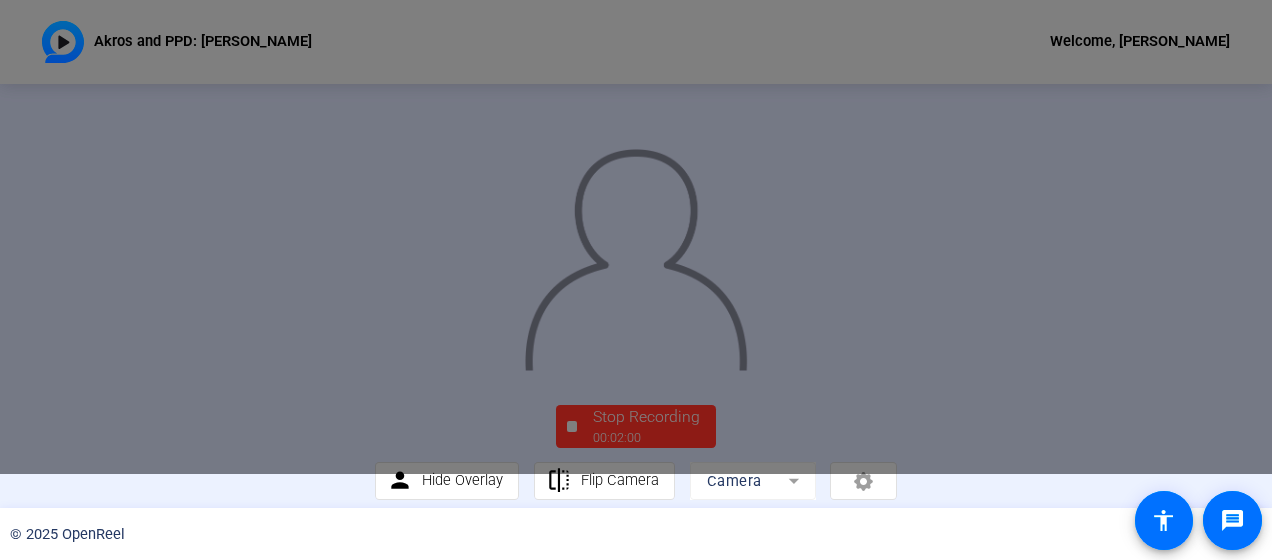 drag, startPoint x: 1004, startPoint y: 529, endPoint x: 970, endPoint y: 526, distance: 34.132095 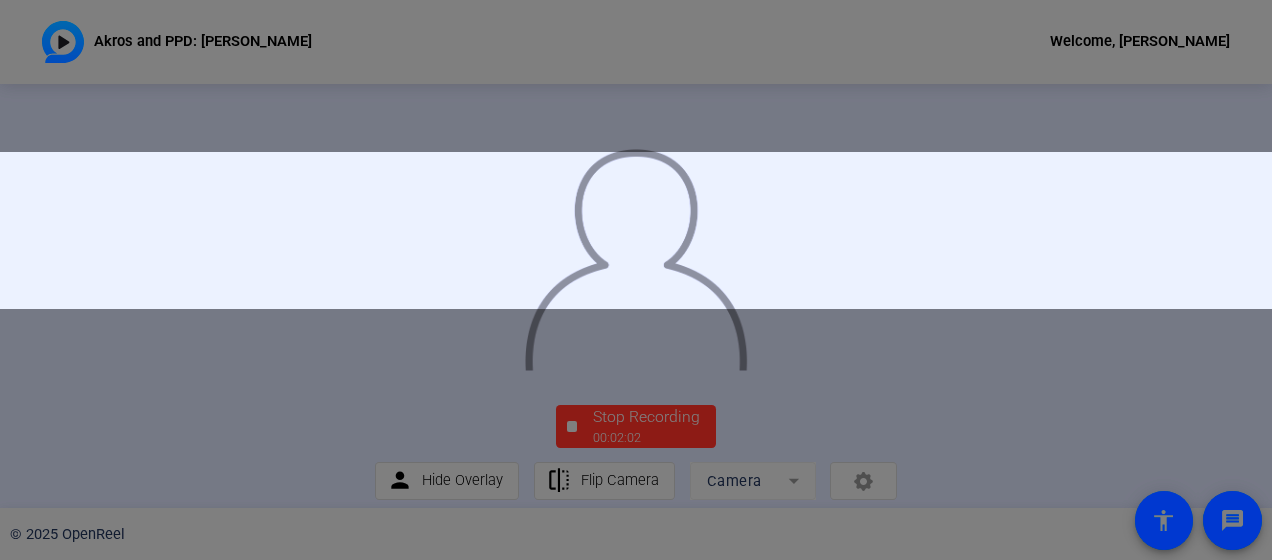 drag, startPoint x: 301, startPoint y: 291, endPoint x: 782, endPoint y: 220, distance: 486.21188 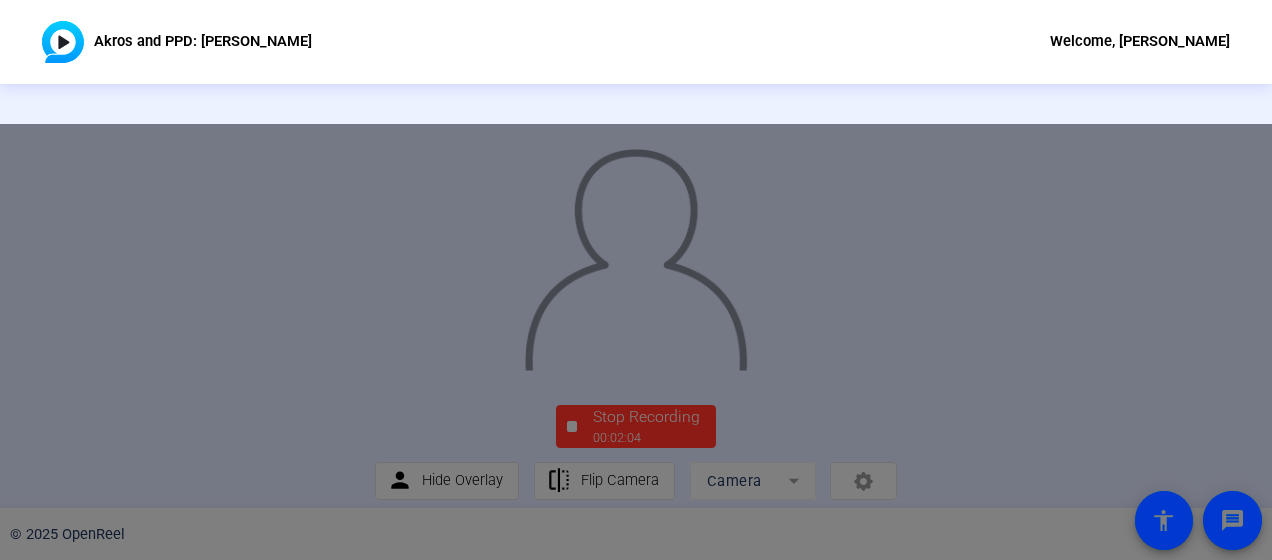 click 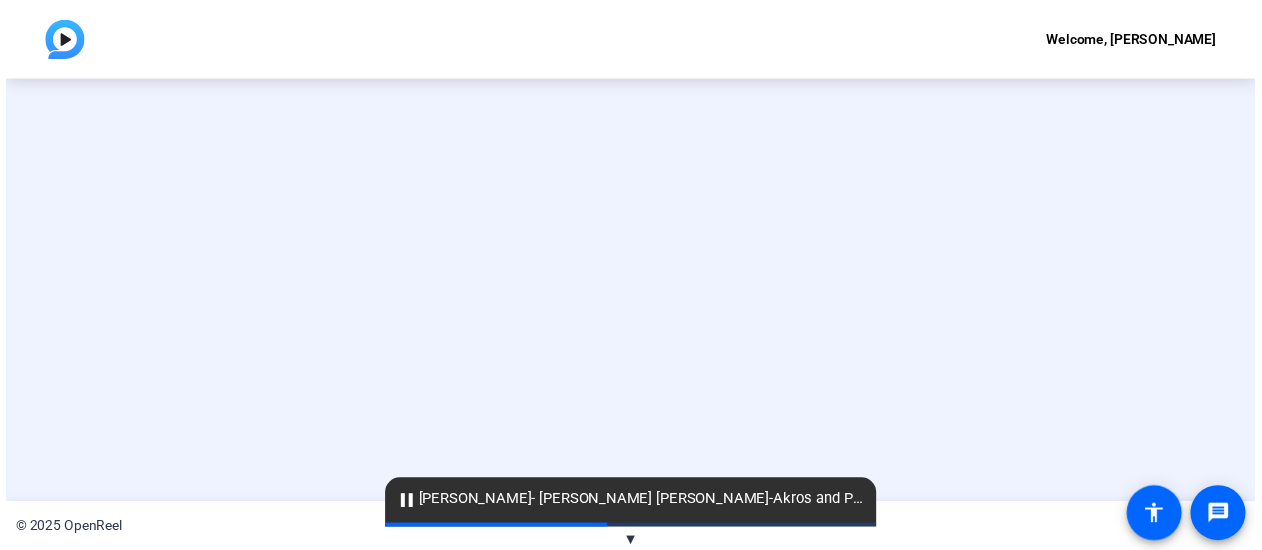 scroll, scrollTop: 0, scrollLeft: 0, axis: both 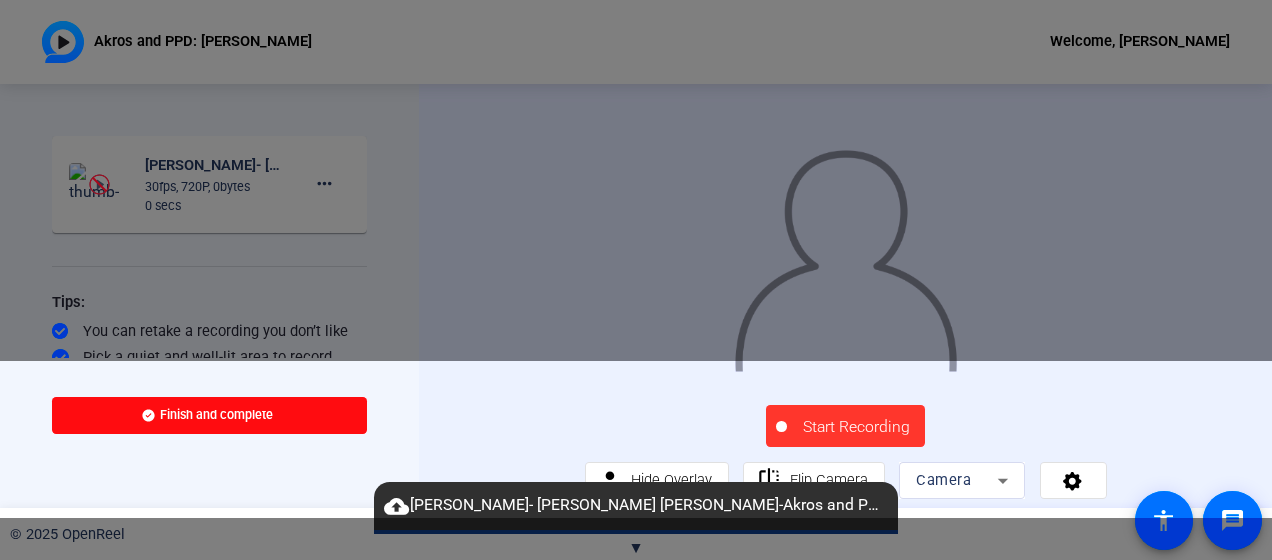 click on "Finish and complete" 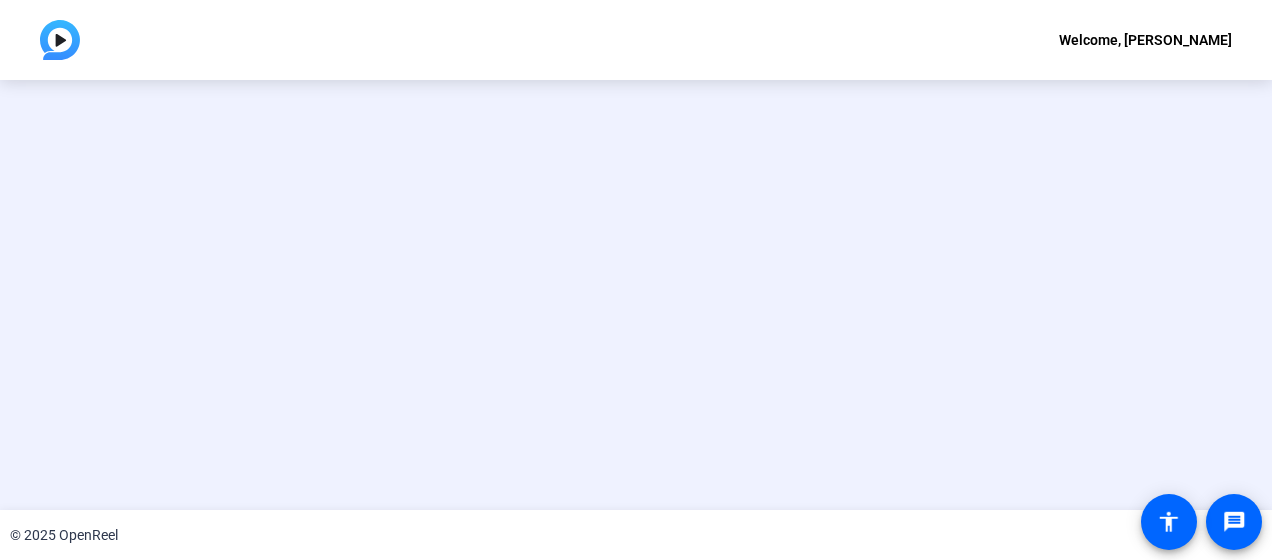 scroll, scrollTop: 0, scrollLeft: 0, axis: both 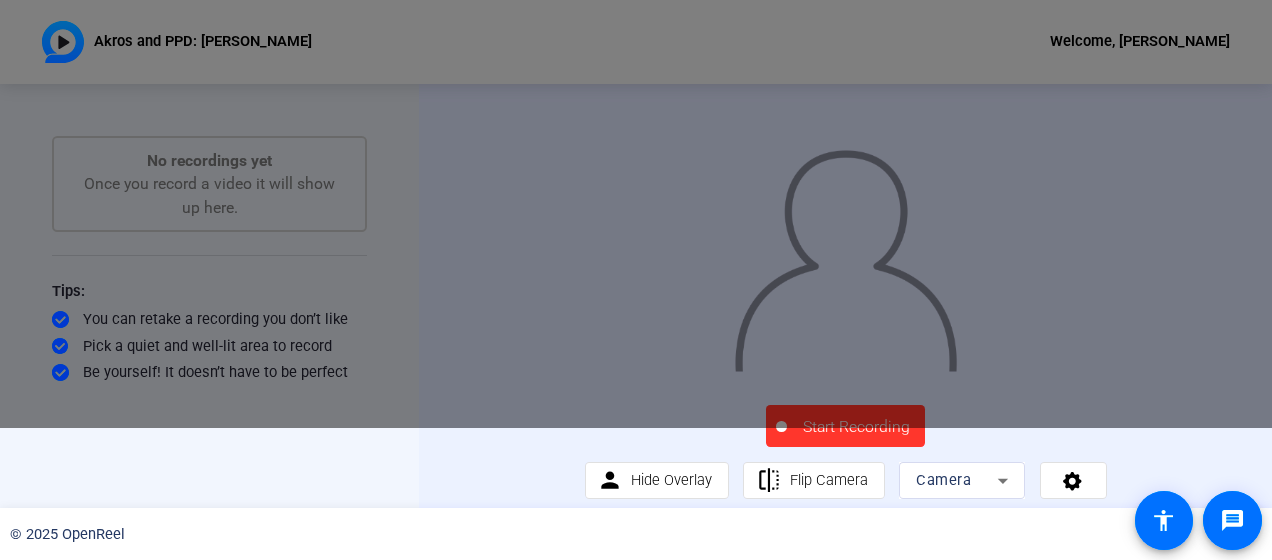 click on "Start Recording" 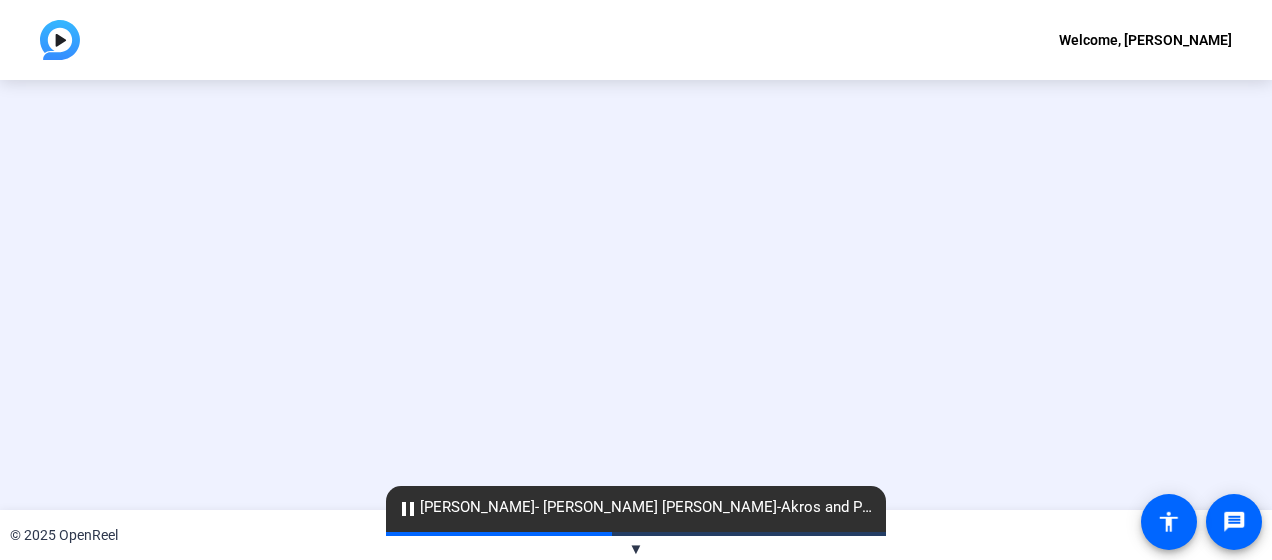 scroll, scrollTop: 0, scrollLeft: 0, axis: both 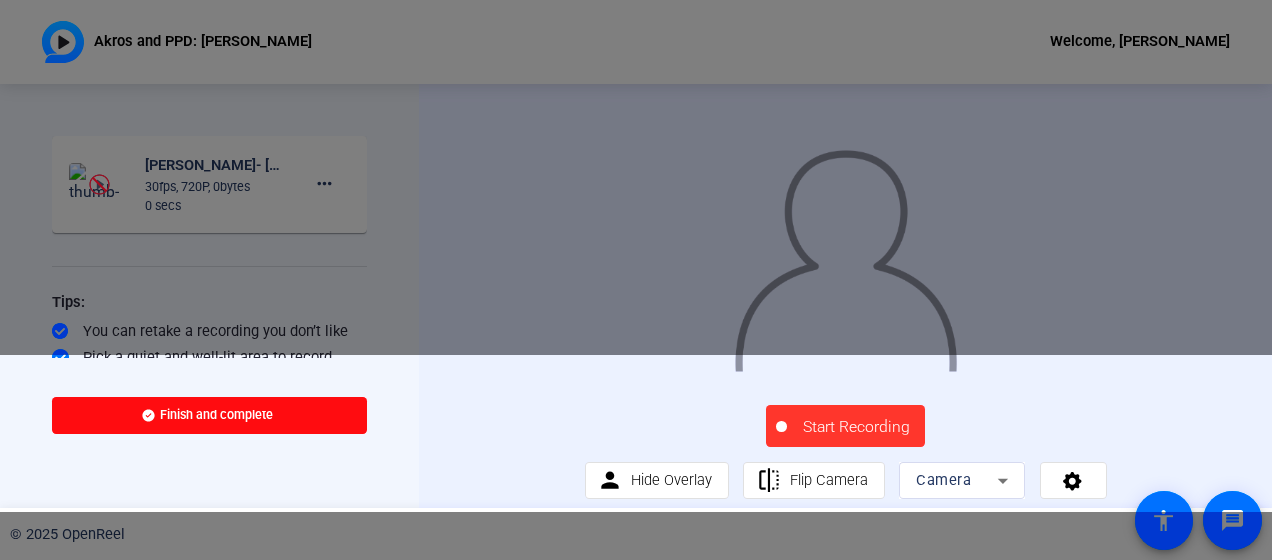click on "Finish and complete" 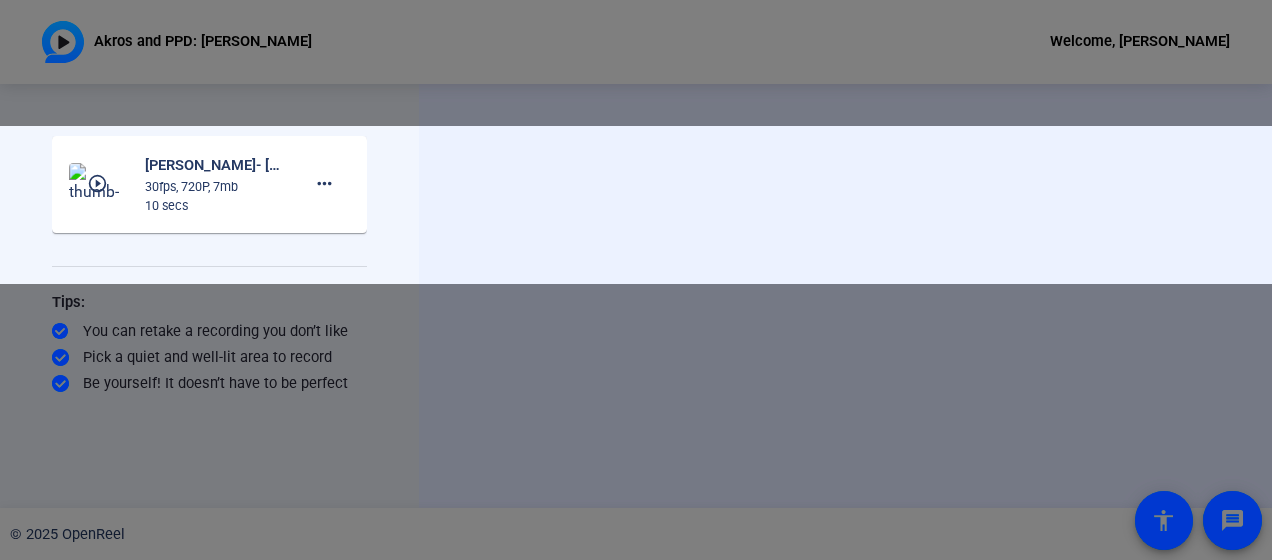 click on "10 secs" 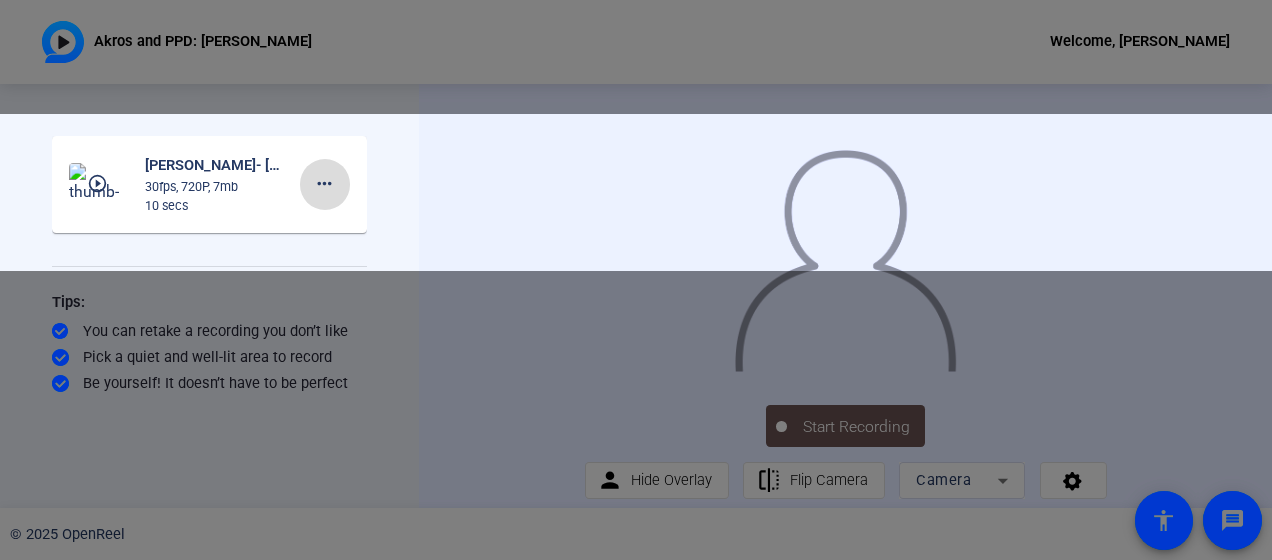 click on "more_horiz" 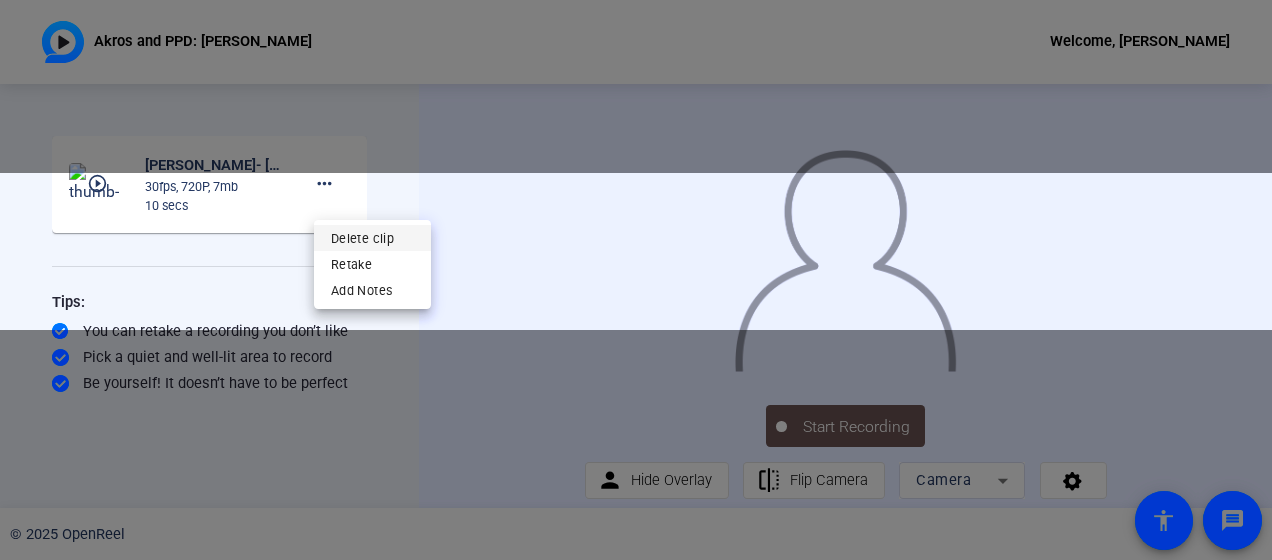 click on "Delete clip" at bounding box center [373, 237] 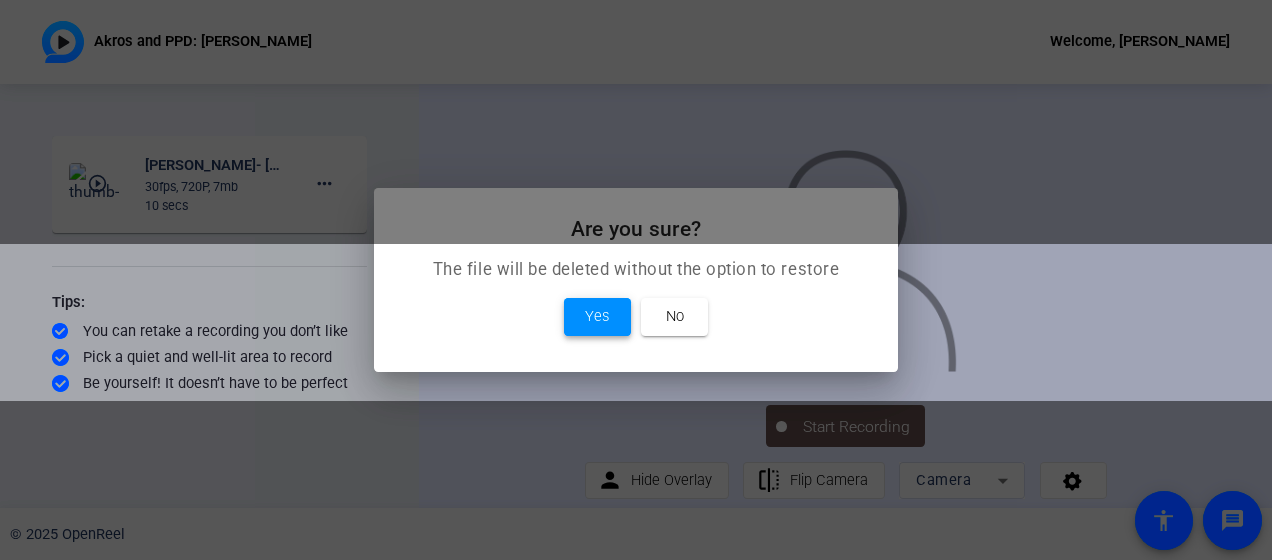 click at bounding box center (597, 317) 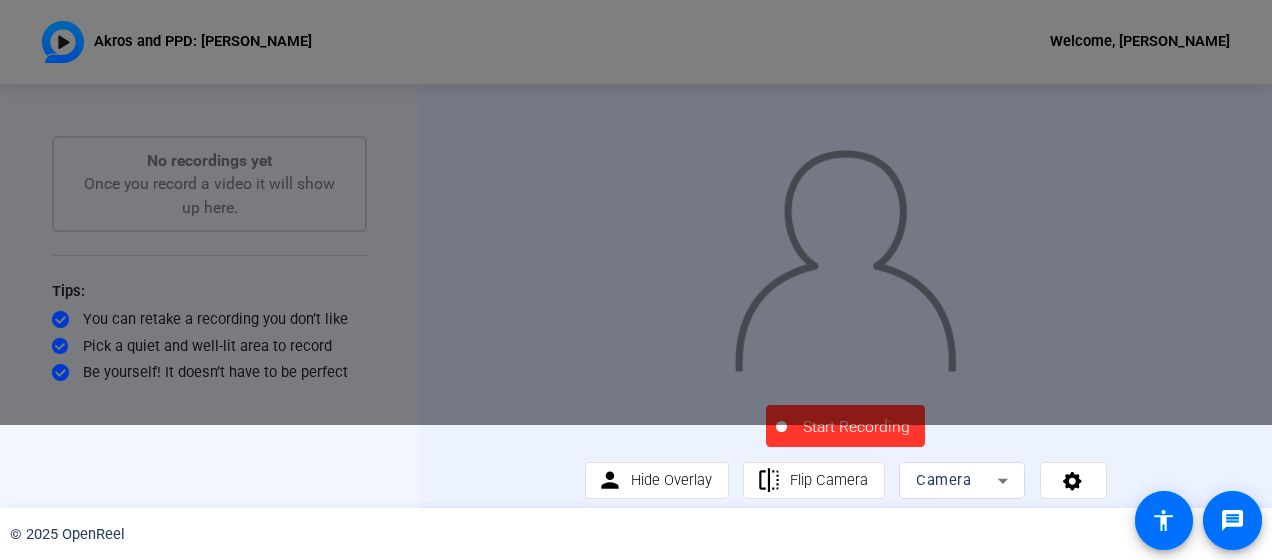 click on "Start Recording" 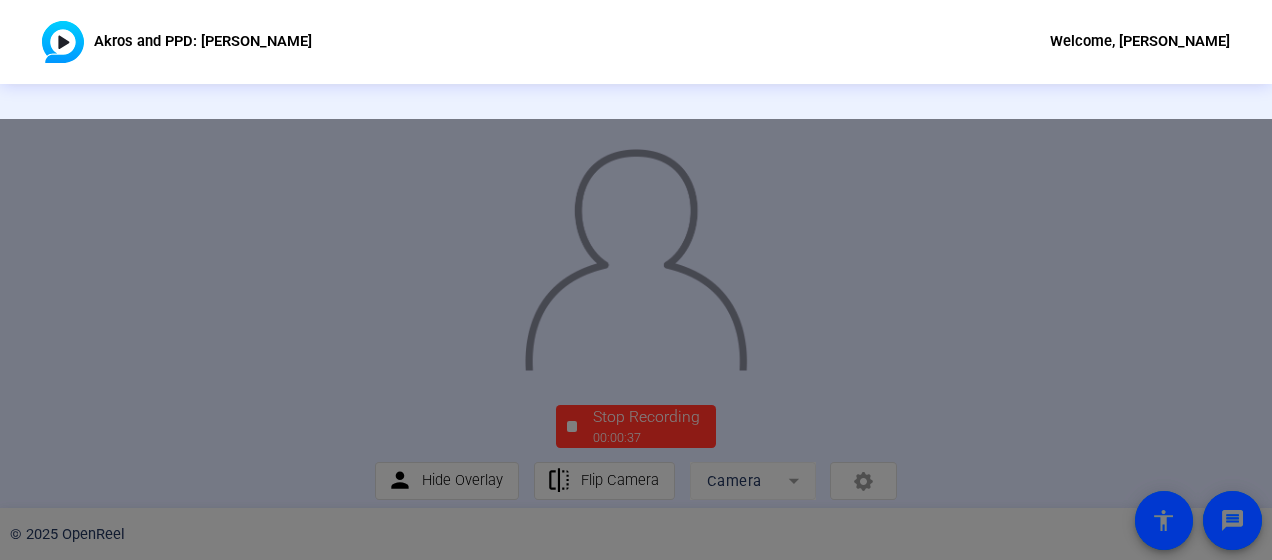 click 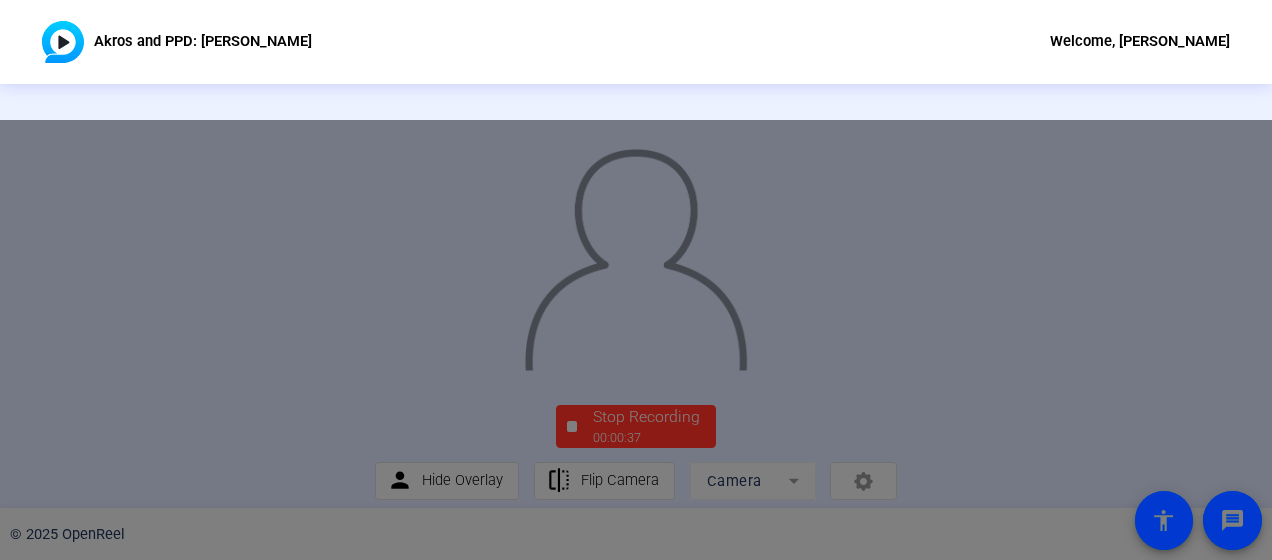 click 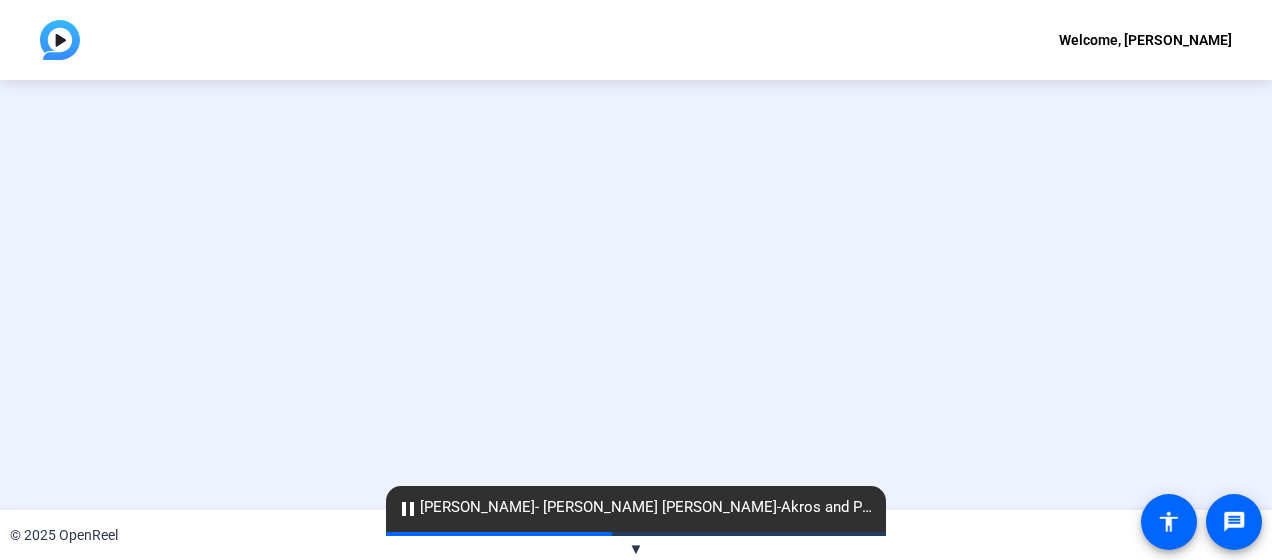 scroll, scrollTop: 0, scrollLeft: 0, axis: both 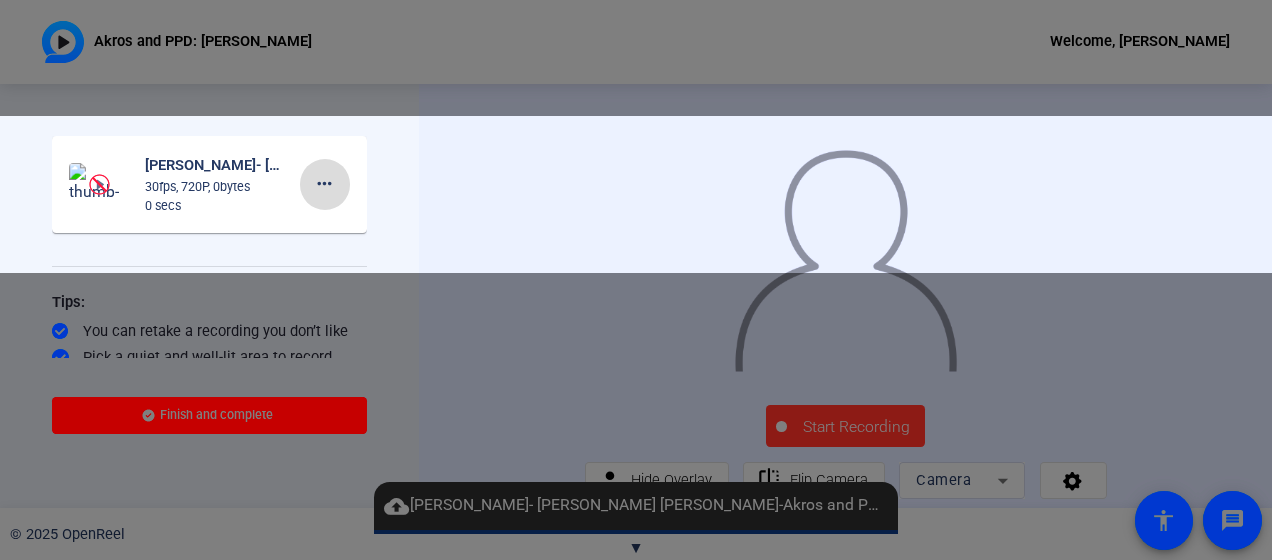 click on "more_horiz" 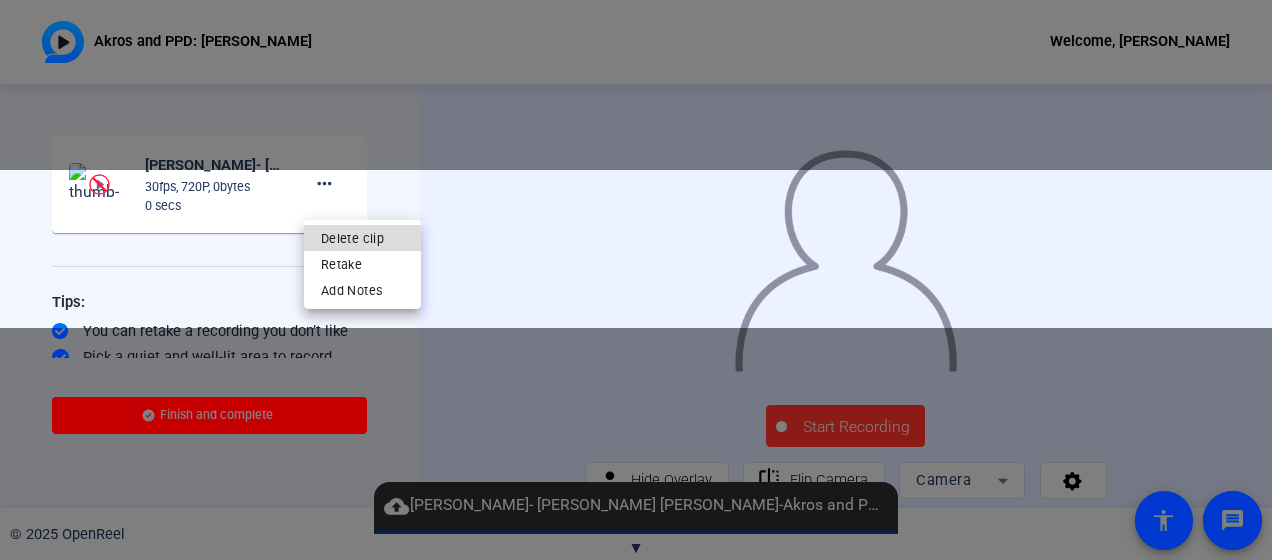 click on "Delete clip" at bounding box center [362, 237] 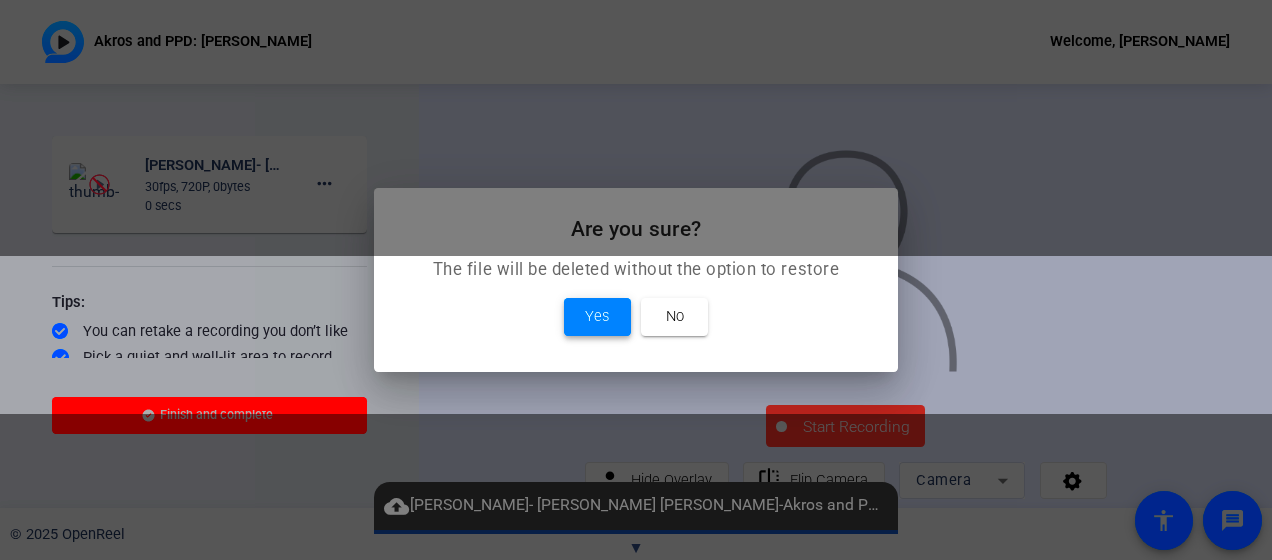 click on "Yes" at bounding box center (597, 316) 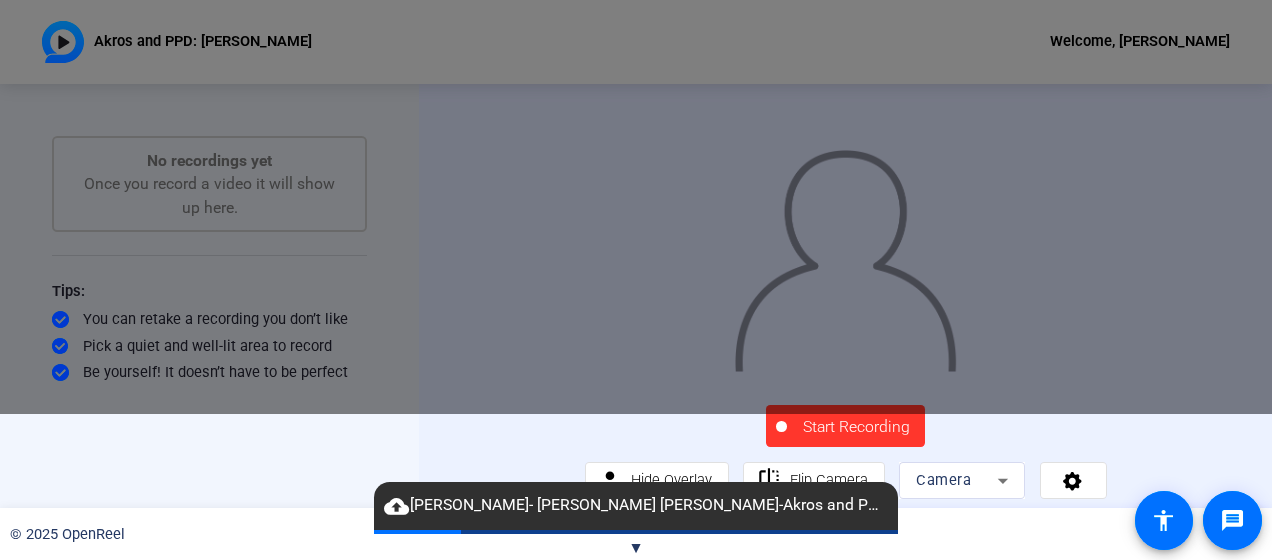 click on "Start Recording" 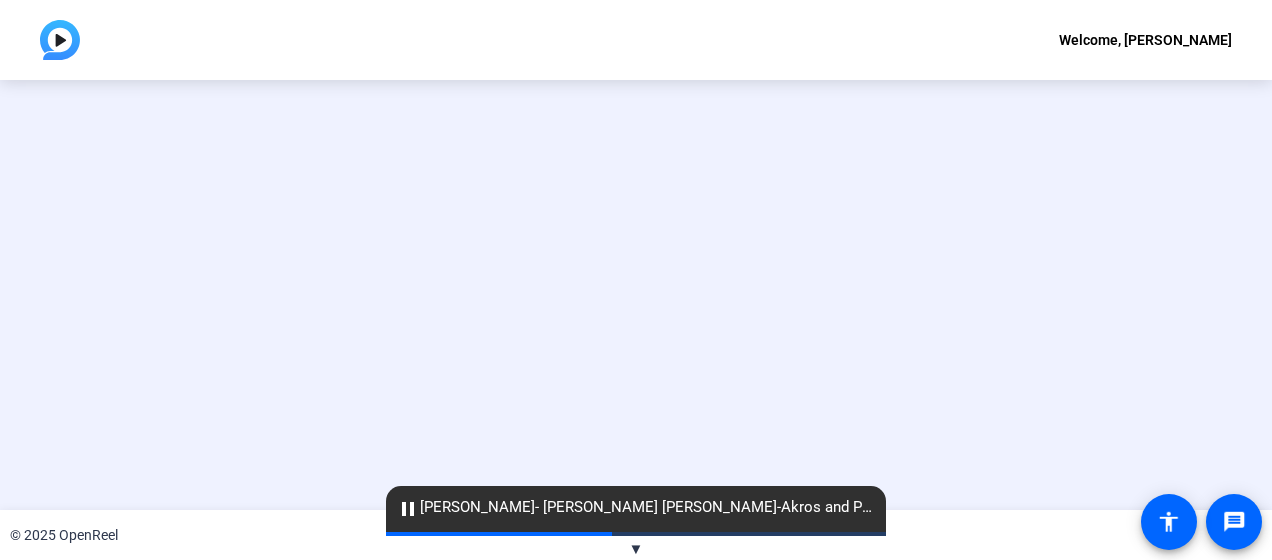 scroll, scrollTop: 0, scrollLeft: 0, axis: both 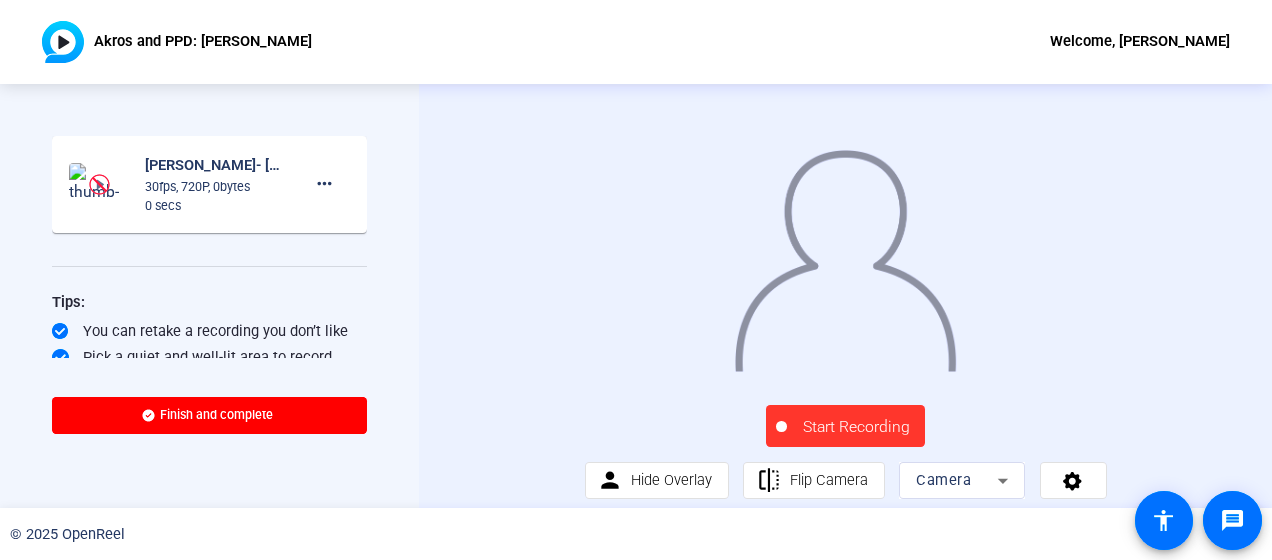 click on "Start Recording" 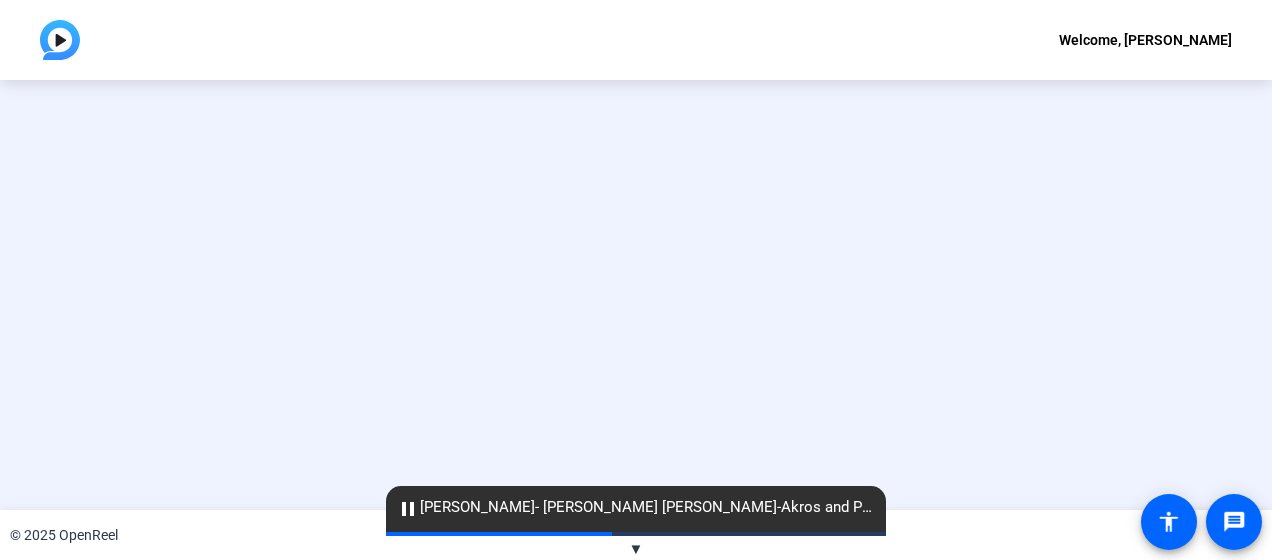 scroll, scrollTop: 0, scrollLeft: 0, axis: both 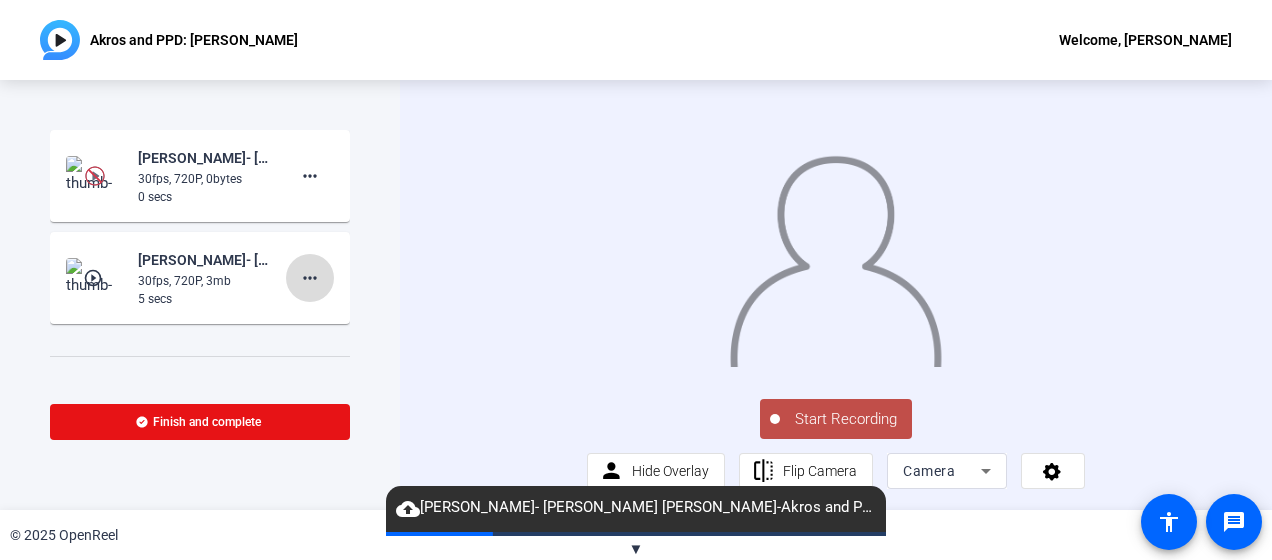 click on "more_horiz" 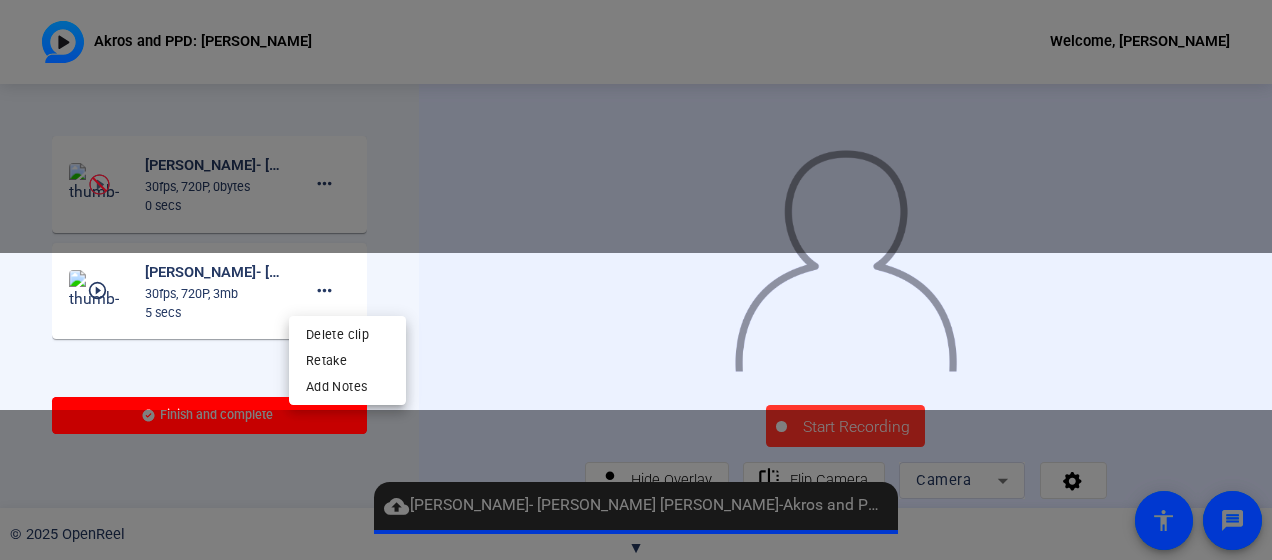 click on "Delete clip  Retake  Add Notes" at bounding box center [347, 360] 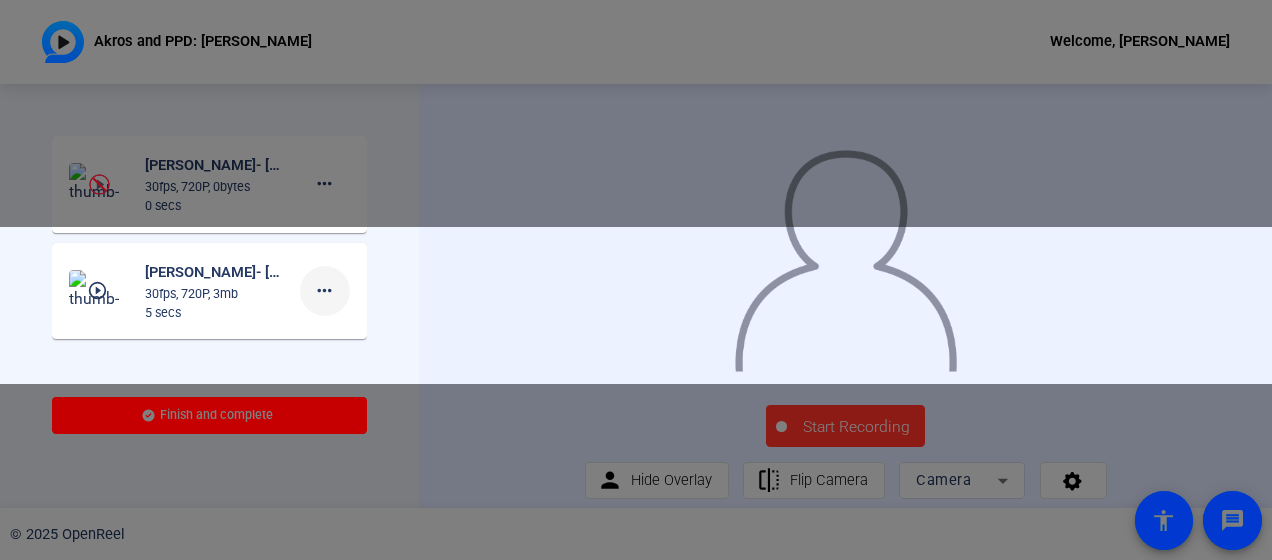 click on "more_horiz" 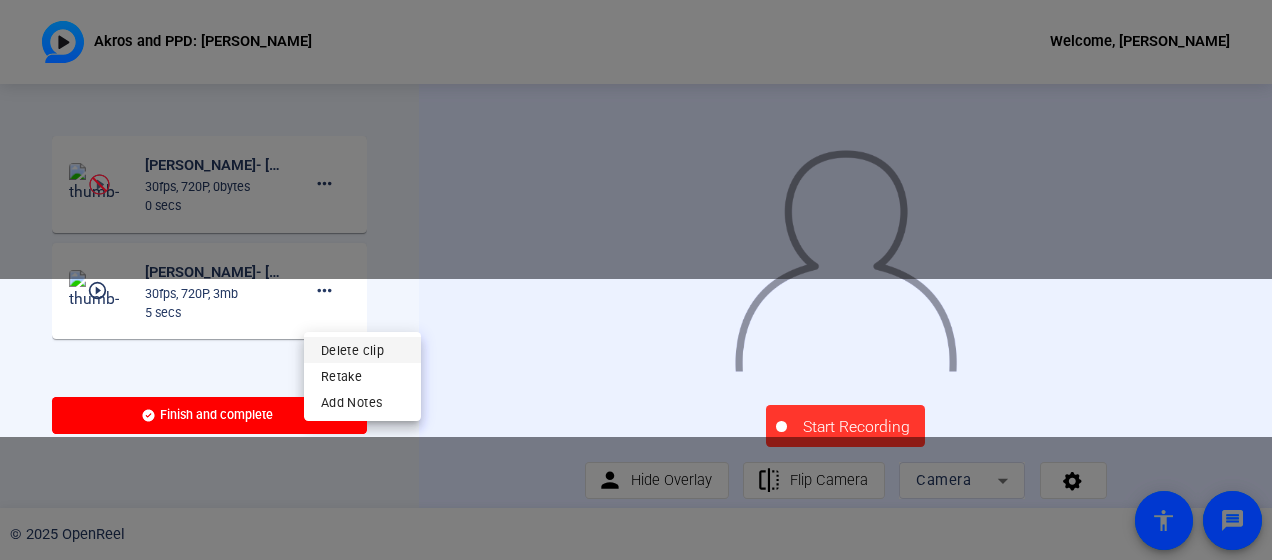 click on "Delete clip" at bounding box center [362, 349] 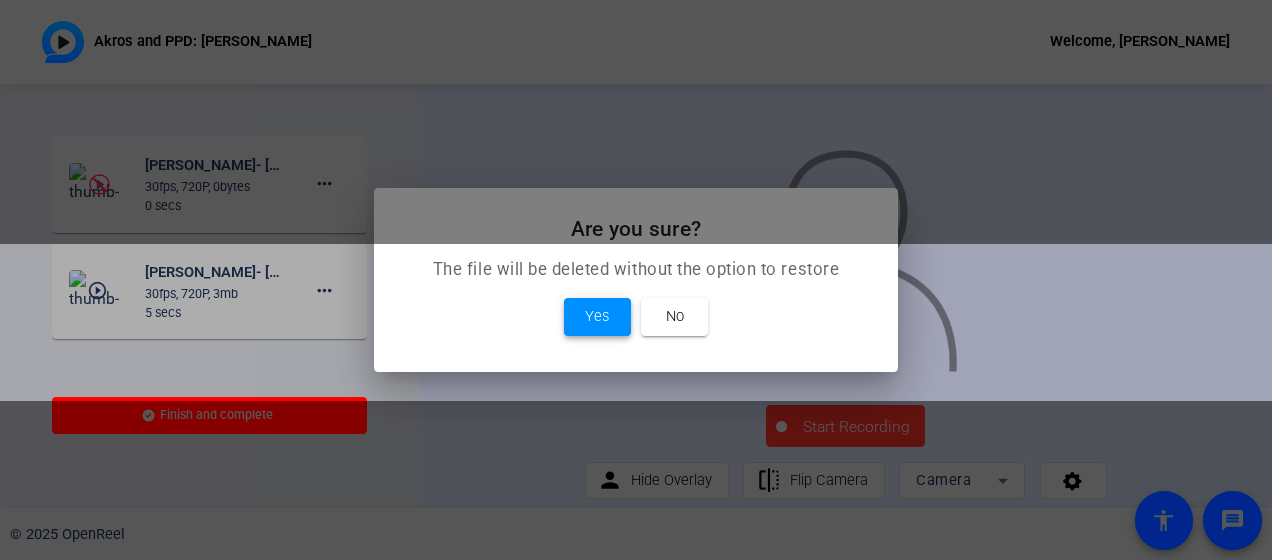 click on "Yes" at bounding box center [597, 316] 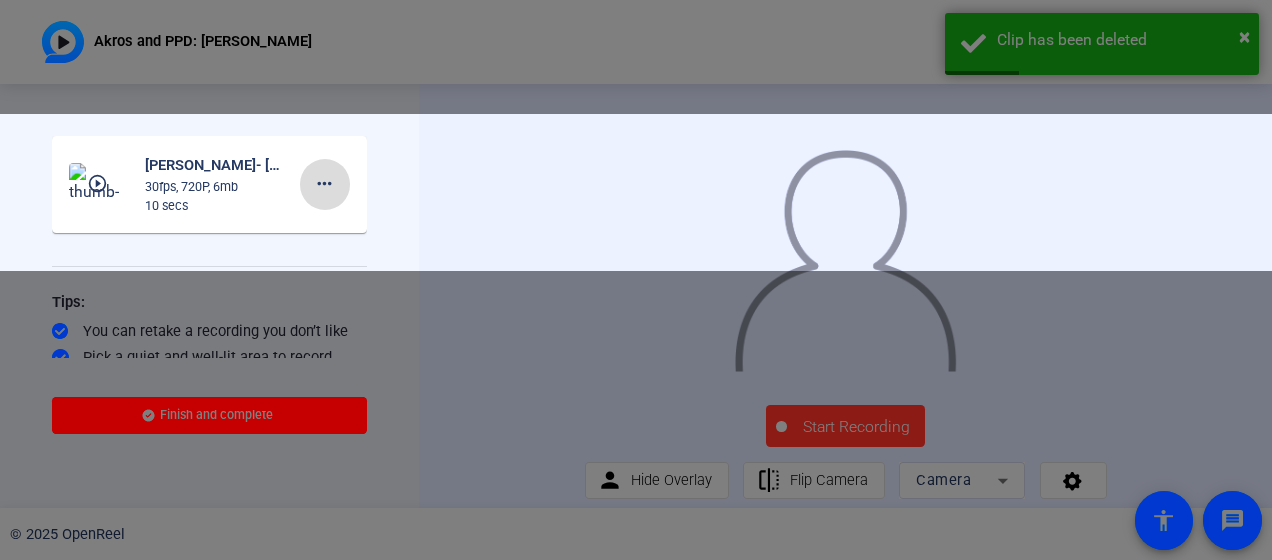 click on "more_horiz" 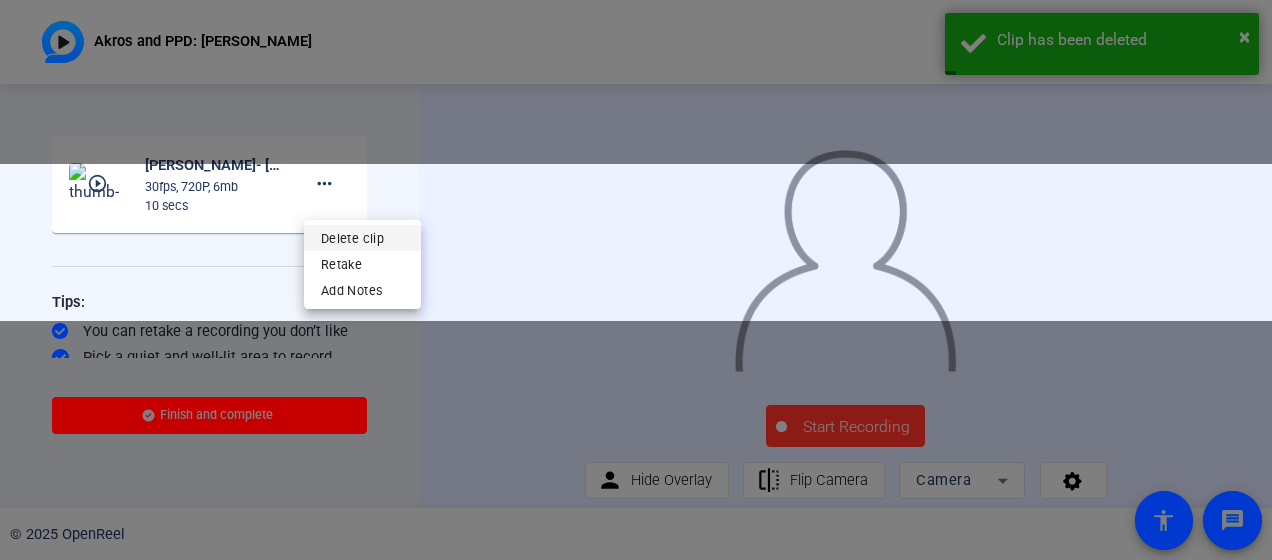 click on "Delete clip" at bounding box center [362, 237] 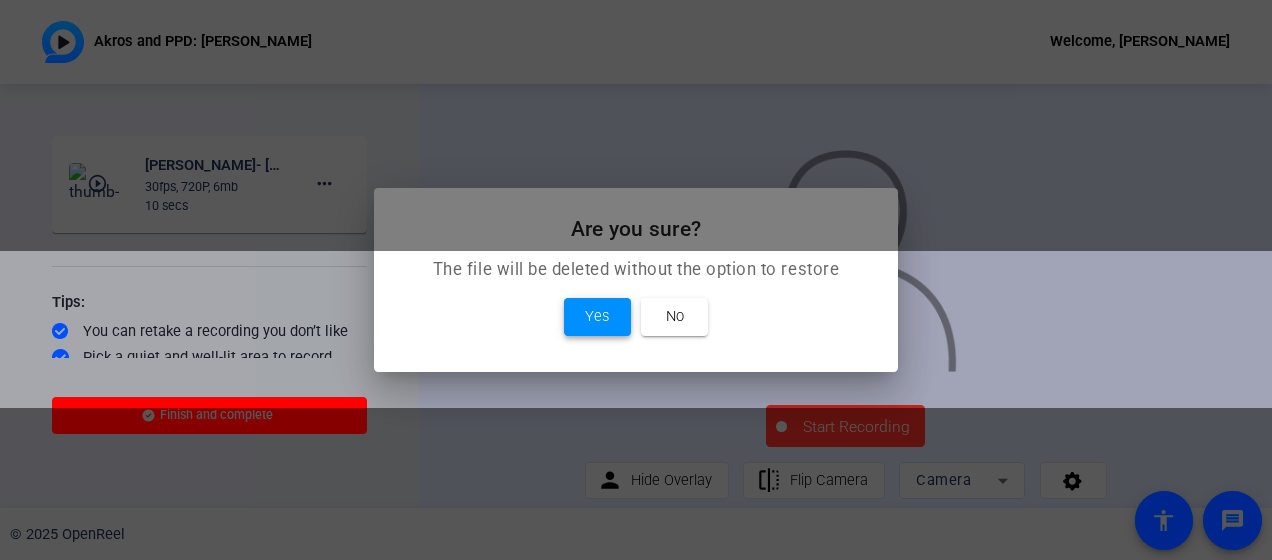 click on "Yes" at bounding box center (597, 316) 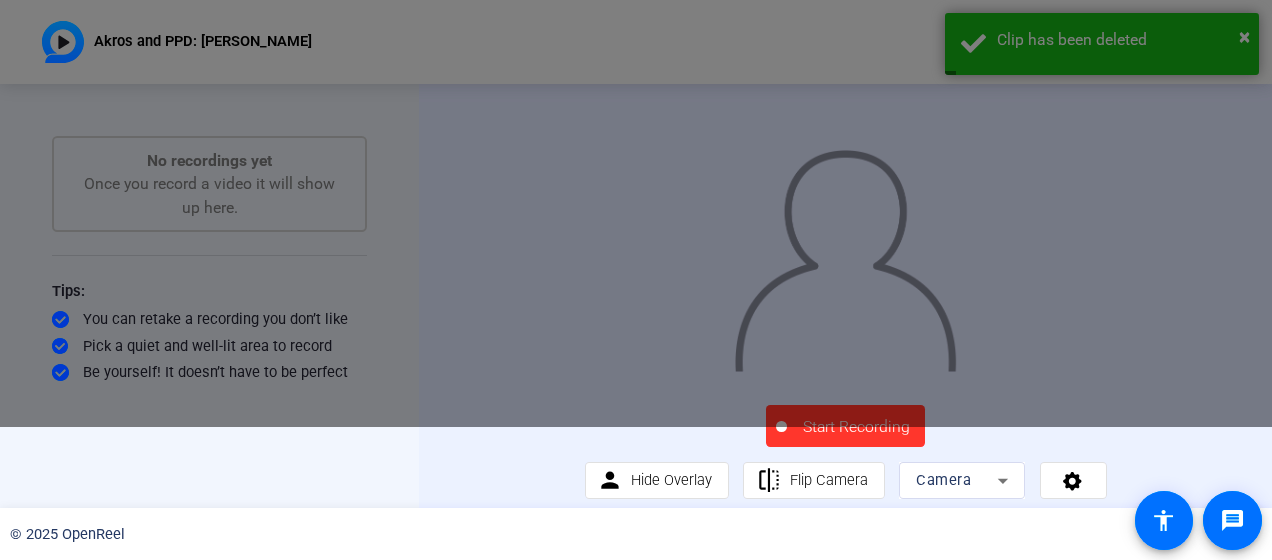 click on "Start Recording" 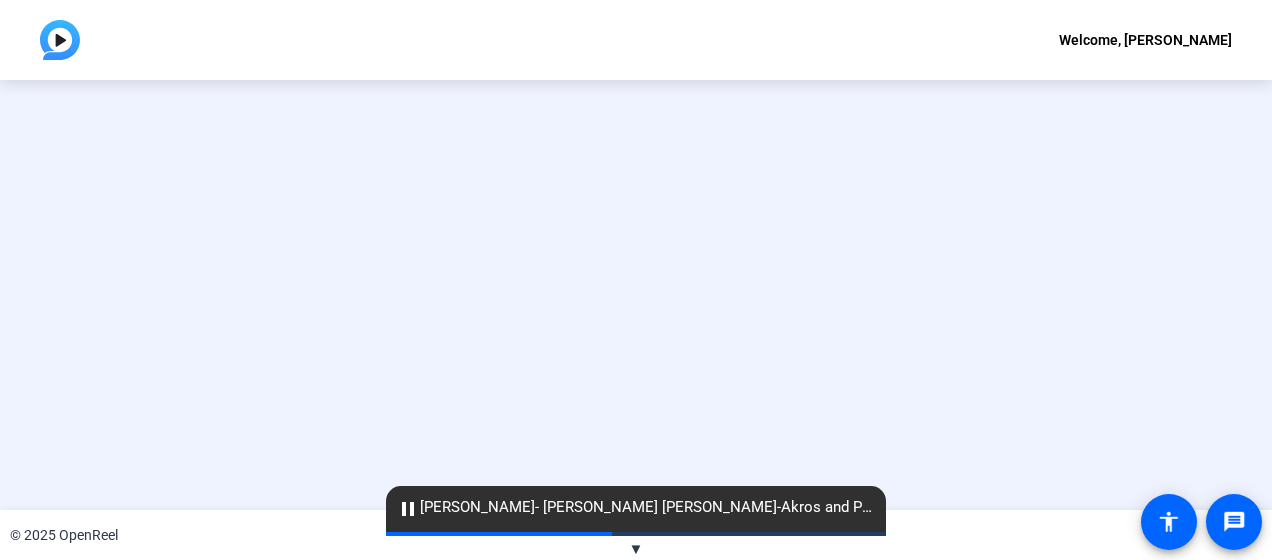 scroll, scrollTop: 0, scrollLeft: 0, axis: both 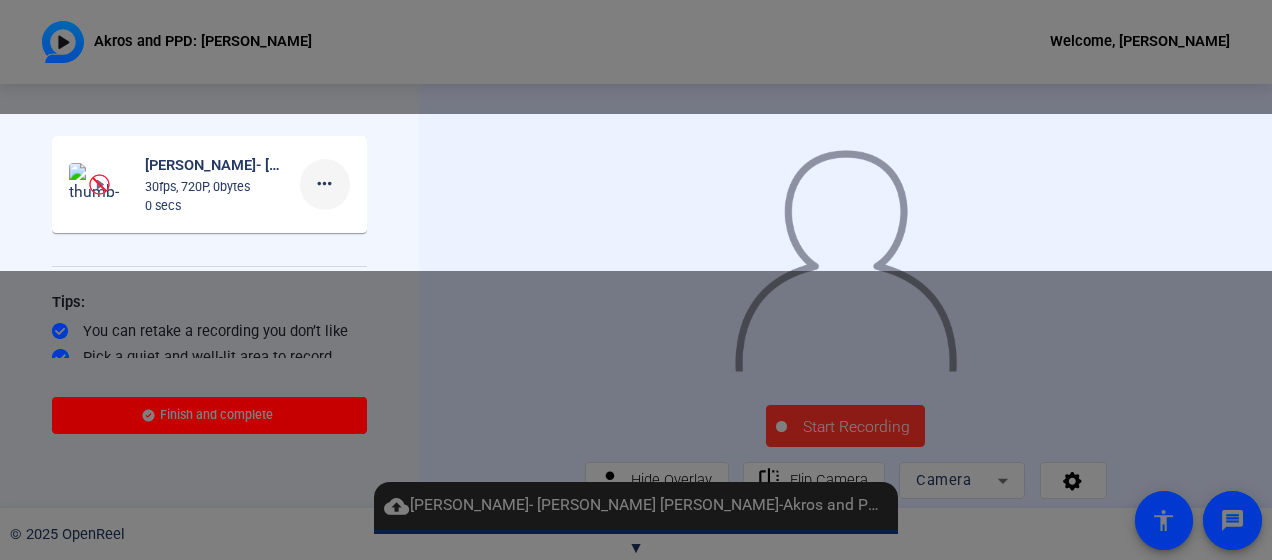 click on "more_horiz" 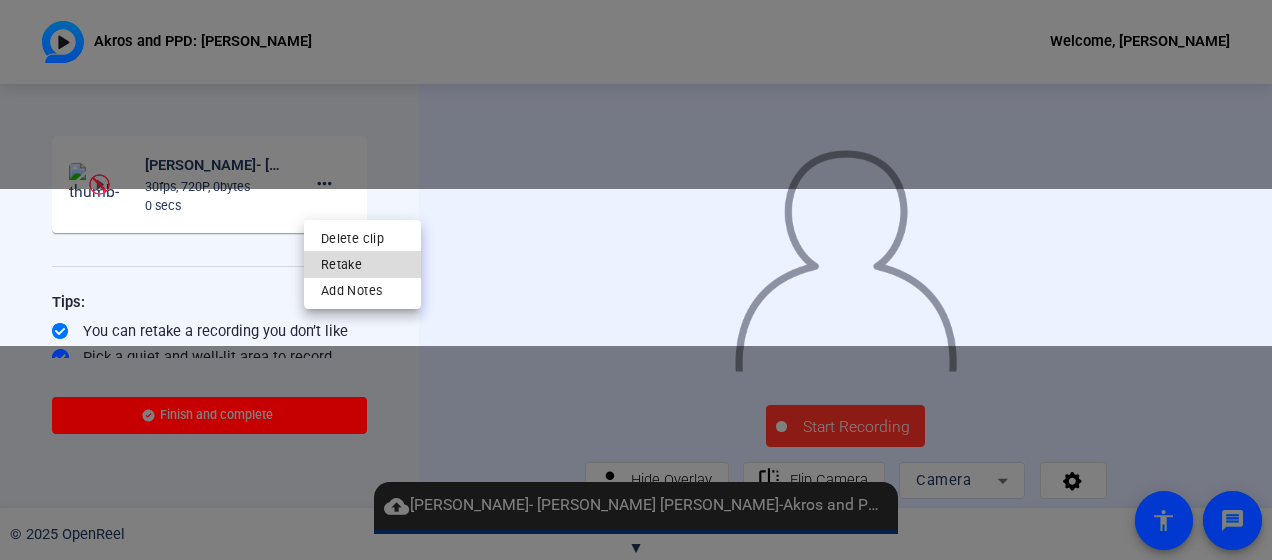 click on "Retake" at bounding box center [362, 264] 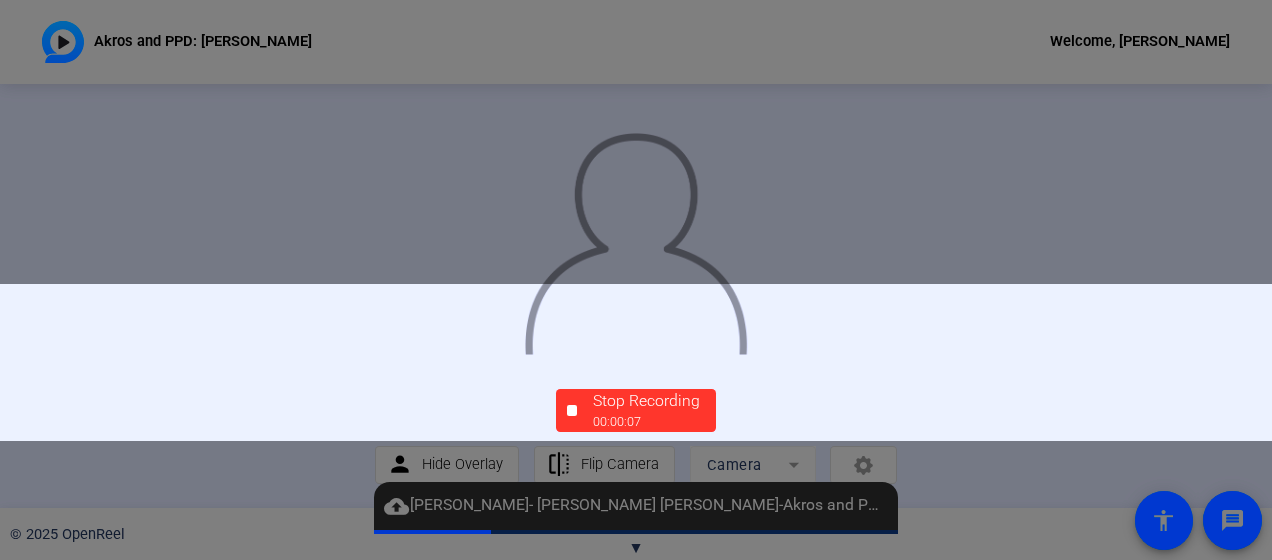 scroll, scrollTop: 0, scrollLeft: 0, axis: both 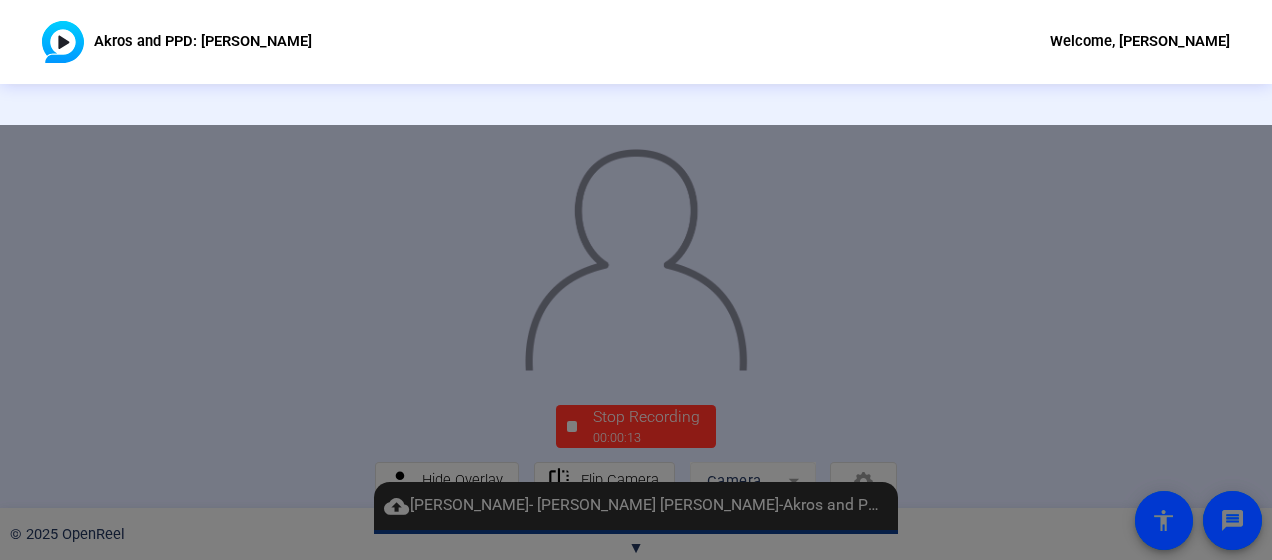 click on "Akros and PPD: Ann Marie DeAngelis Welcome, DeAngelis, Ann Marie" 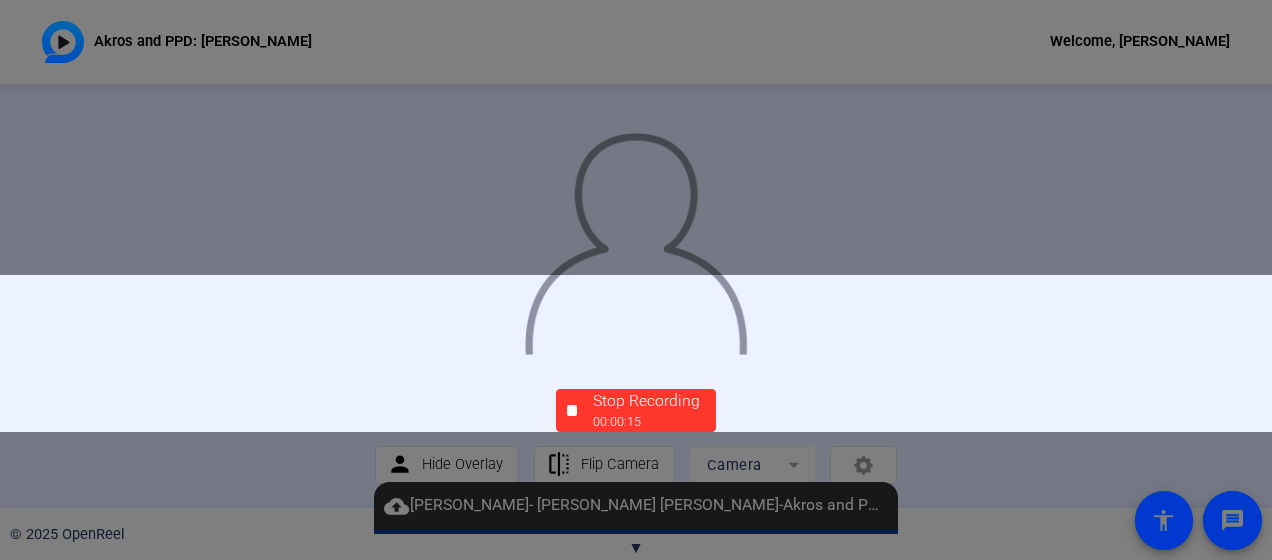 scroll, scrollTop: 162, scrollLeft: 0, axis: vertical 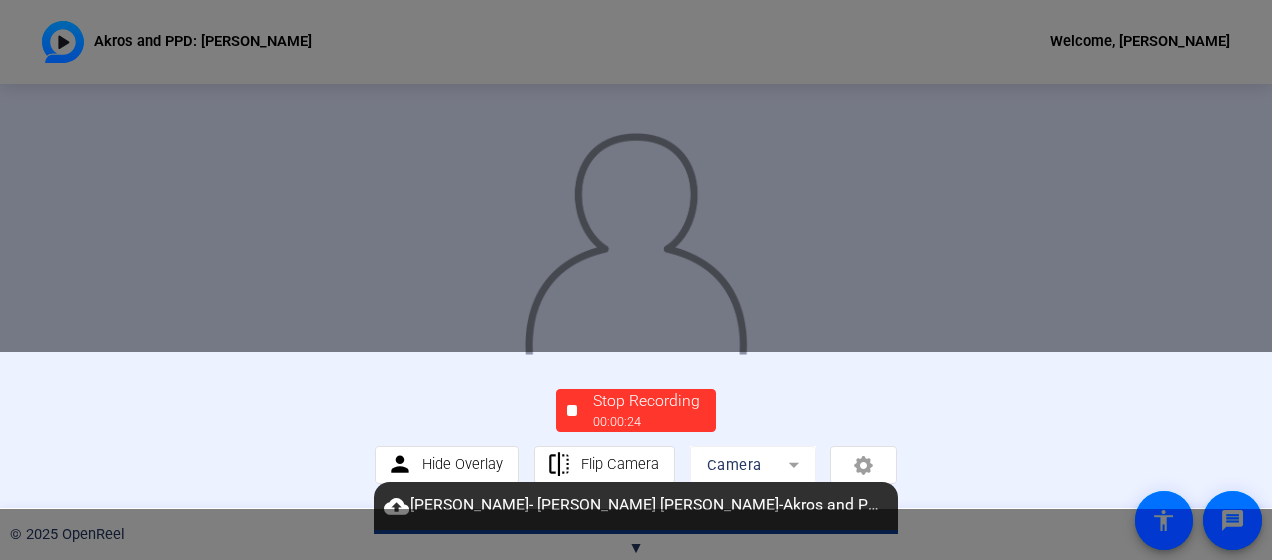 click 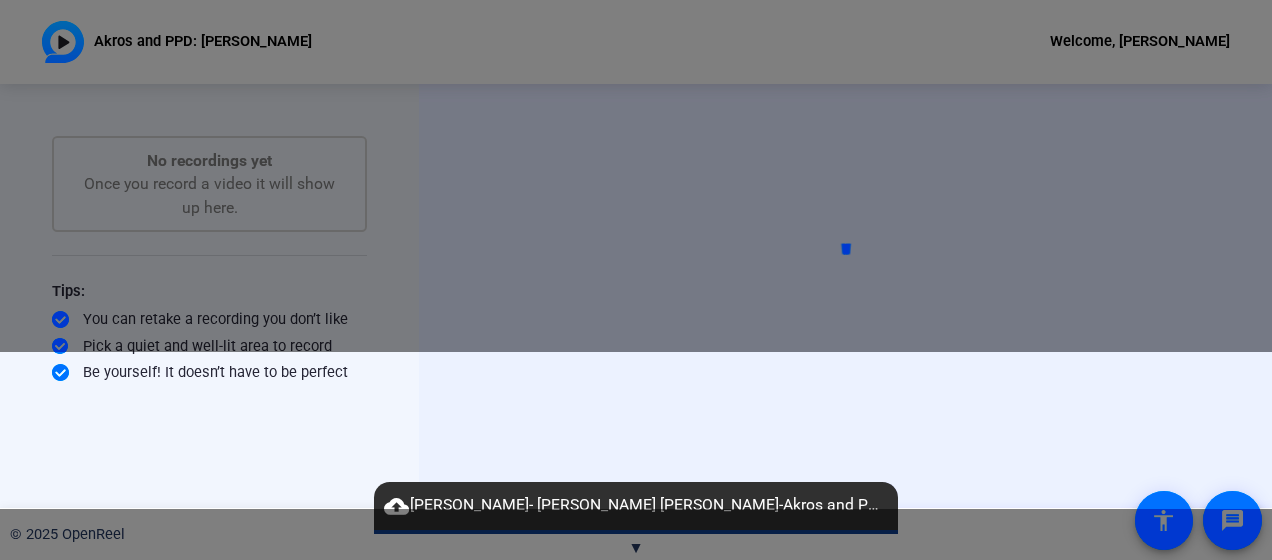 scroll, scrollTop: 0, scrollLeft: 0, axis: both 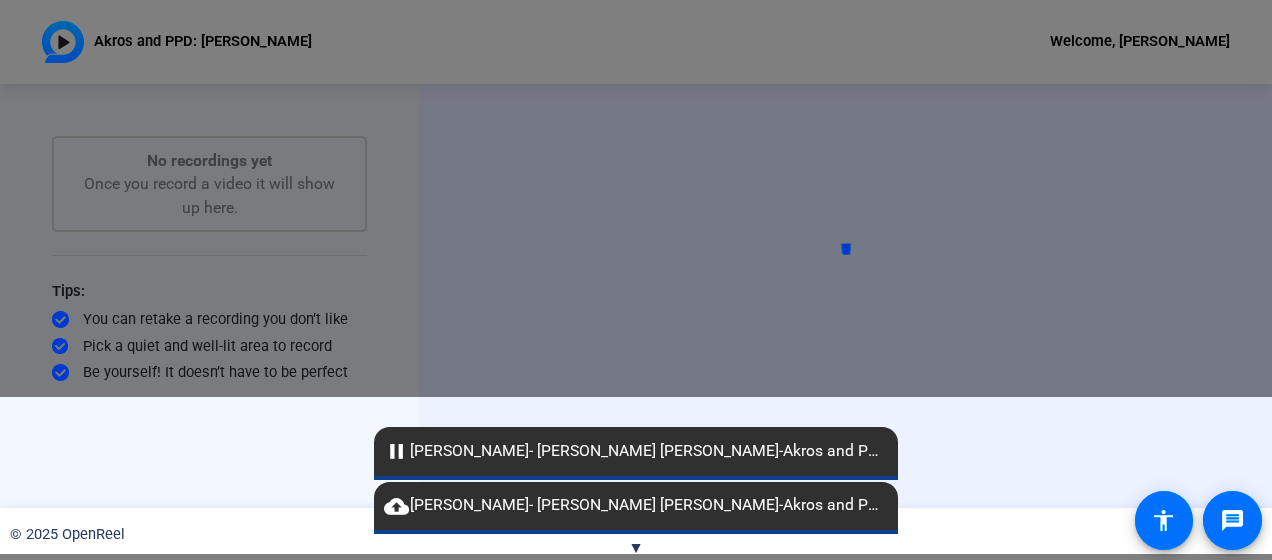 drag, startPoint x: 881, startPoint y: 455, endPoint x: 862, endPoint y: 445, distance: 21.470911 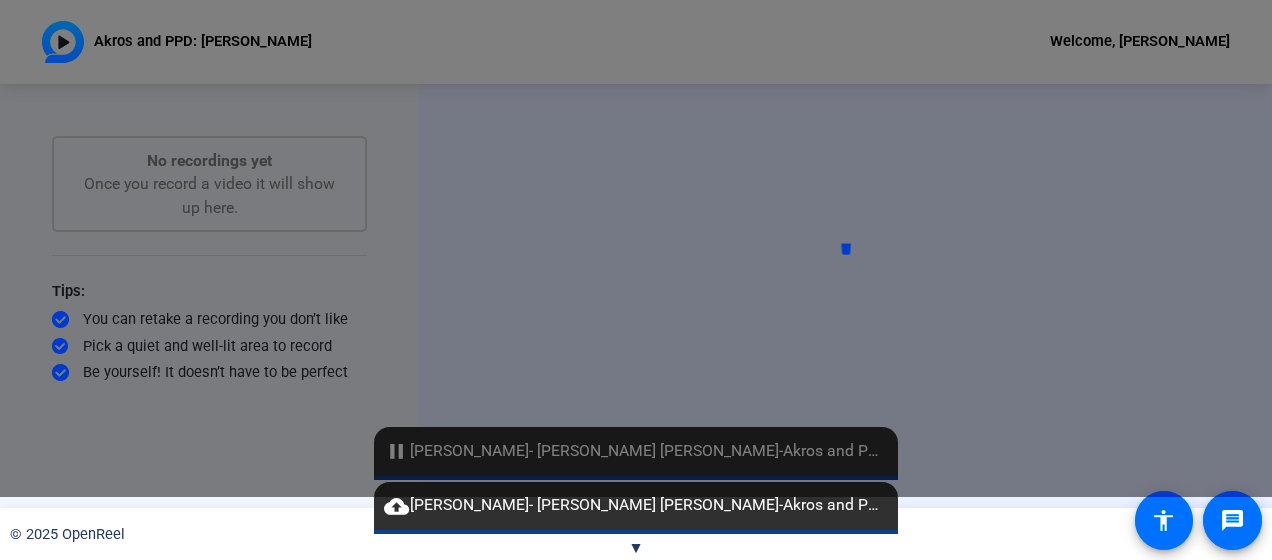 click on "▼" 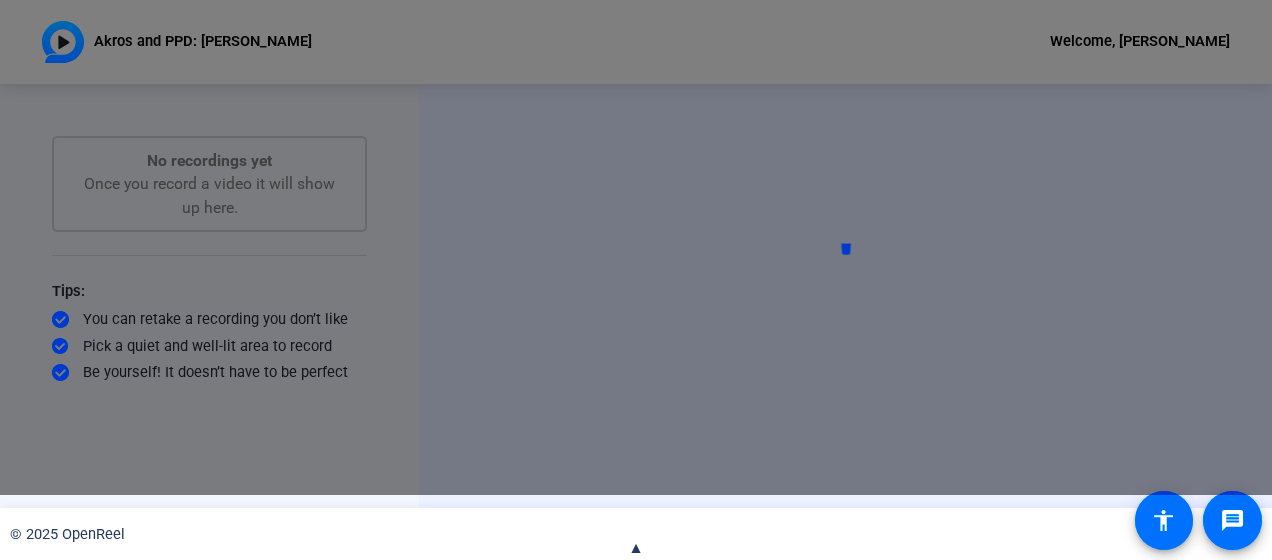 click on "▲" 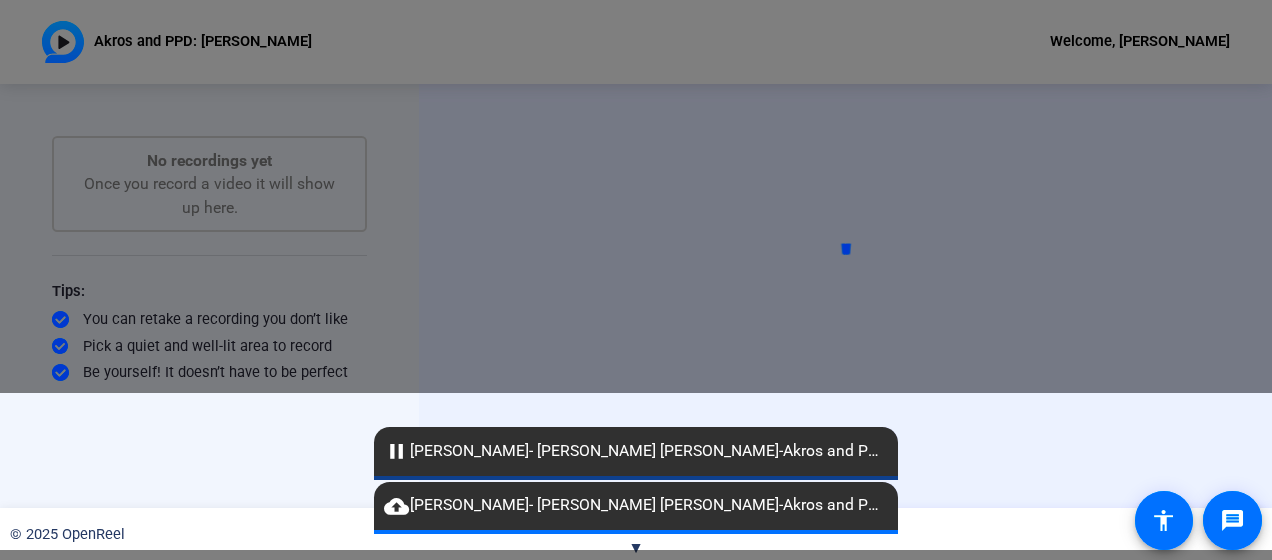 click on "pause" 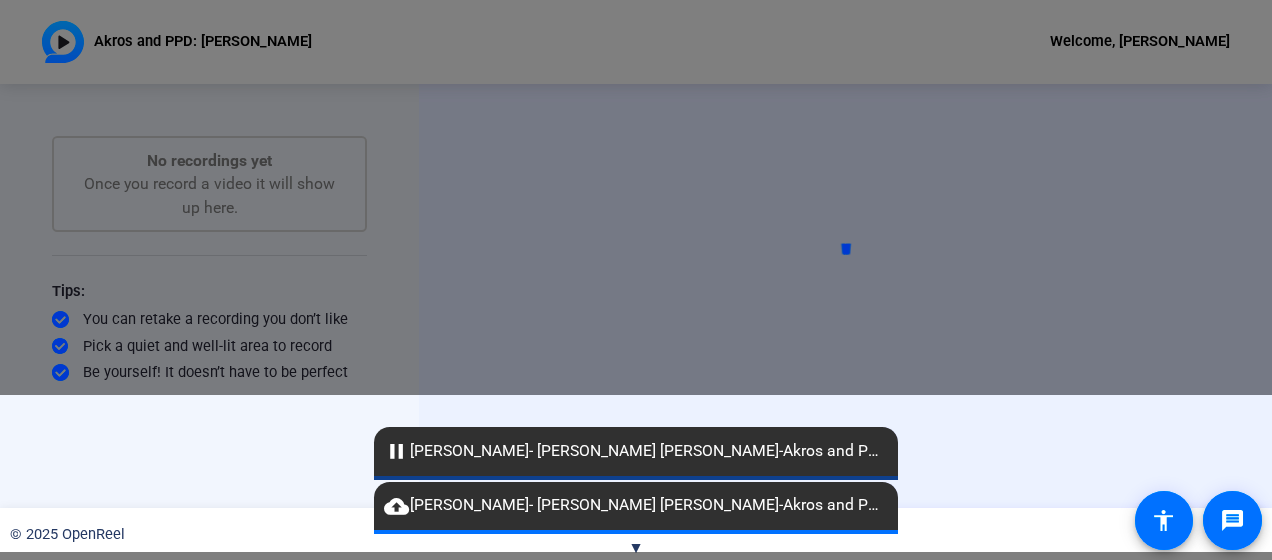 click on "pause" 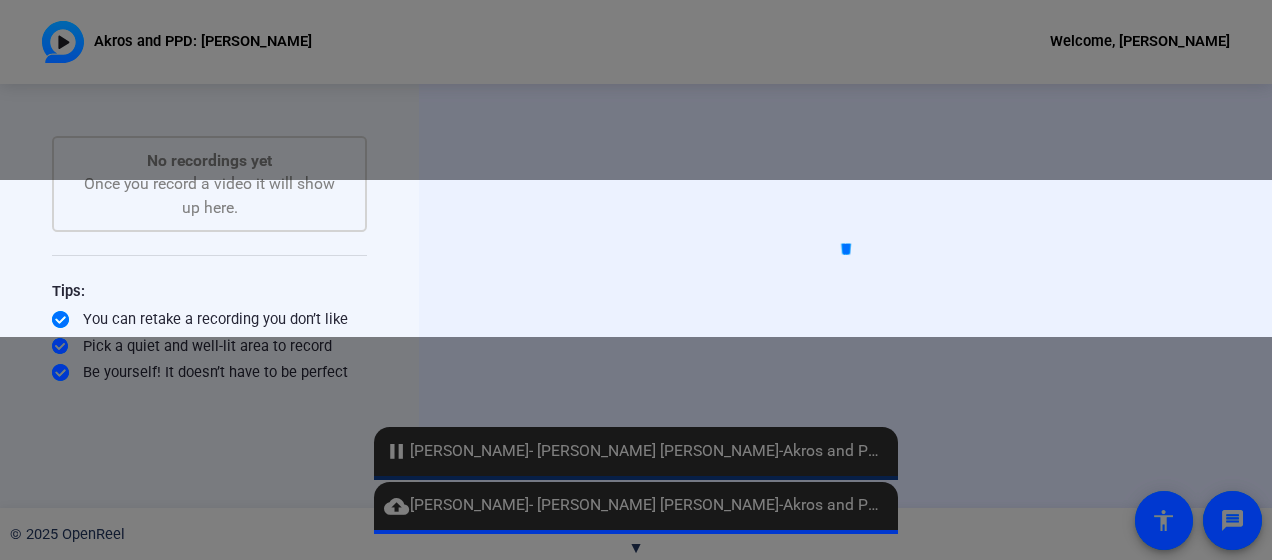 click 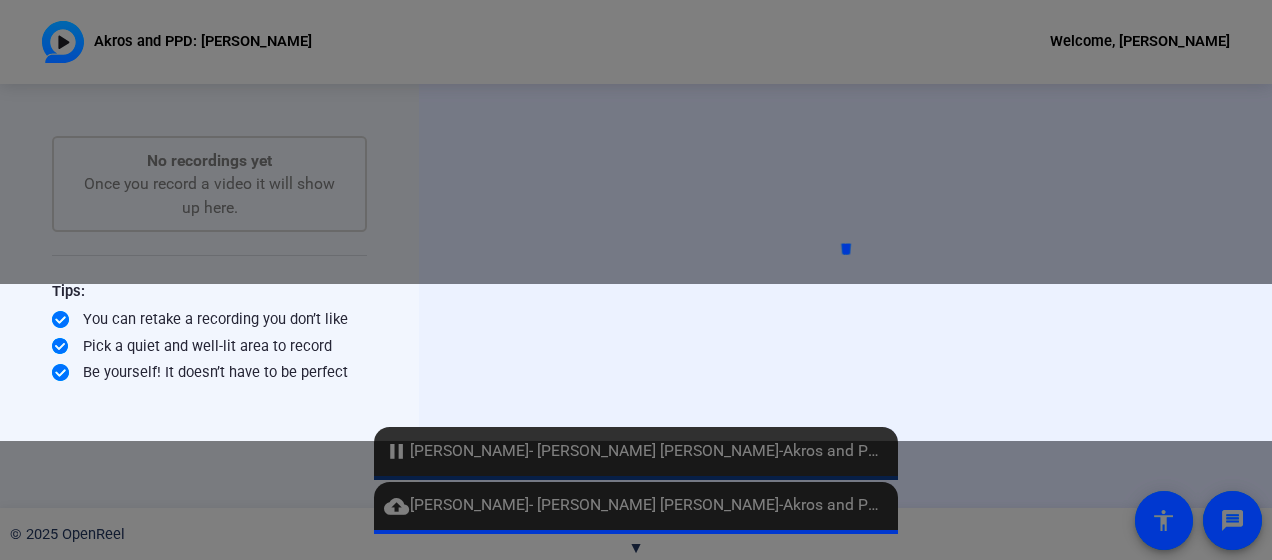 click at bounding box center [845, 295] 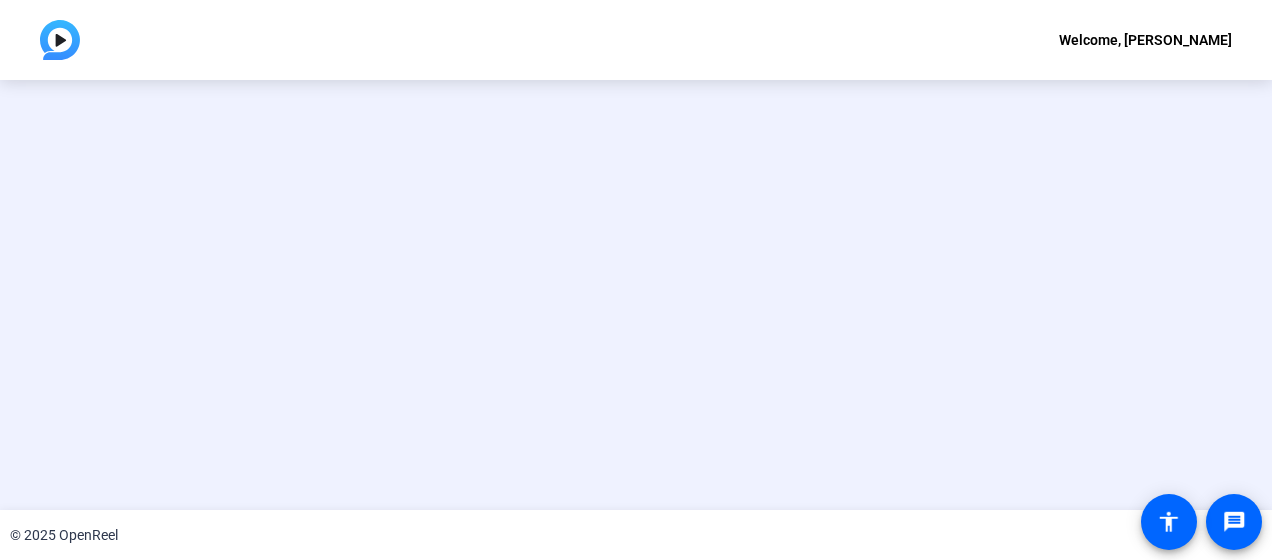 scroll, scrollTop: 0, scrollLeft: 0, axis: both 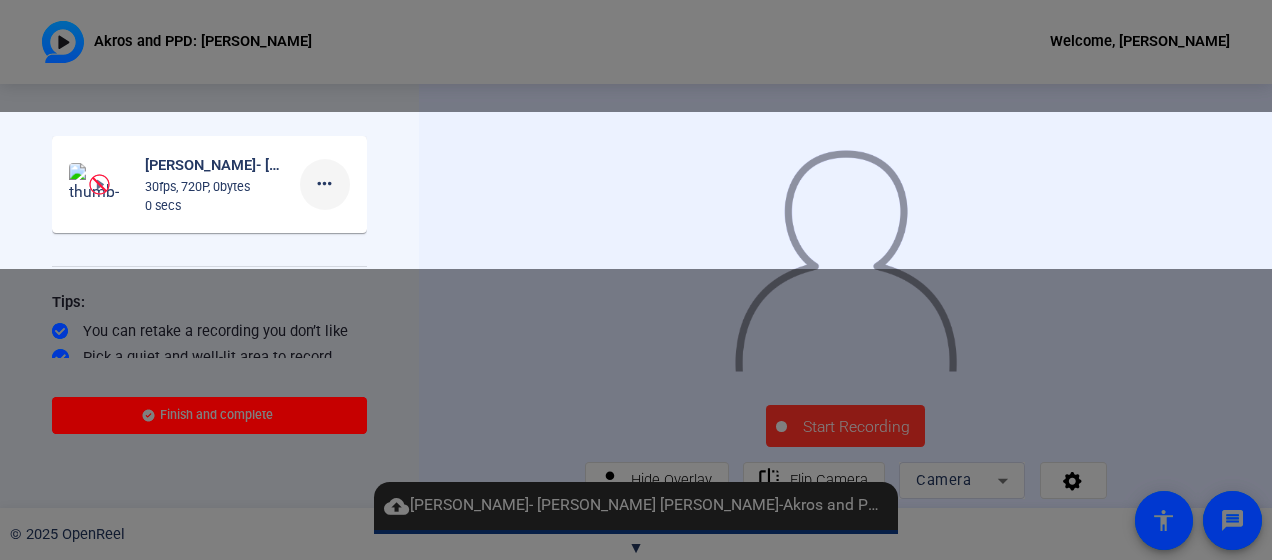 click on "more_horiz" 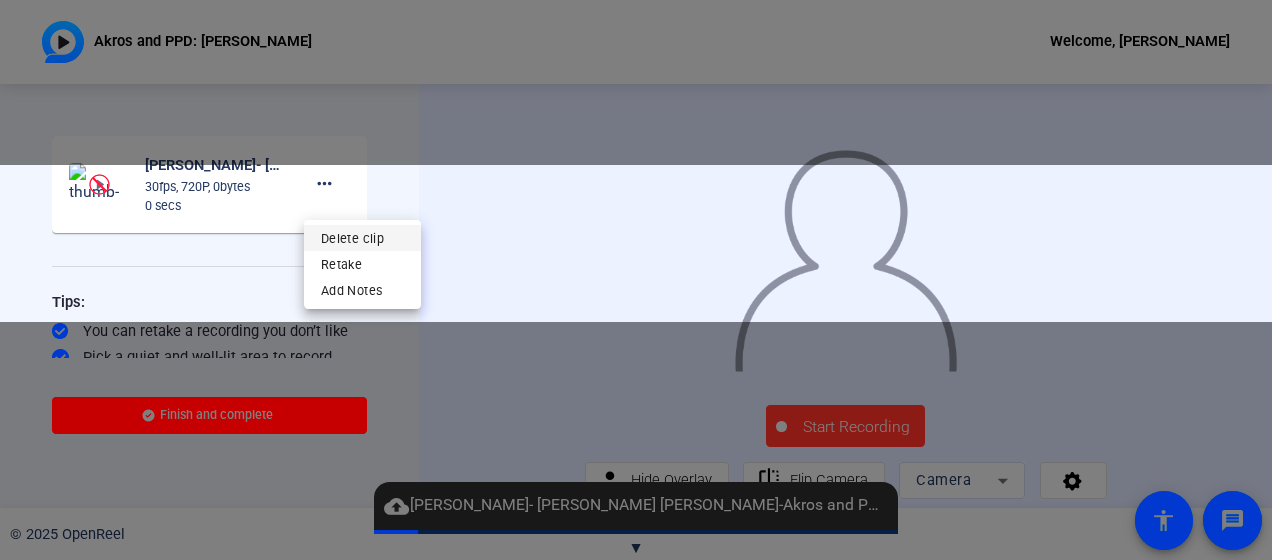click on "Delete clip" at bounding box center [362, 237] 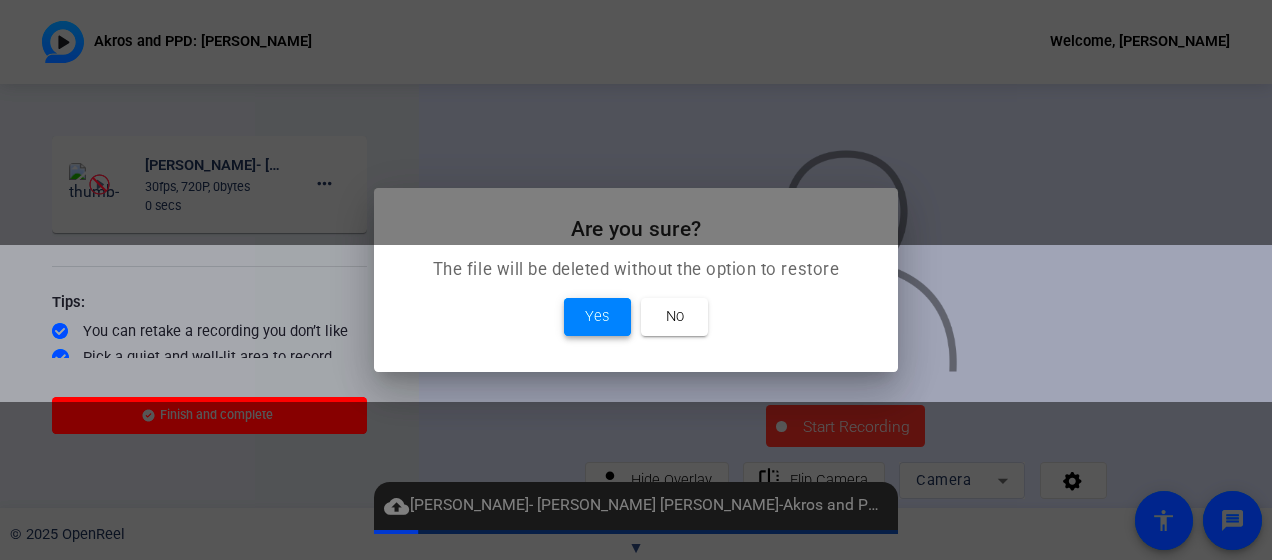 click on "Yes" at bounding box center (597, 316) 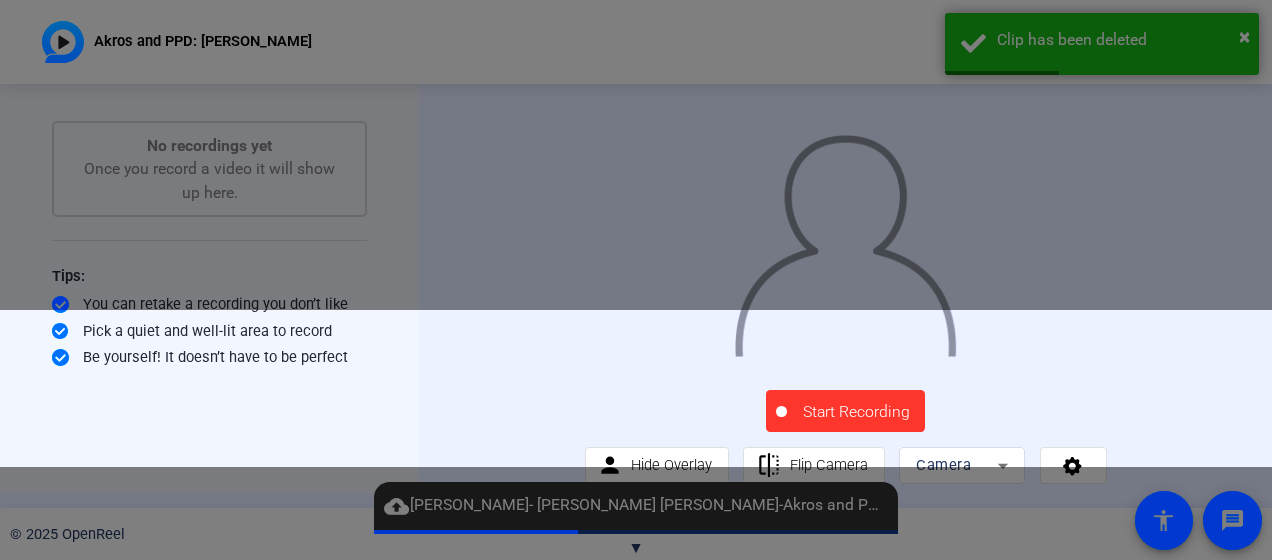 scroll, scrollTop: 66, scrollLeft: 0, axis: vertical 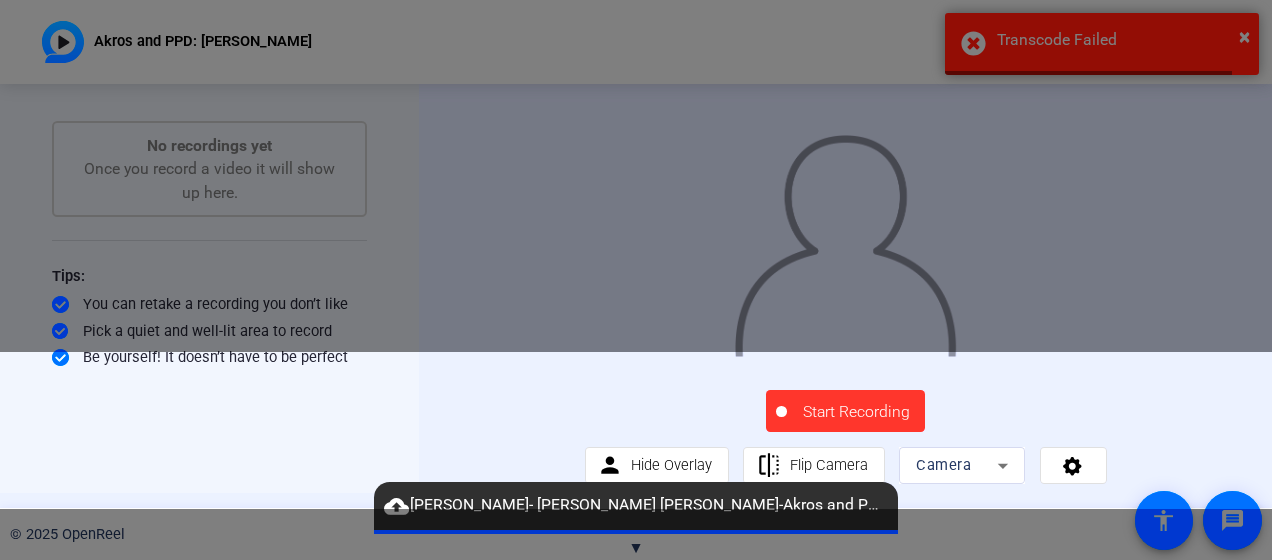click on "Start Recording" 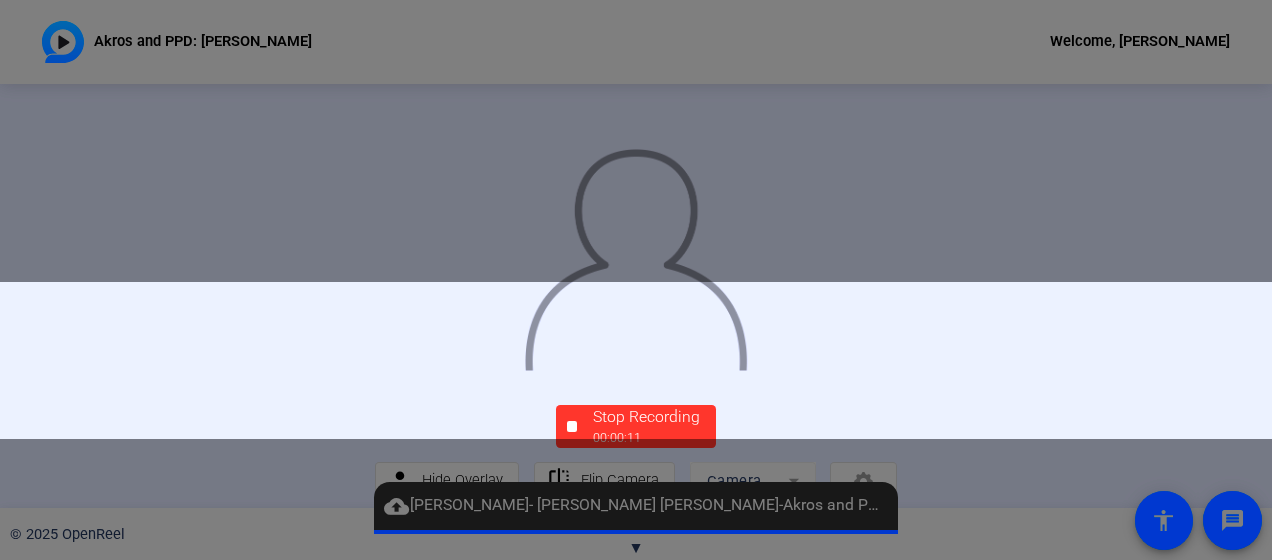 scroll, scrollTop: 162, scrollLeft: 0, axis: vertical 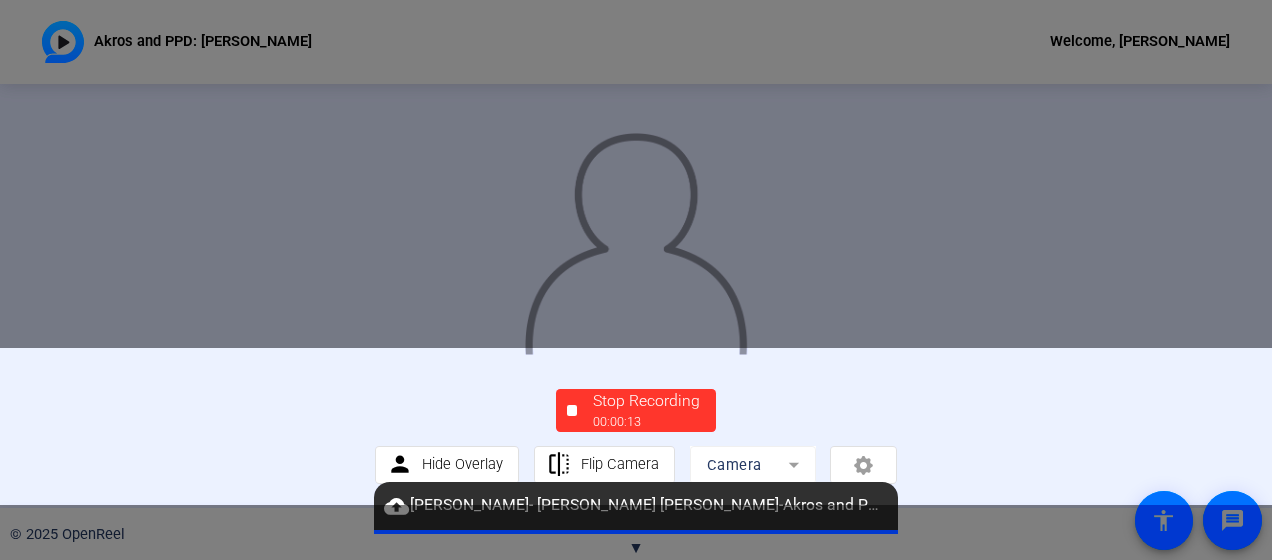 click on "Stop Recording" 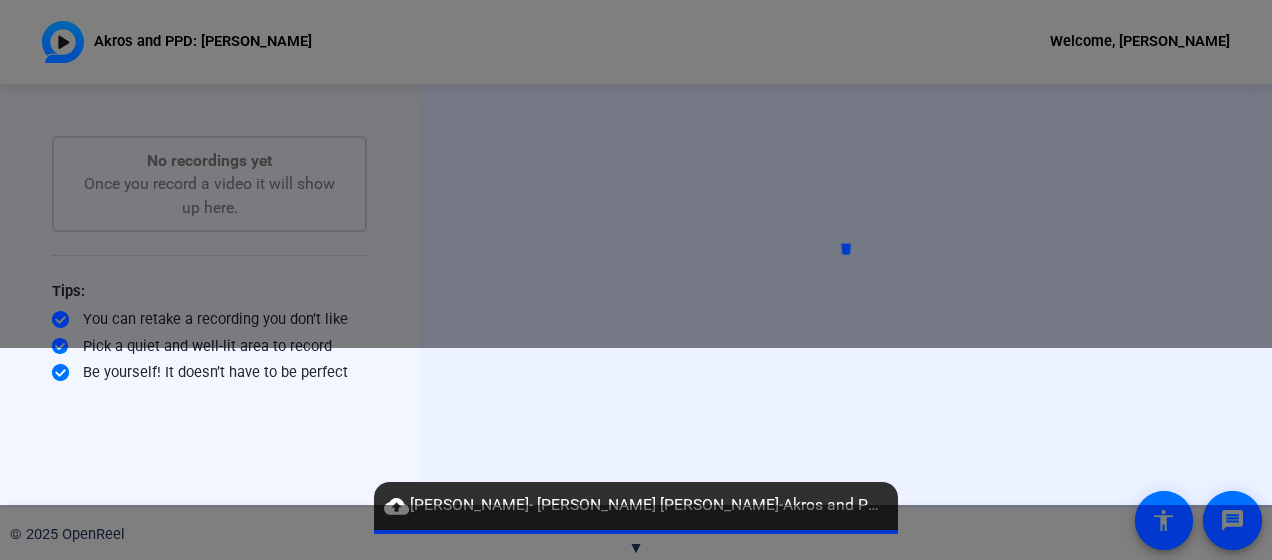 scroll, scrollTop: 0, scrollLeft: 0, axis: both 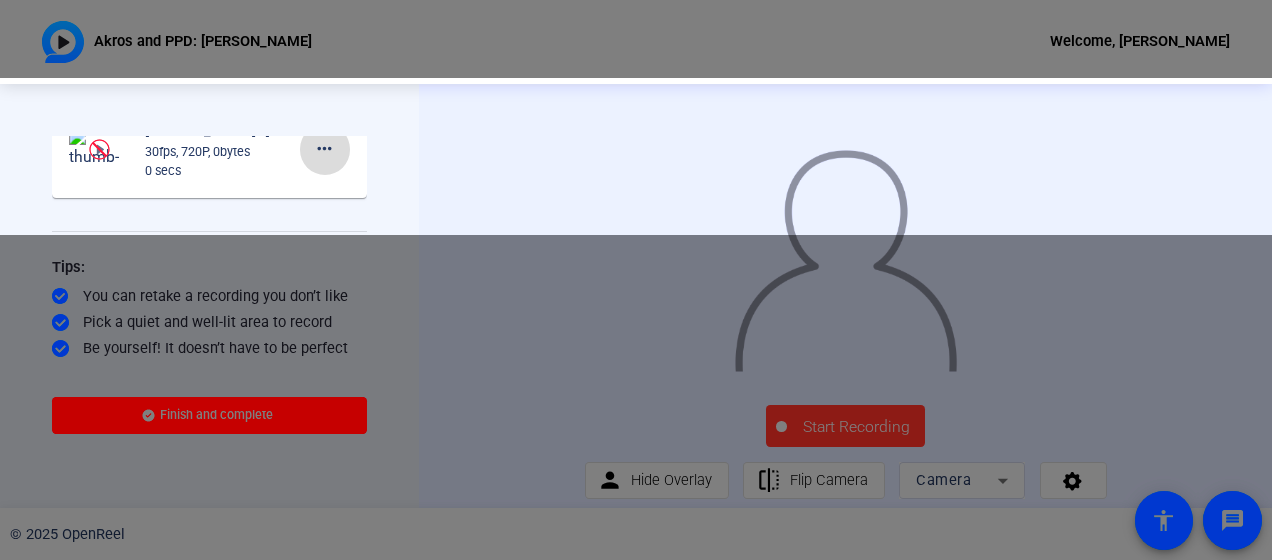 click on "more_horiz" 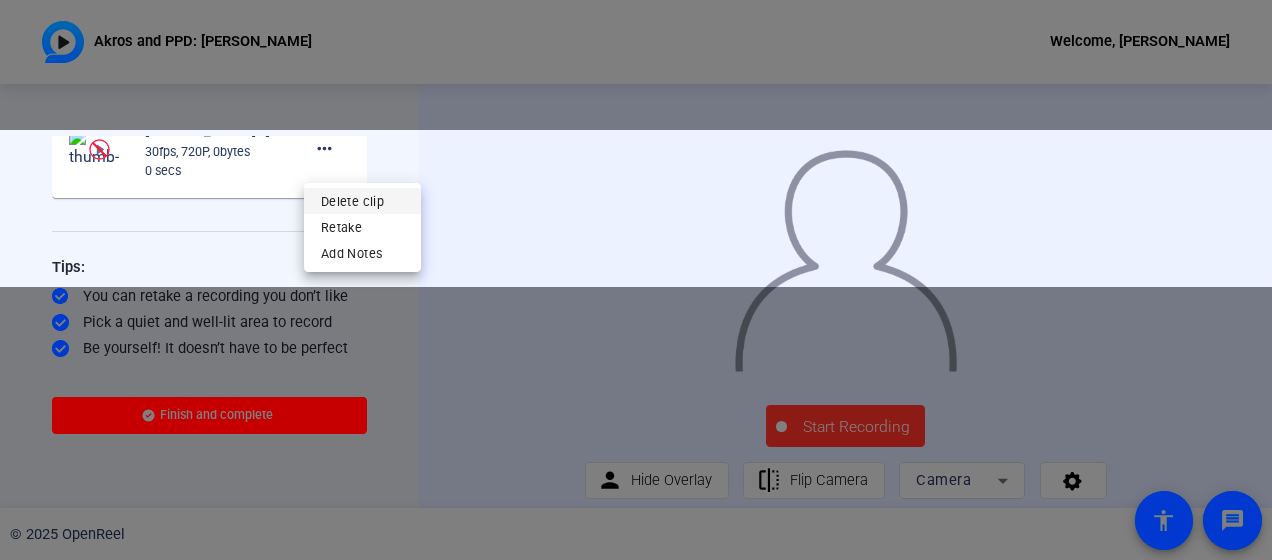 click on "Delete clip" at bounding box center [362, 200] 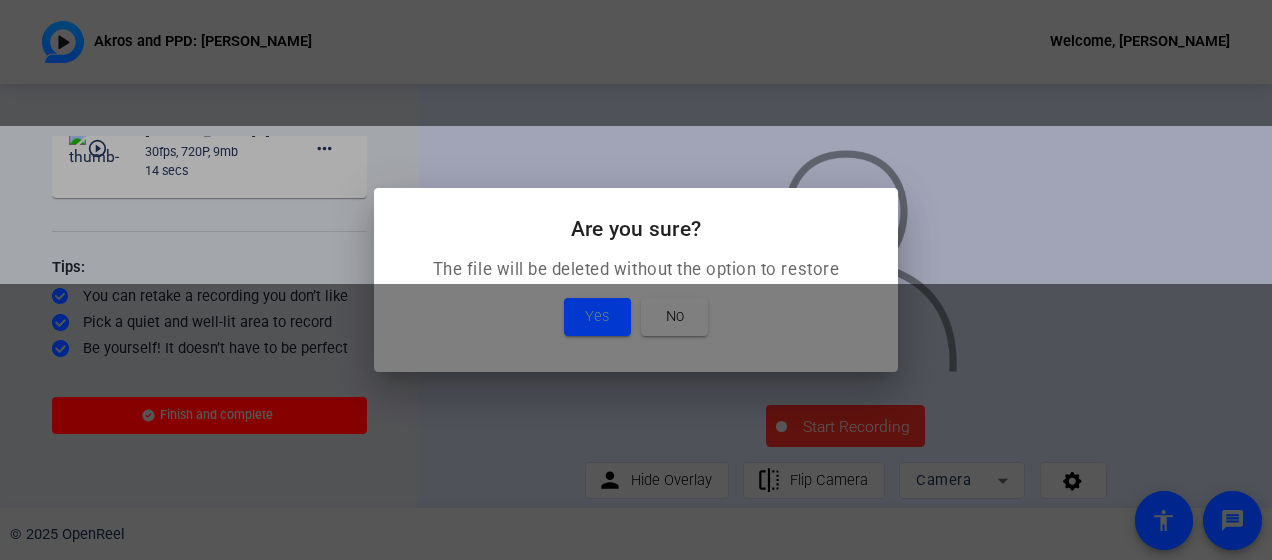 scroll, scrollTop: 22, scrollLeft: 0, axis: vertical 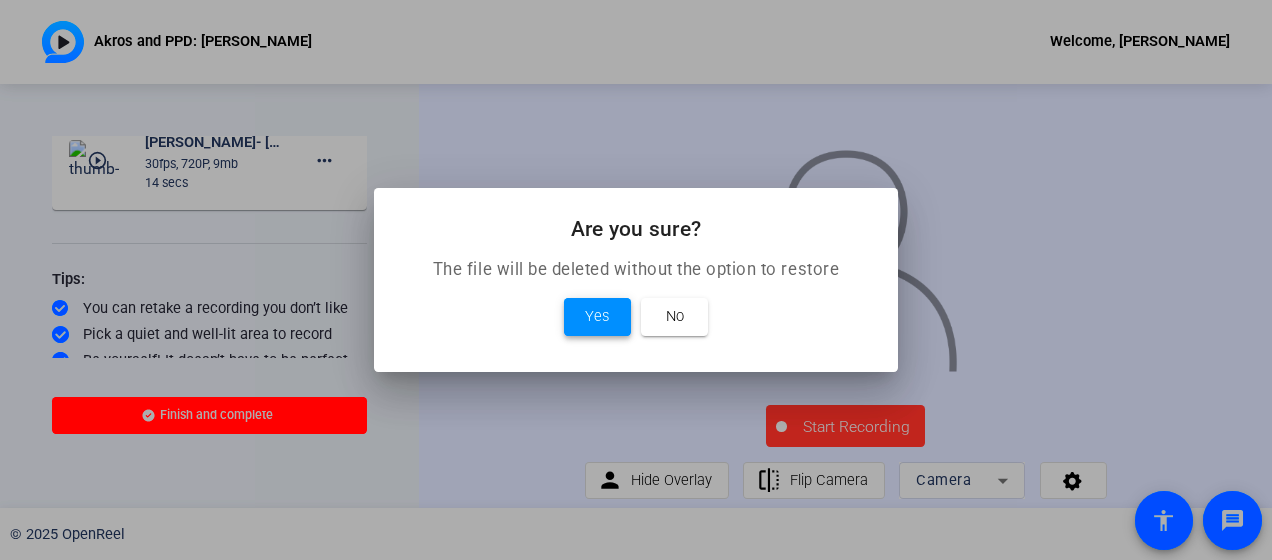 drag, startPoint x: 592, startPoint y: 336, endPoint x: 725, endPoint y: 280, distance: 144.3087 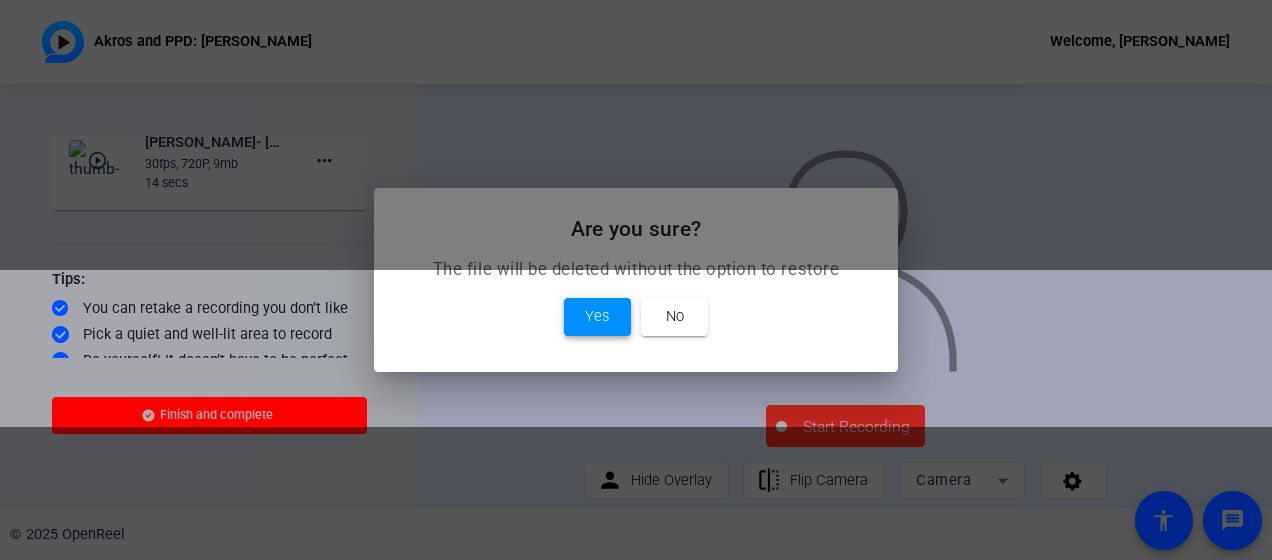 click at bounding box center (597, 317) 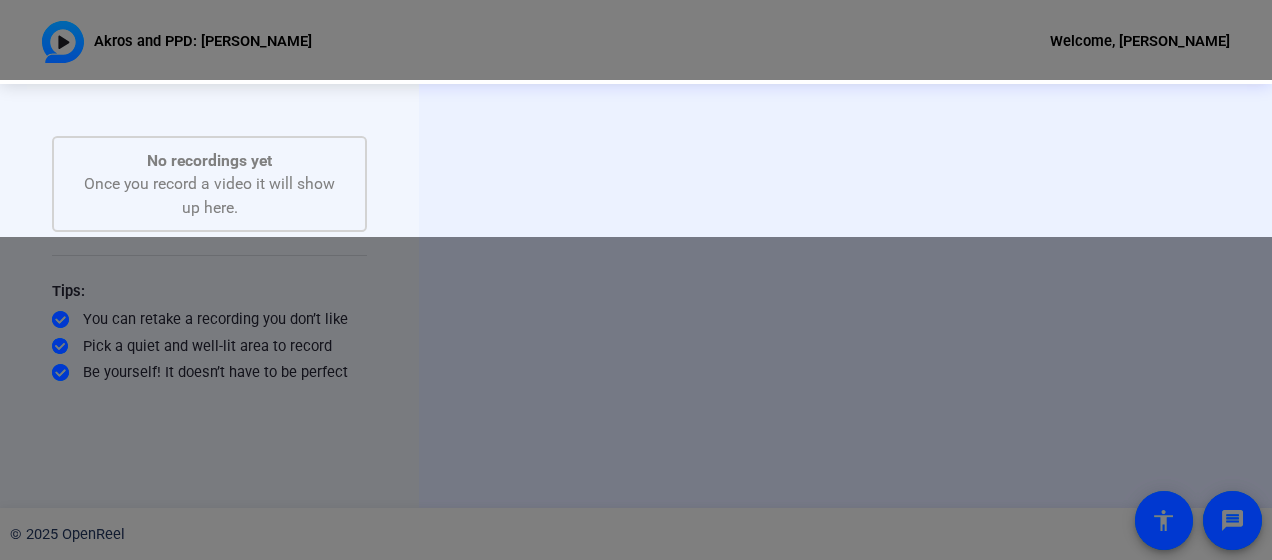 scroll, scrollTop: 0, scrollLeft: 0, axis: both 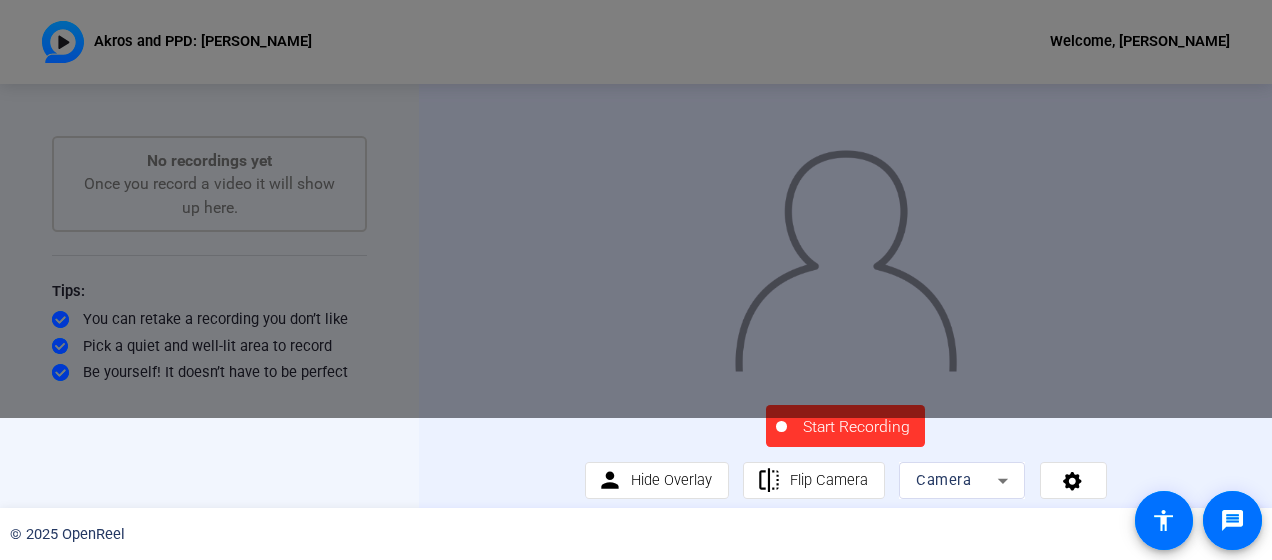 click on "Start Recording" 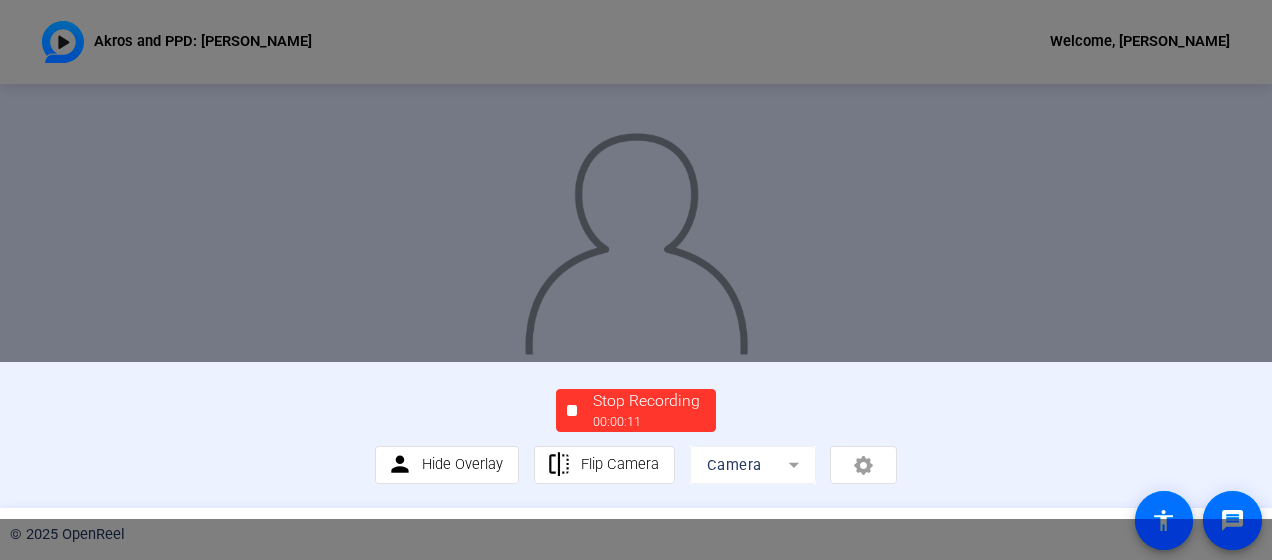scroll, scrollTop: 162, scrollLeft: 0, axis: vertical 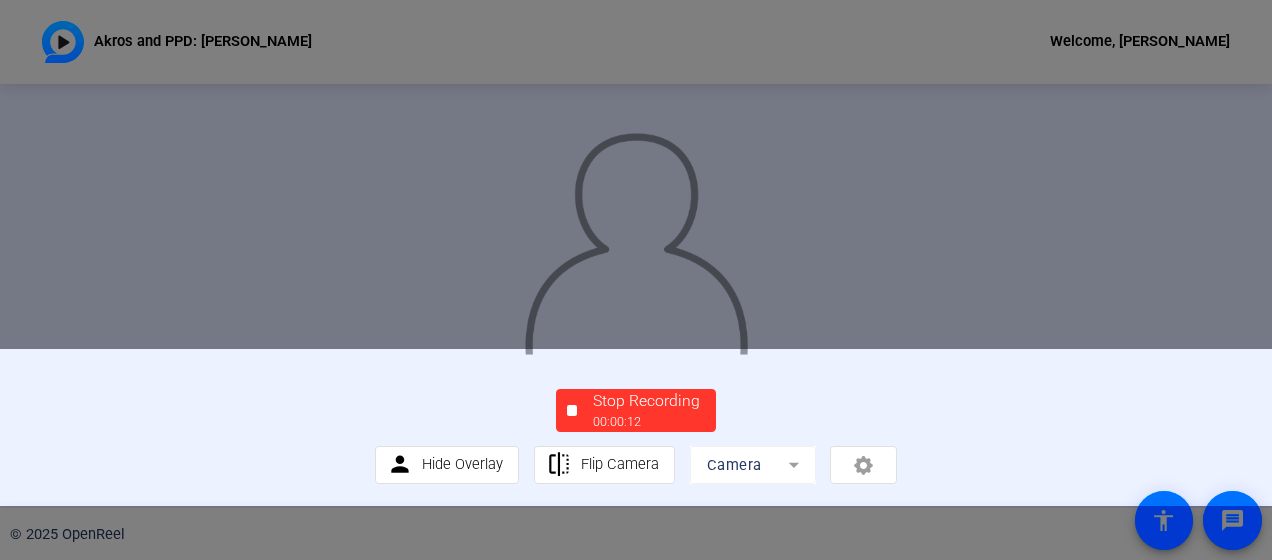 click on "Stop Recording" 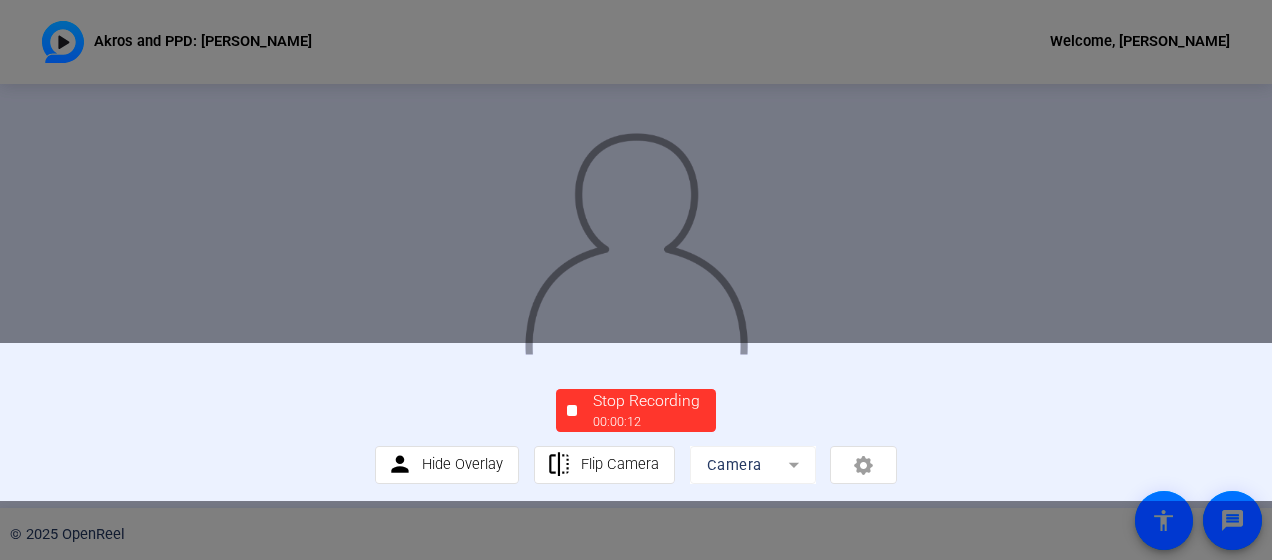 scroll, scrollTop: 0, scrollLeft: 0, axis: both 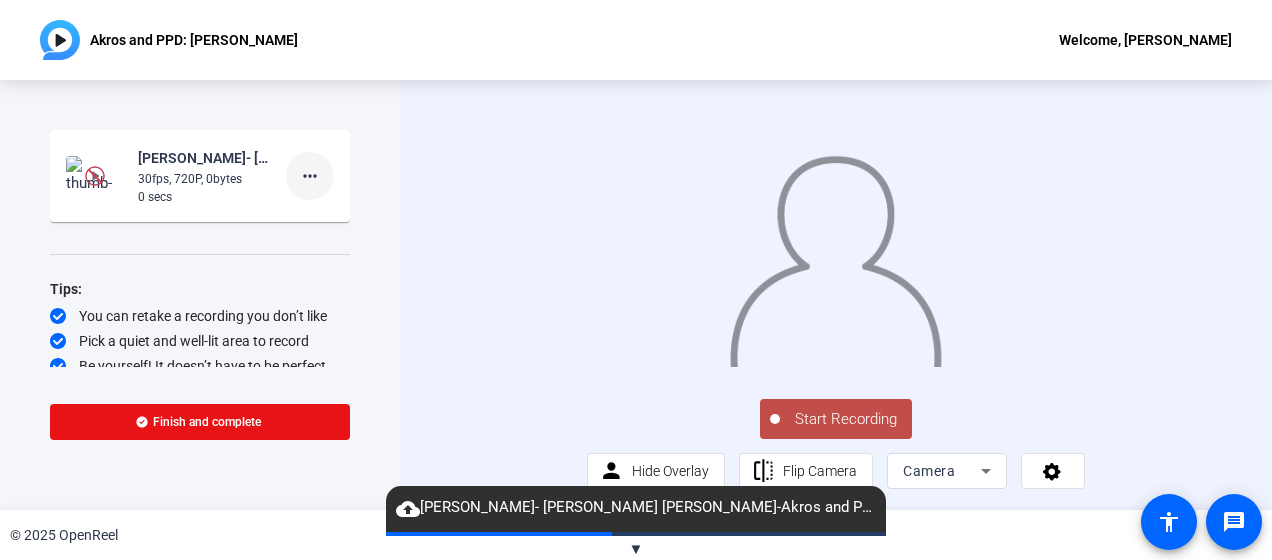 click on "more_horiz" 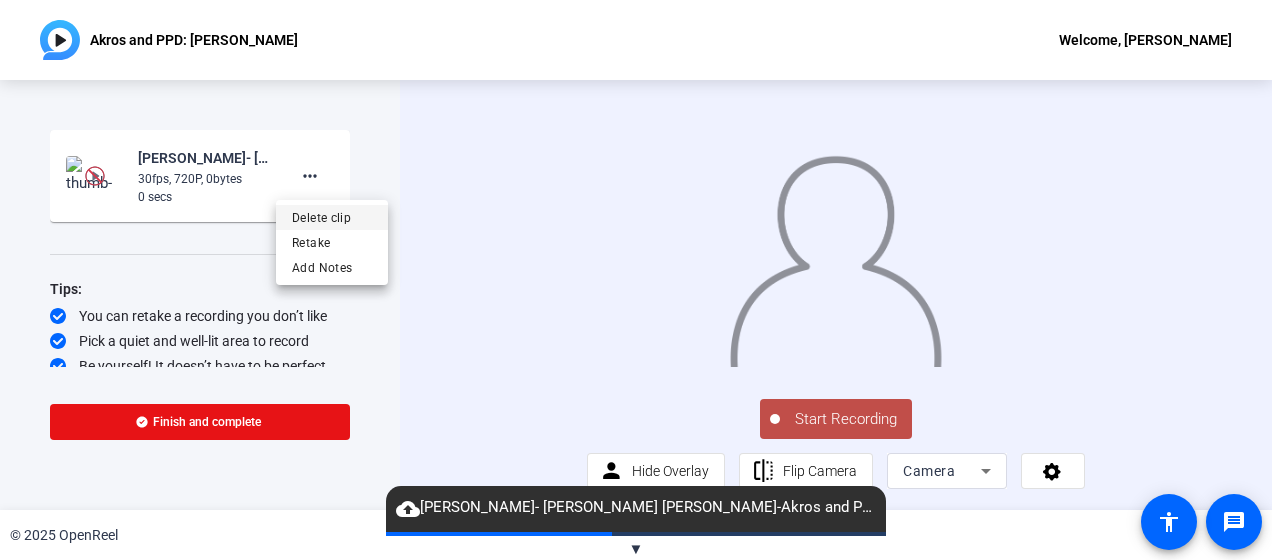 click on "Delete clip" at bounding box center [332, 218] 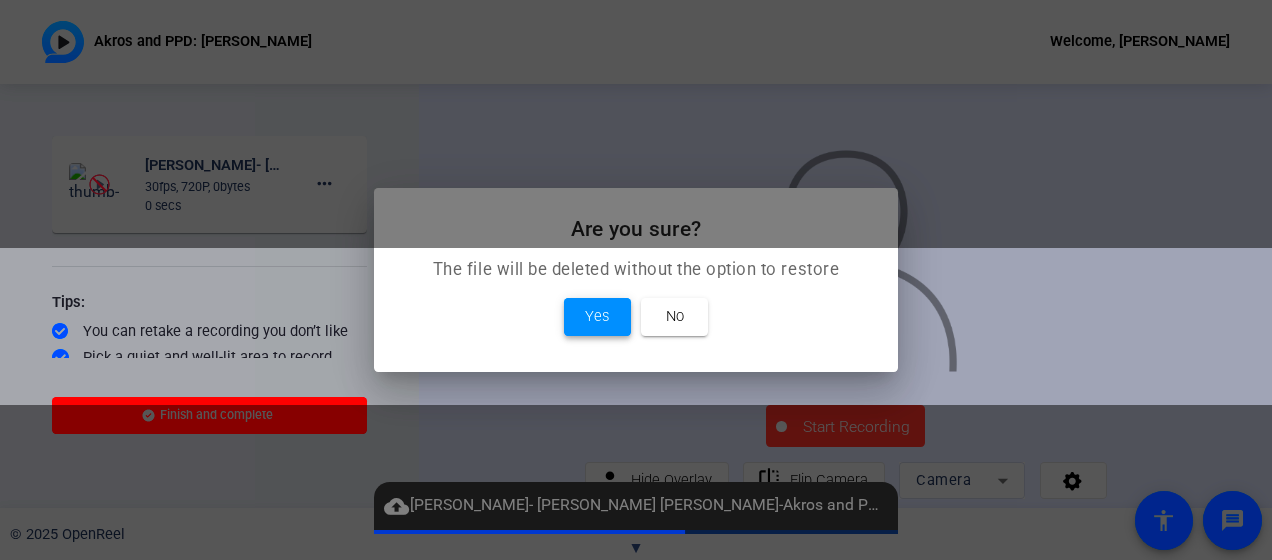 click on "Yes" at bounding box center (597, 316) 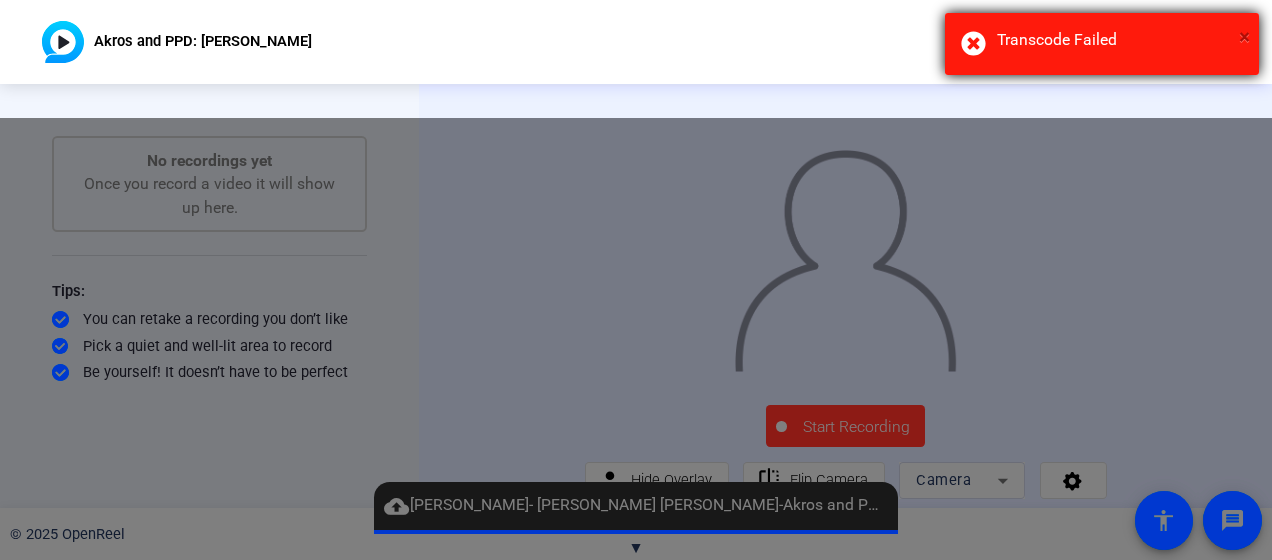 click on "×" at bounding box center (1244, 37) 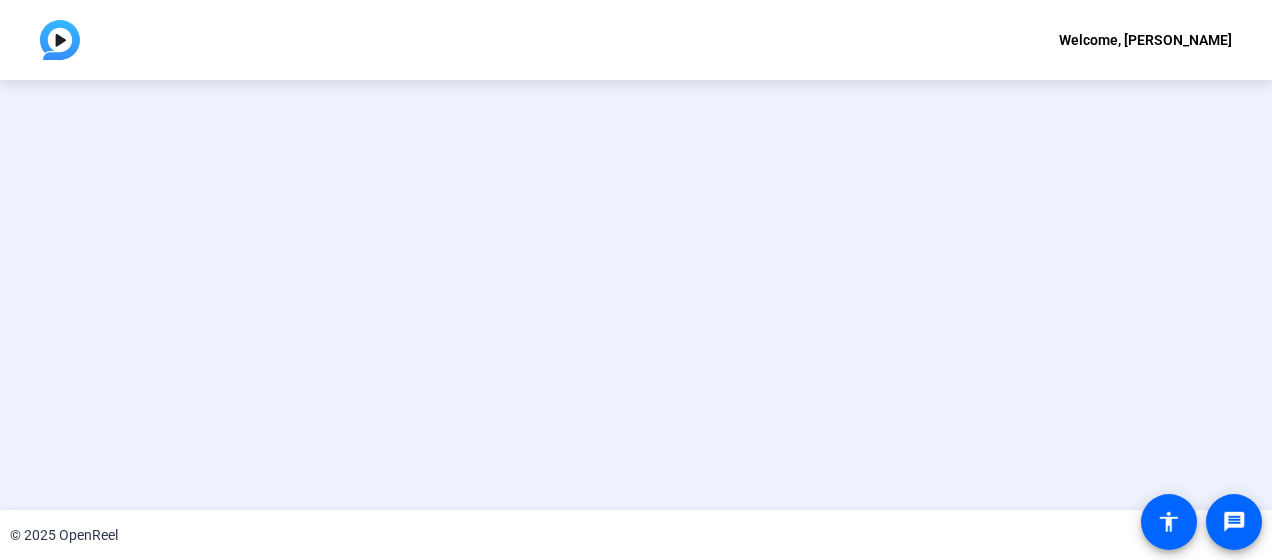 scroll, scrollTop: 0, scrollLeft: 0, axis: both 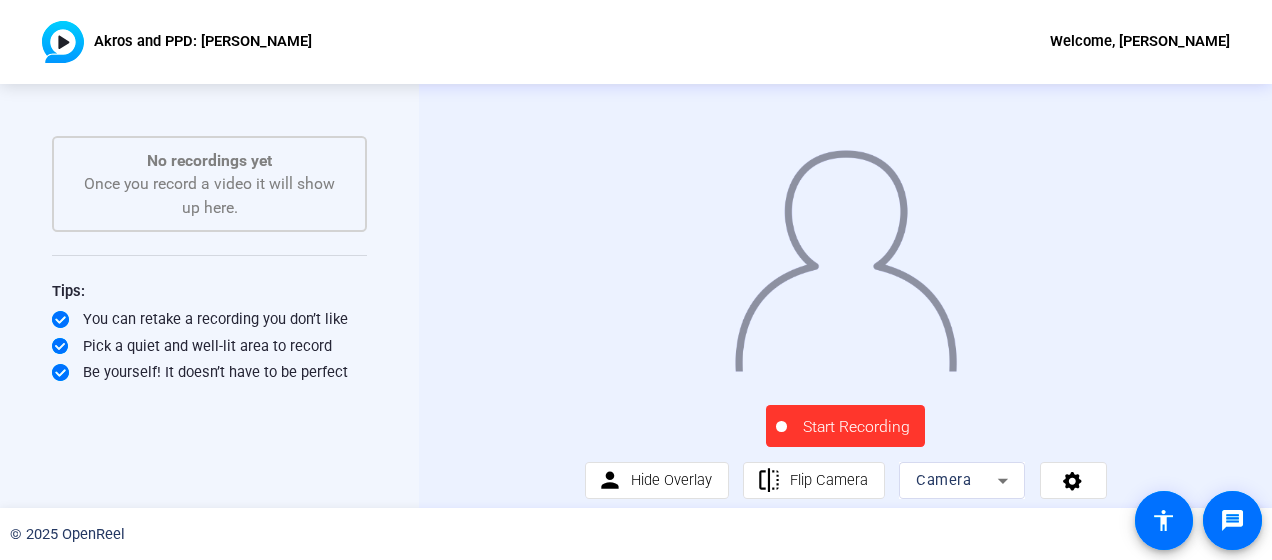 click on "Start Recording" 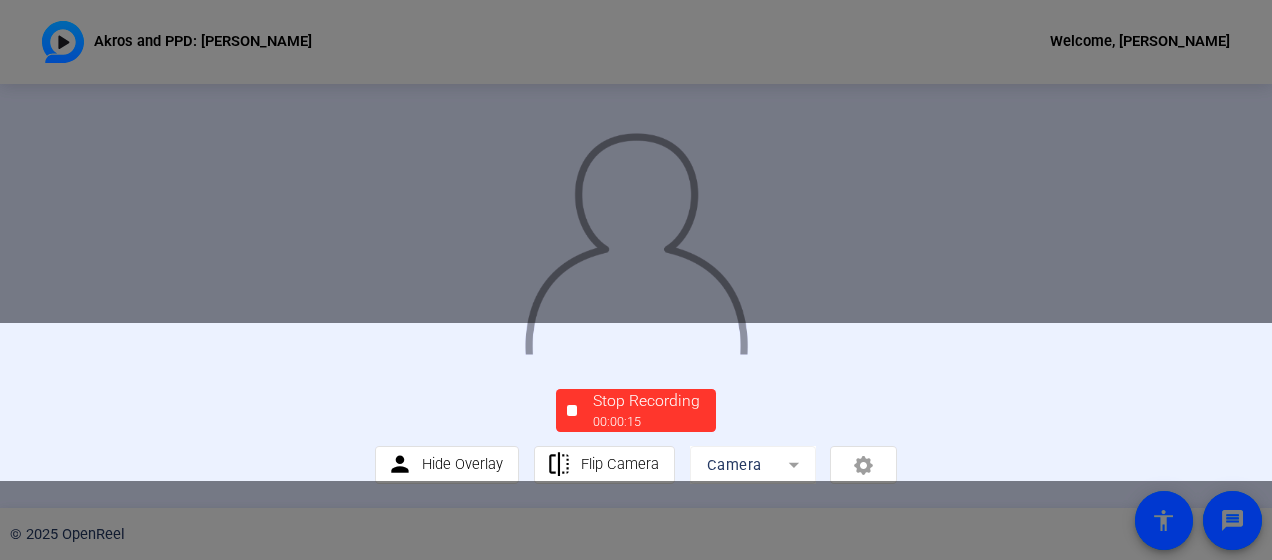 scroll, scrollTop: 162, scrollLeft: 0, axis: vertical 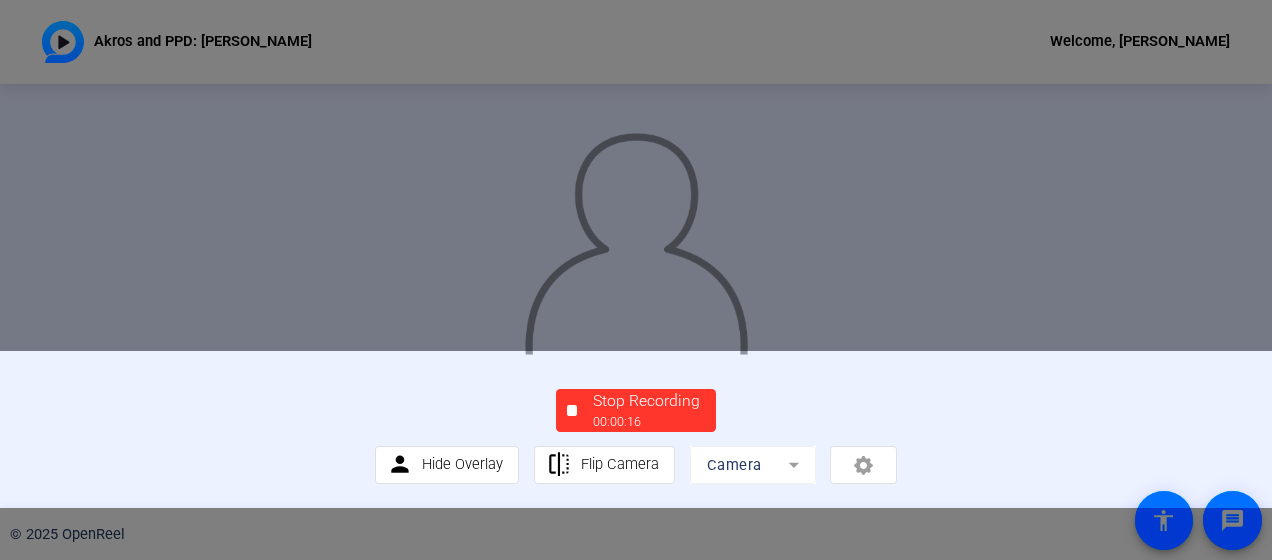 click on "Stop Recording" 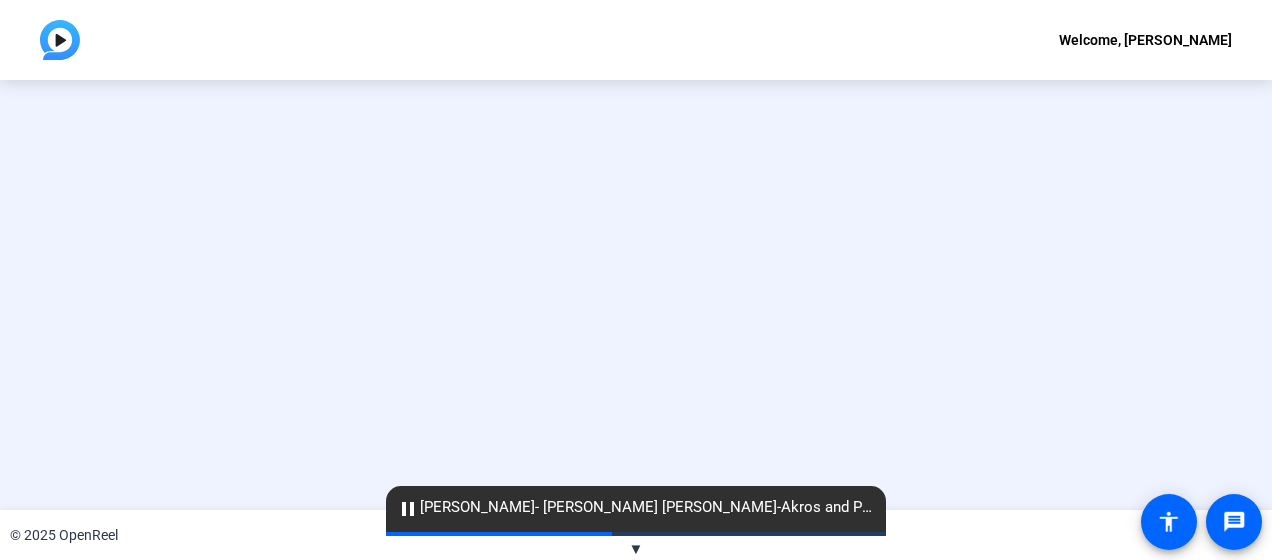 scroll, scrollTop: 0, scrollLeft: 0, axis: both 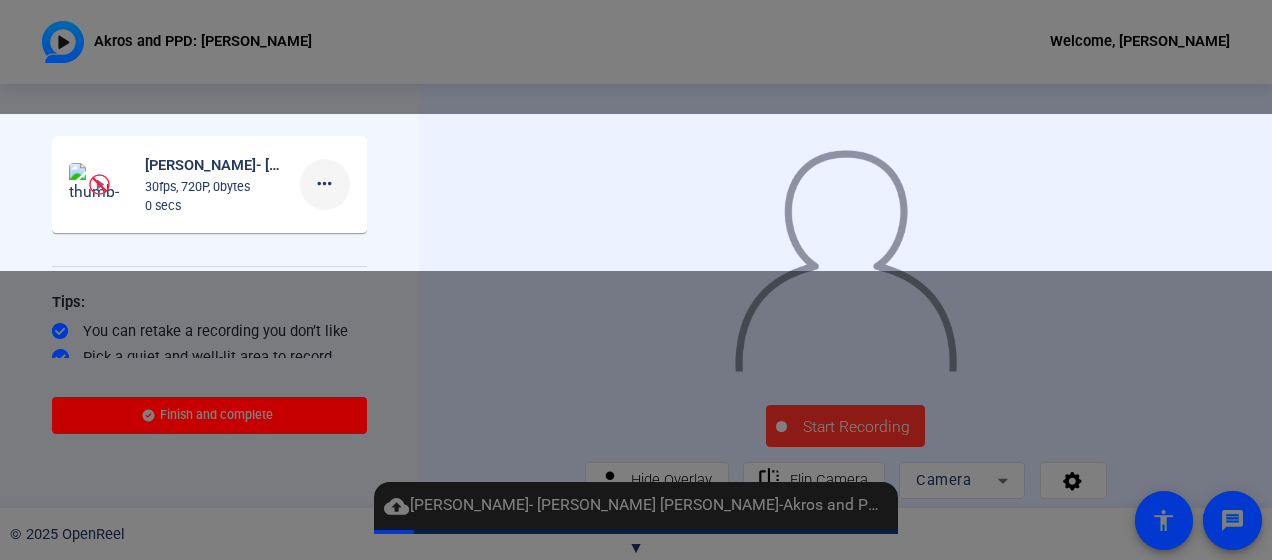 click on "more_horiz" 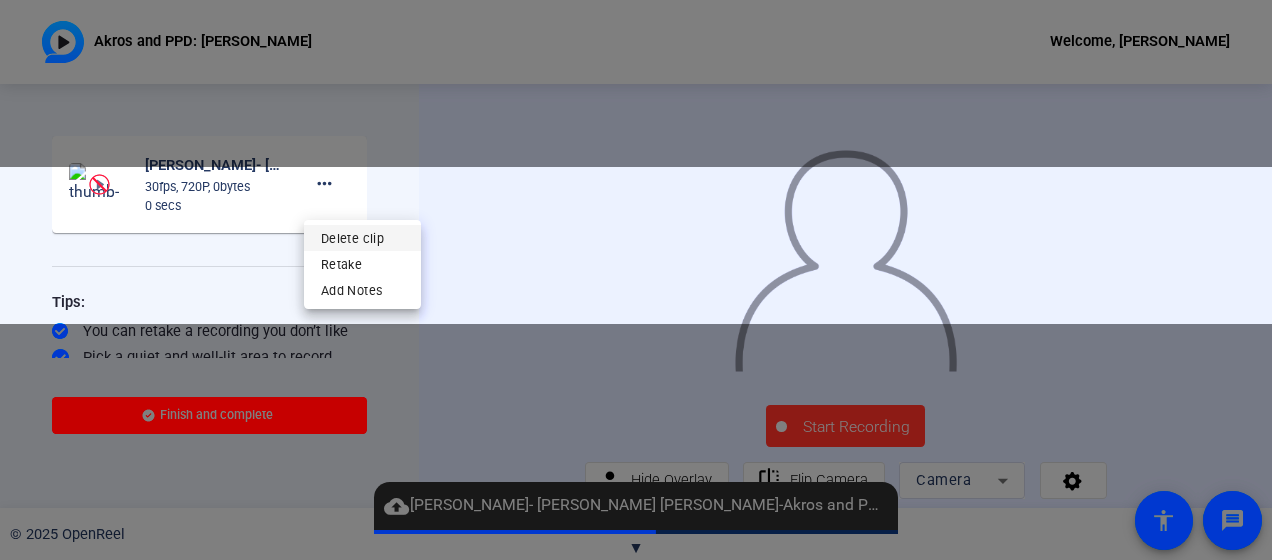click on "Delete clip" at bounding box center [362, 237] 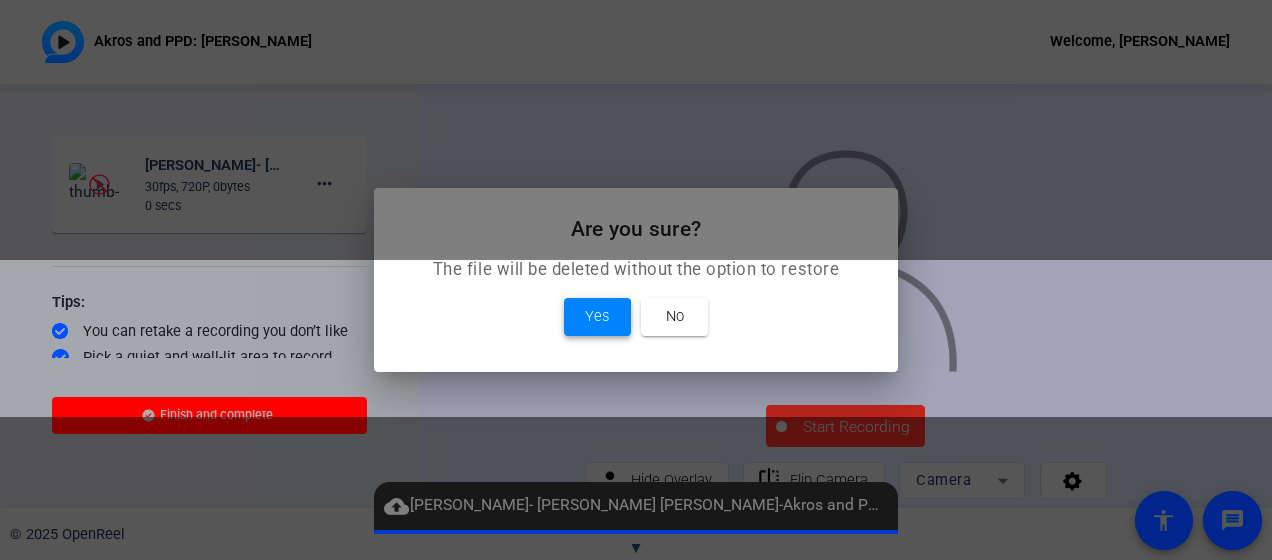 click on "Yes" at bounding box center (597, 316) 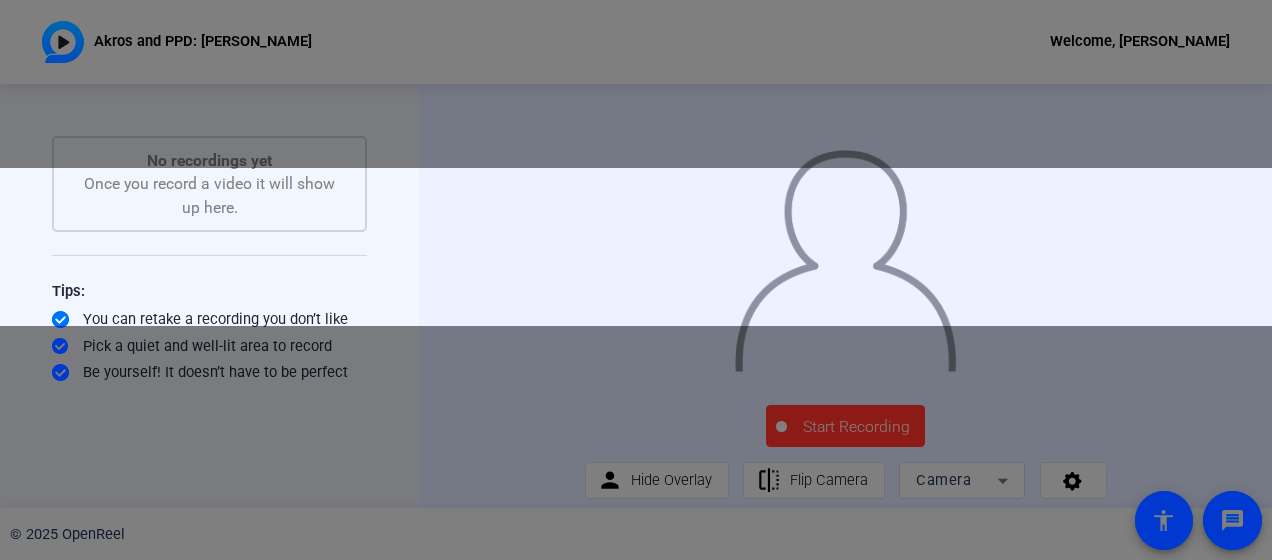 click 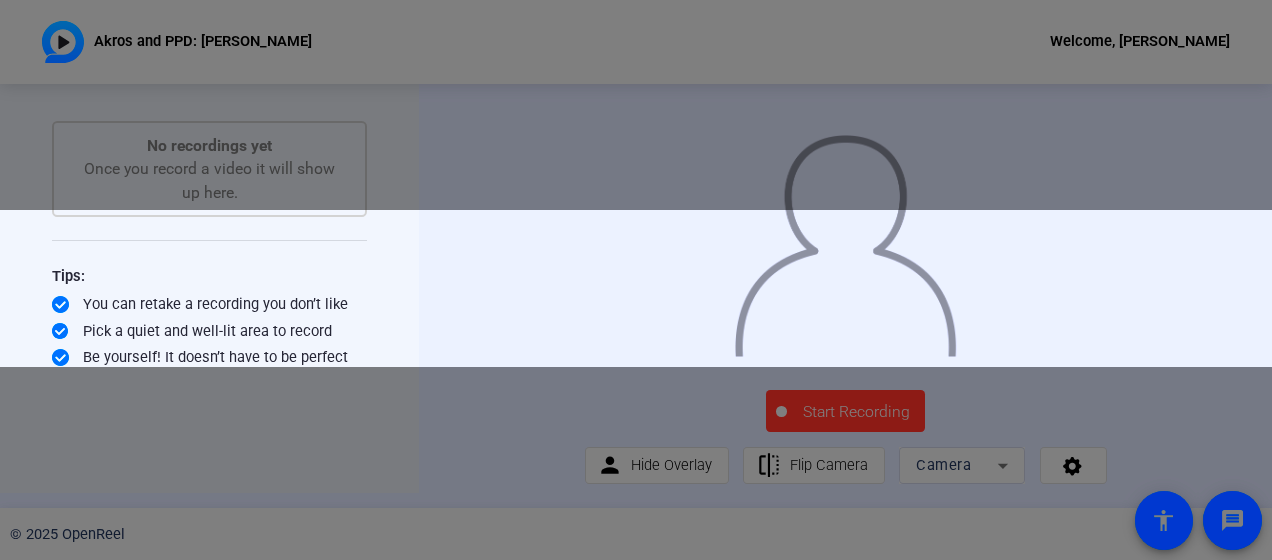 scroll, scrollTop: 0, scrollLeft: 0, axis: both 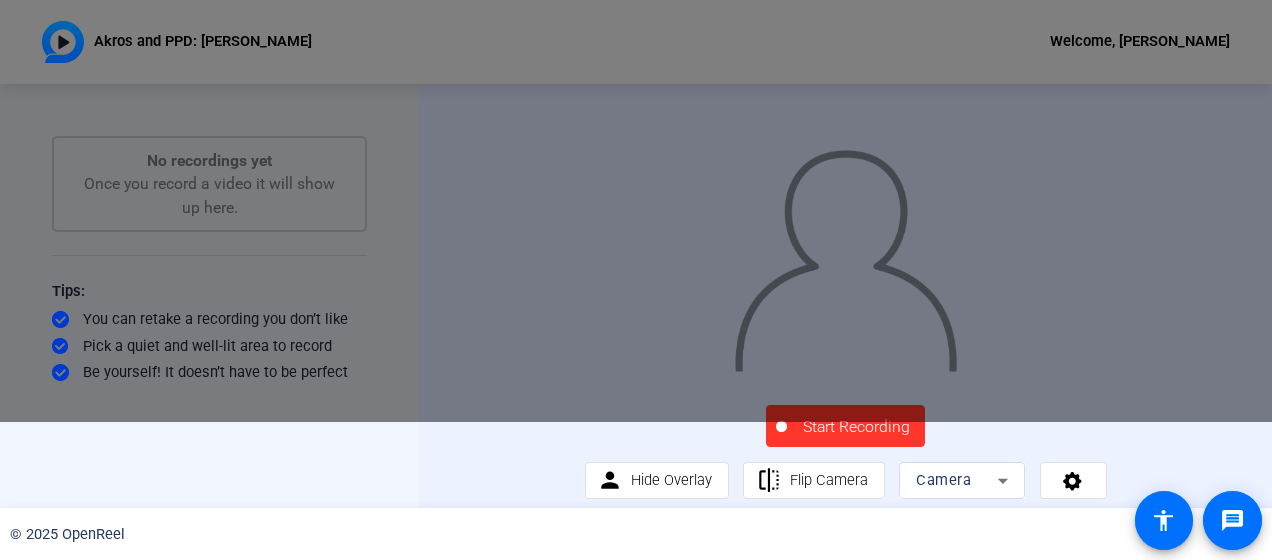 click on "Start Recording" 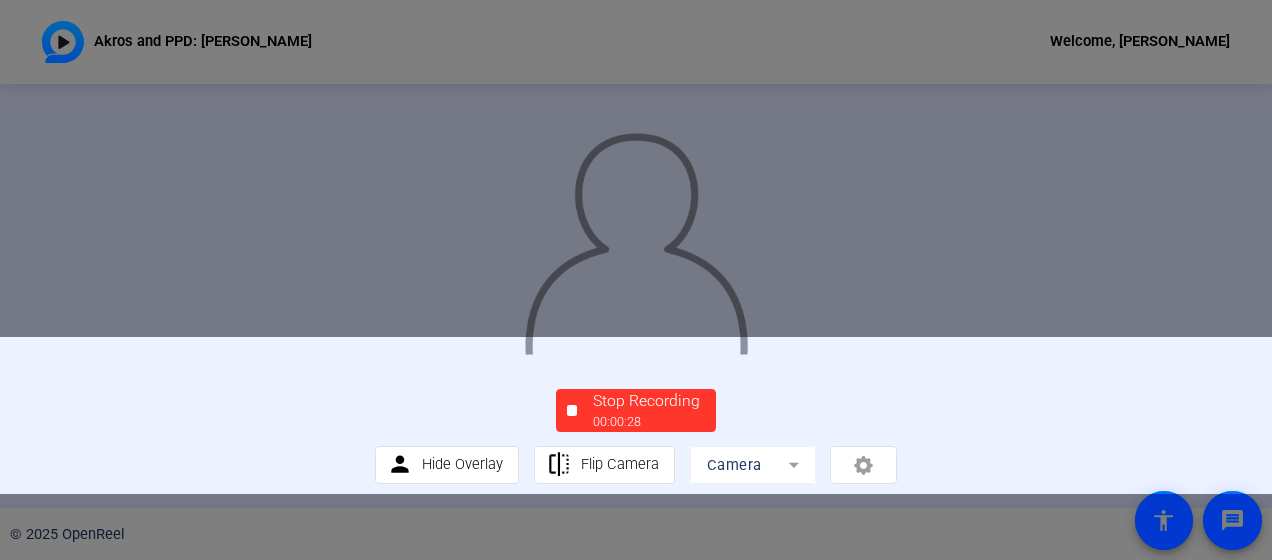 scroll, scrollTop: 162, scrollLeft: 0, axis: vertical 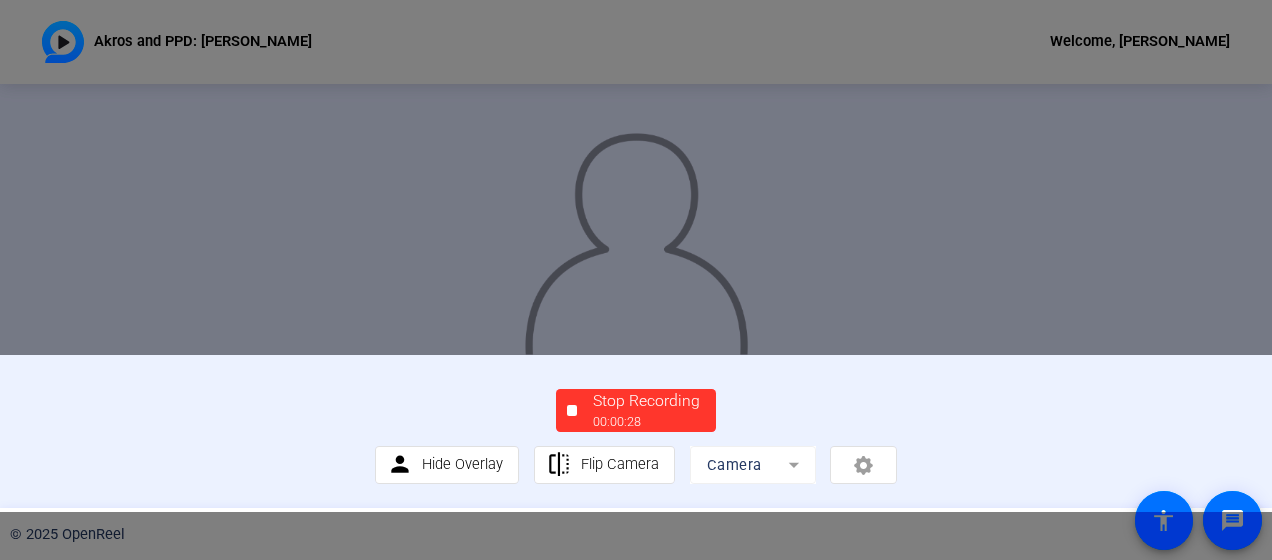 click on "00:00:28" 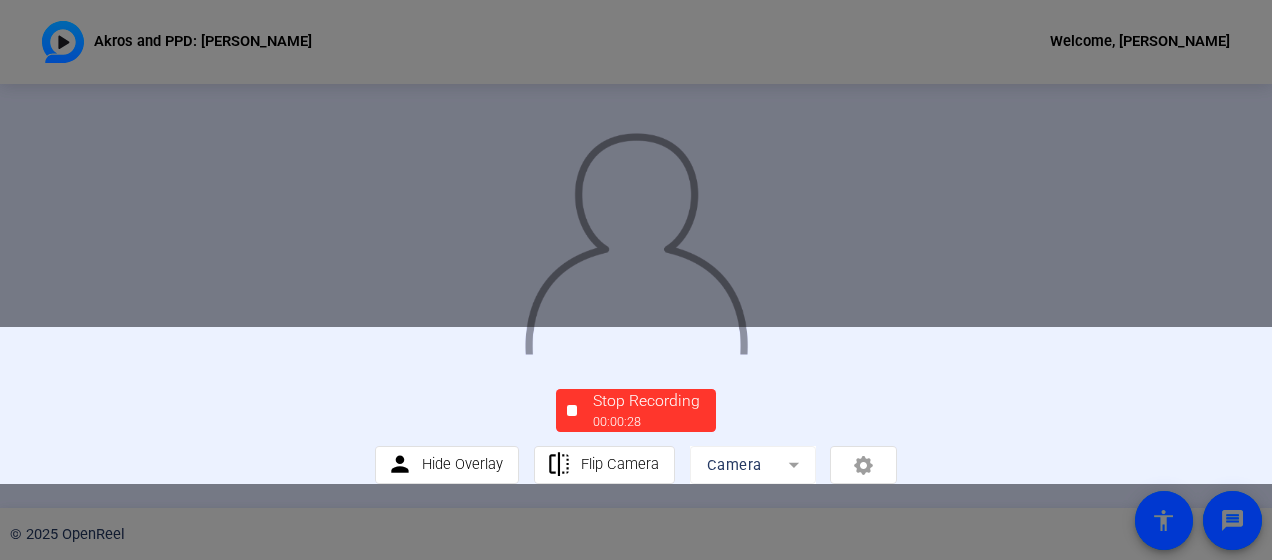 scroll, scrollTop: 0, scrollLeft: 0, axis: both 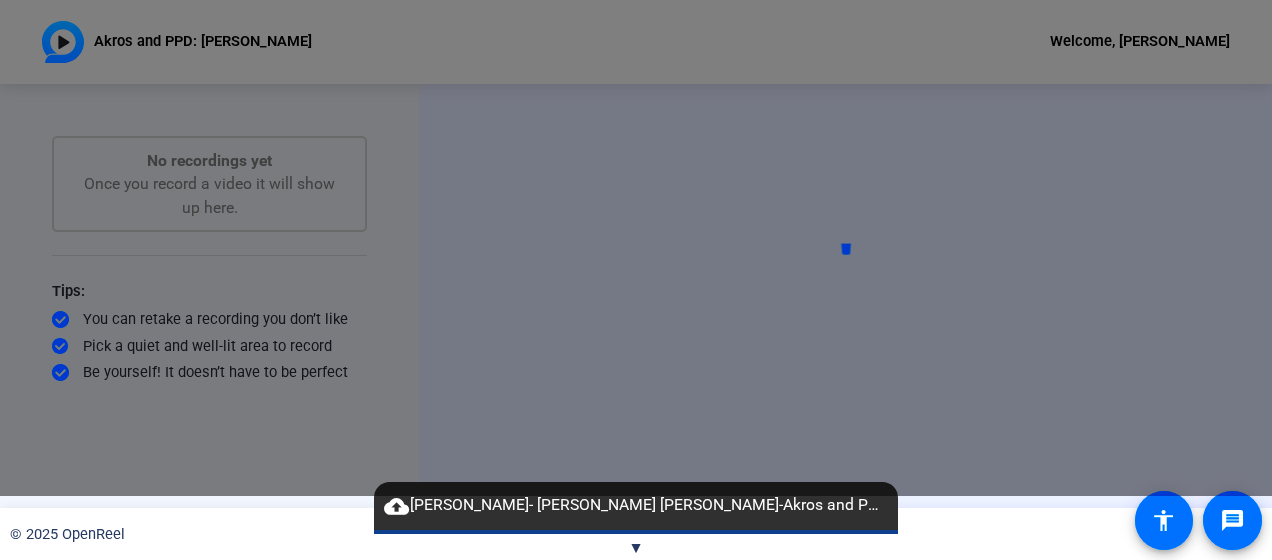 click on "▼" 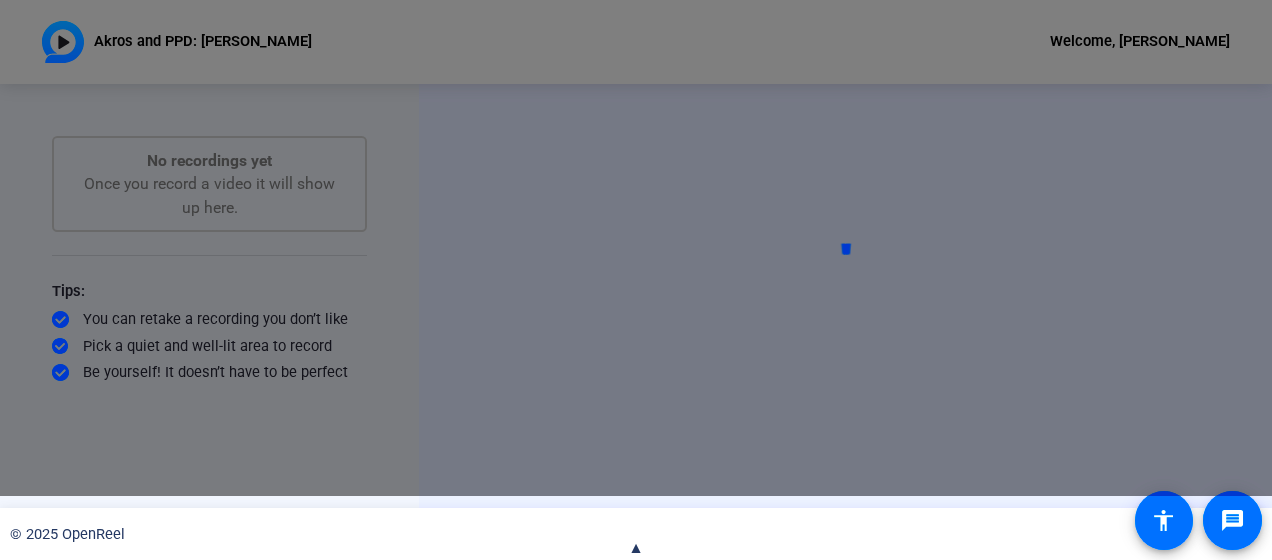 click on "▲" 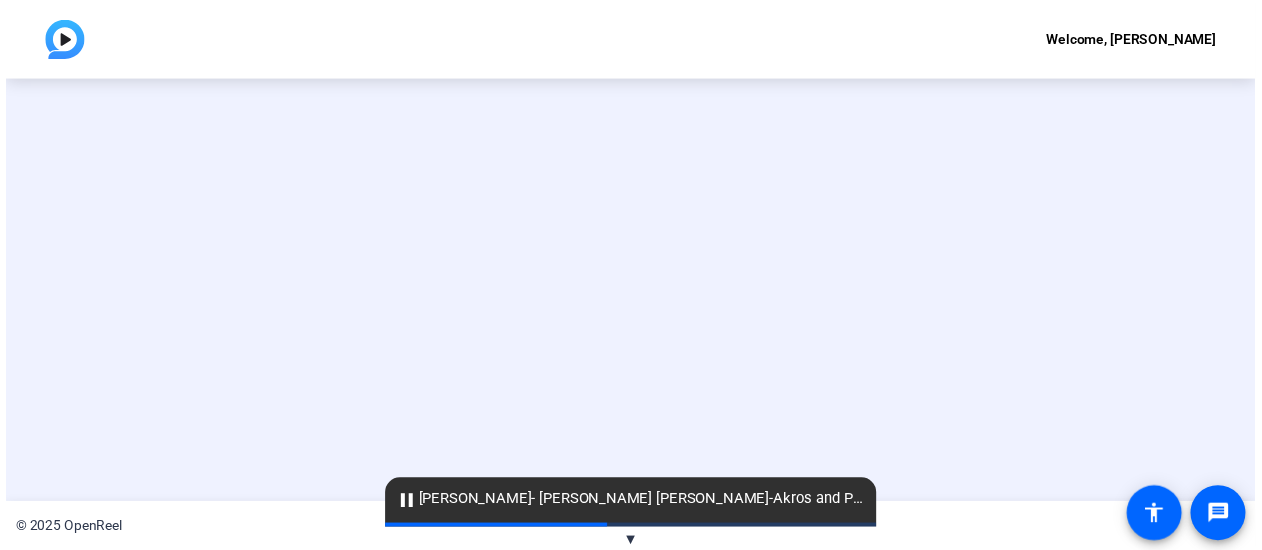 scroll, scrollTop: 0, scrollLeft: 0, axis: both 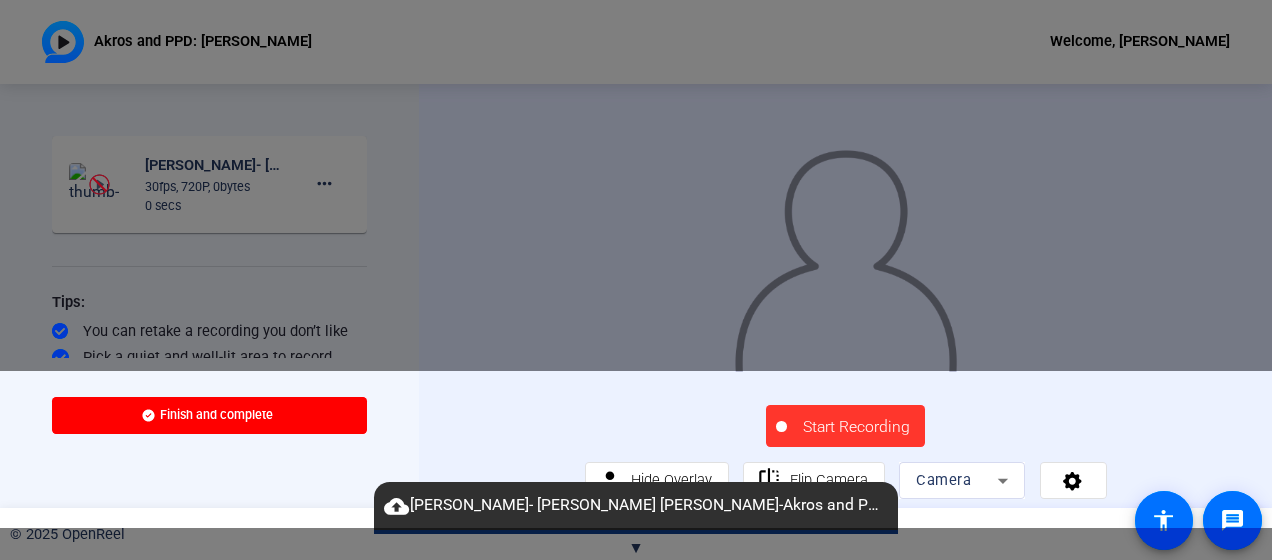 click 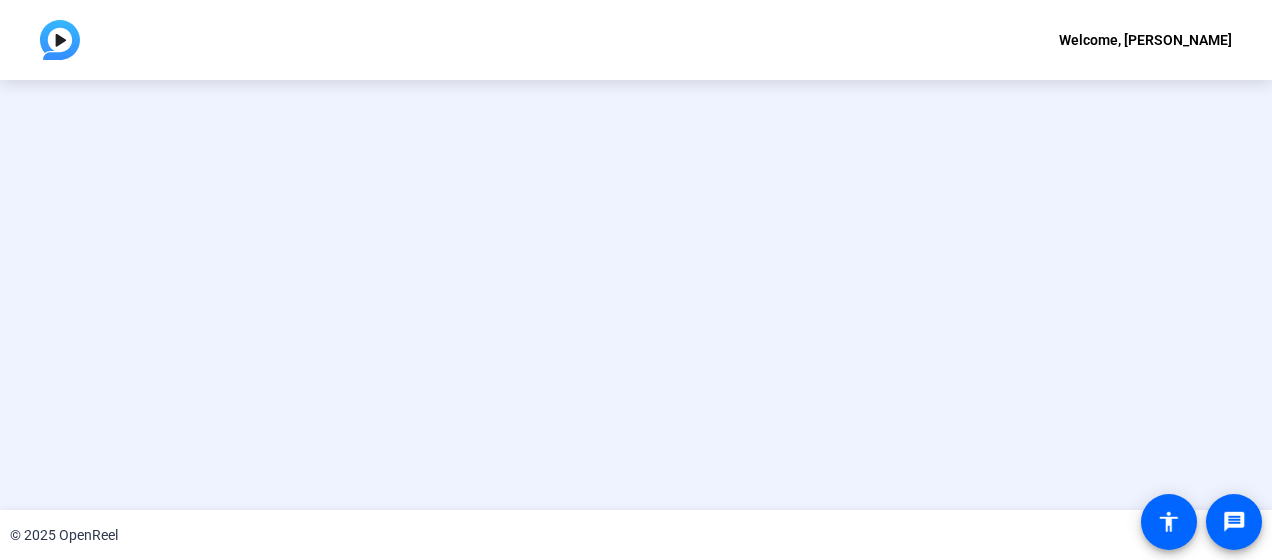 scroll, scrollTop: 0, scrollLeft: 0, axis: both 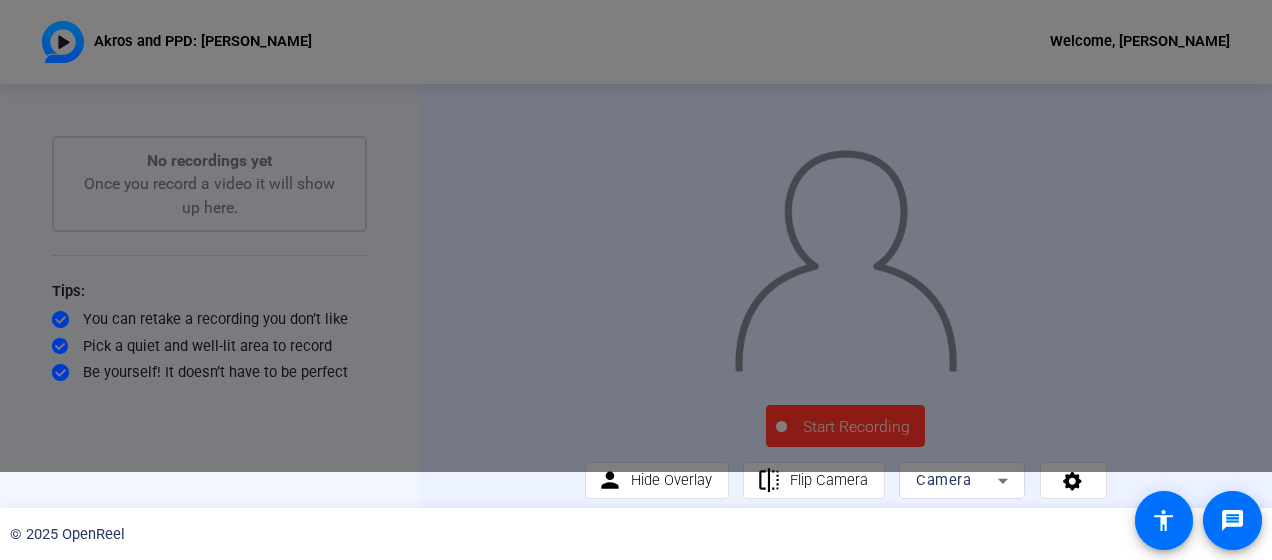 click on "© 2025 OpenReel" 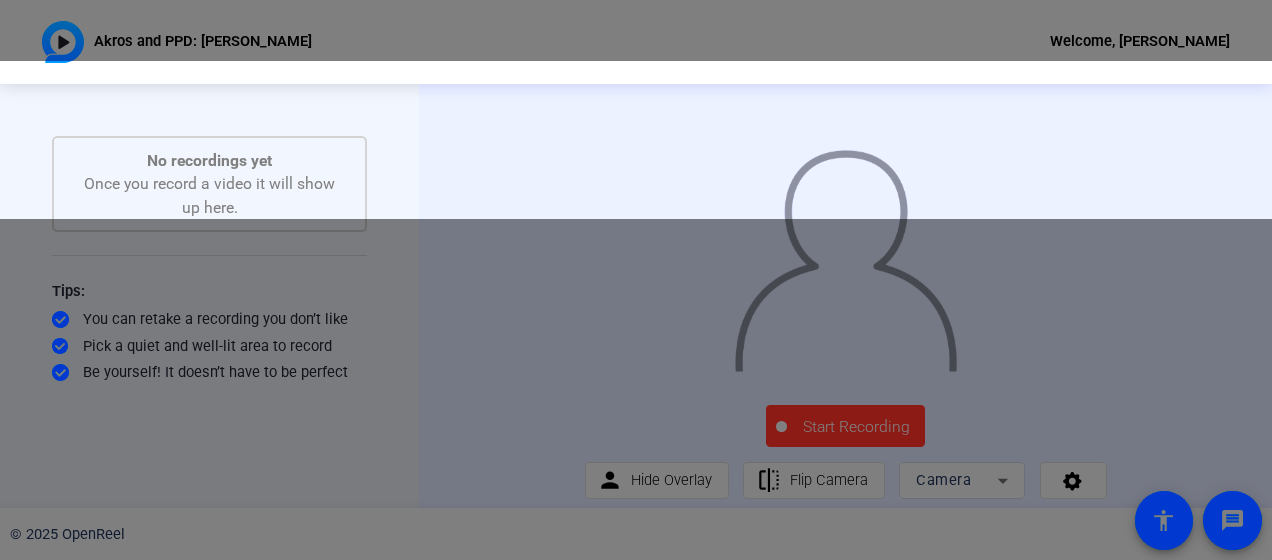 click 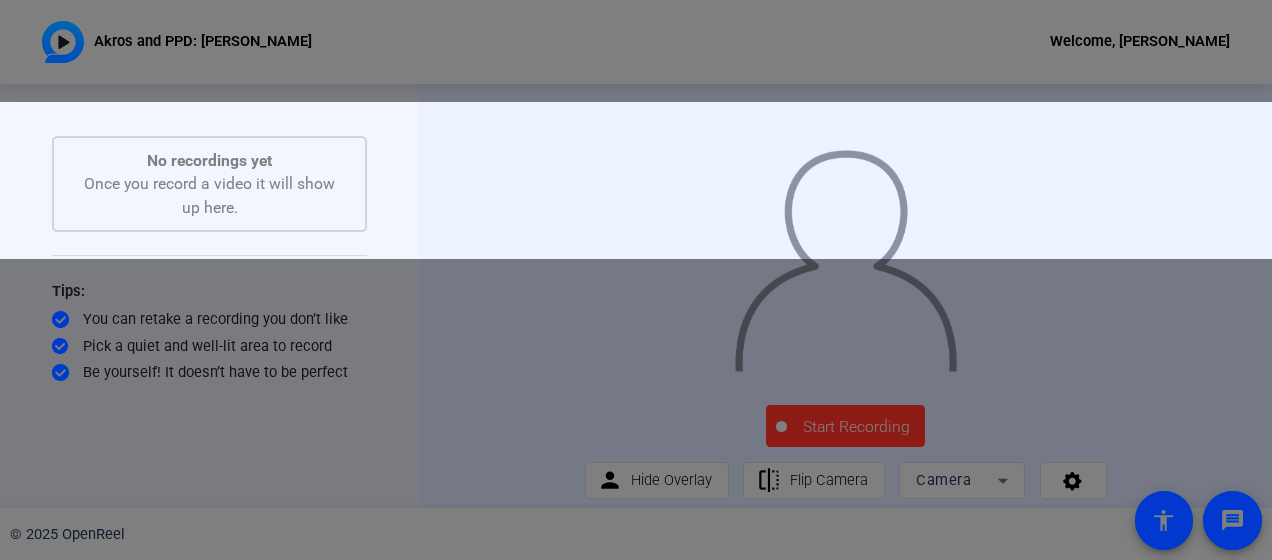 click 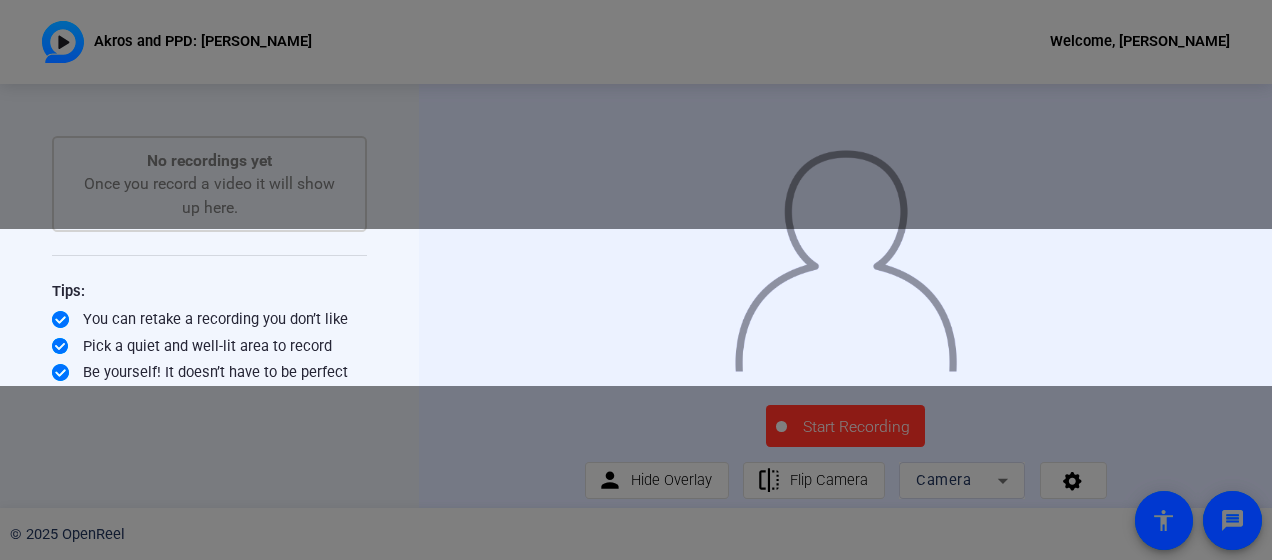 click 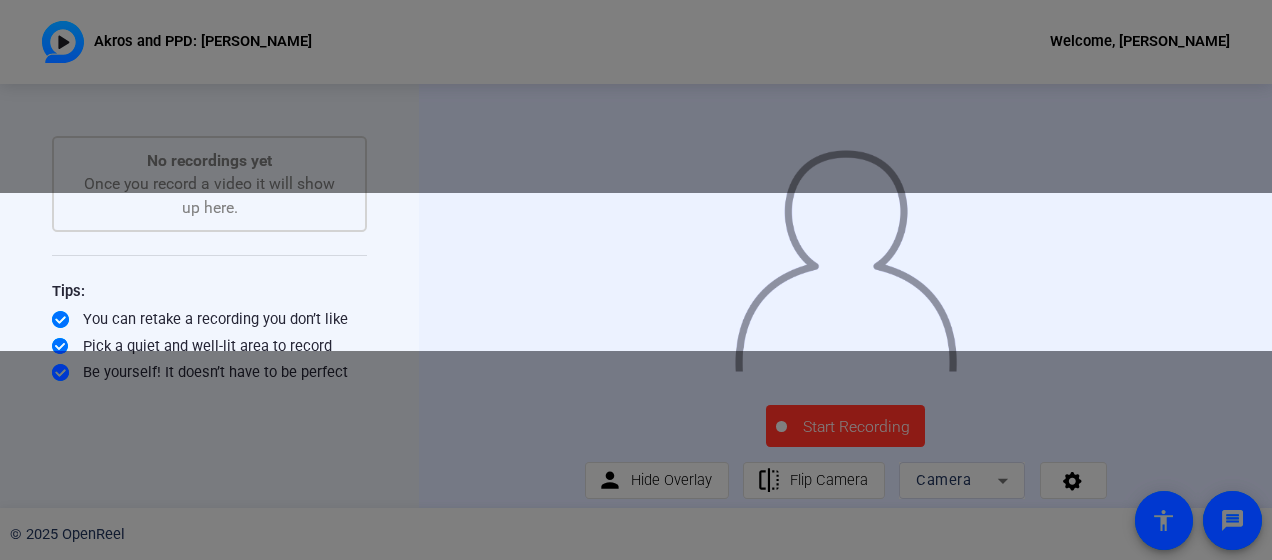 click 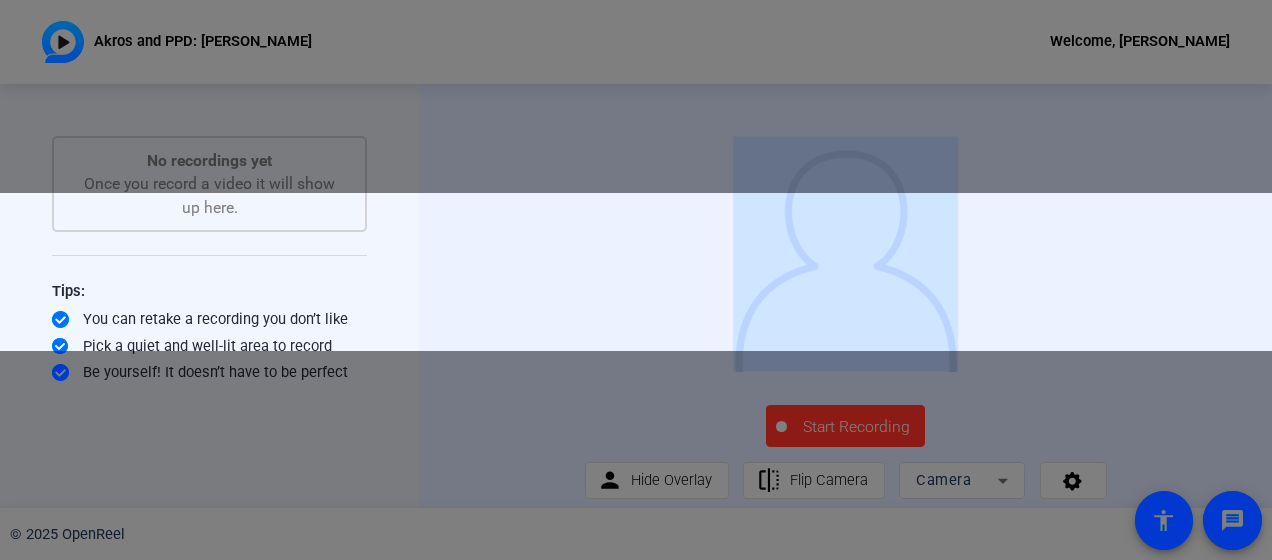 click 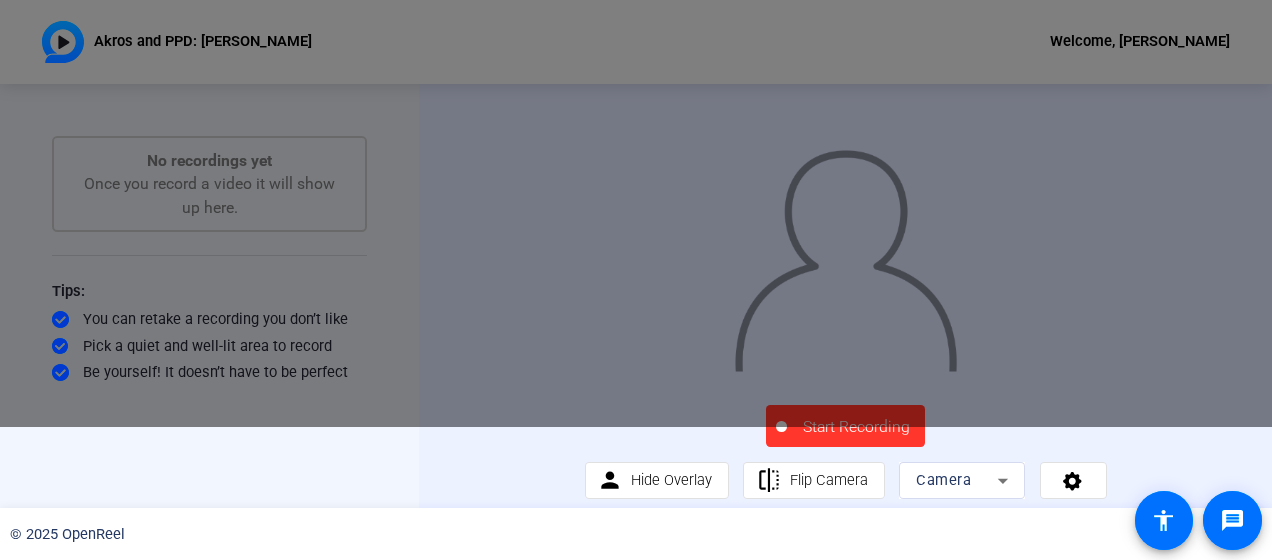 click on "Start Recording  person  Hide Overlay flip Flip Camera Camera" 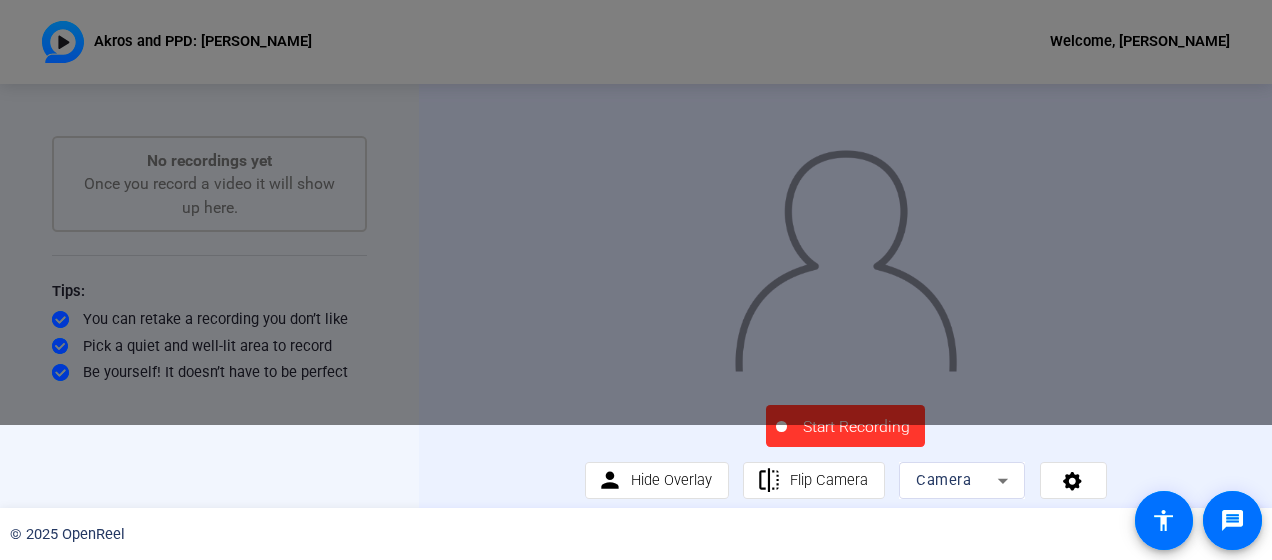 click on "Start Recording" 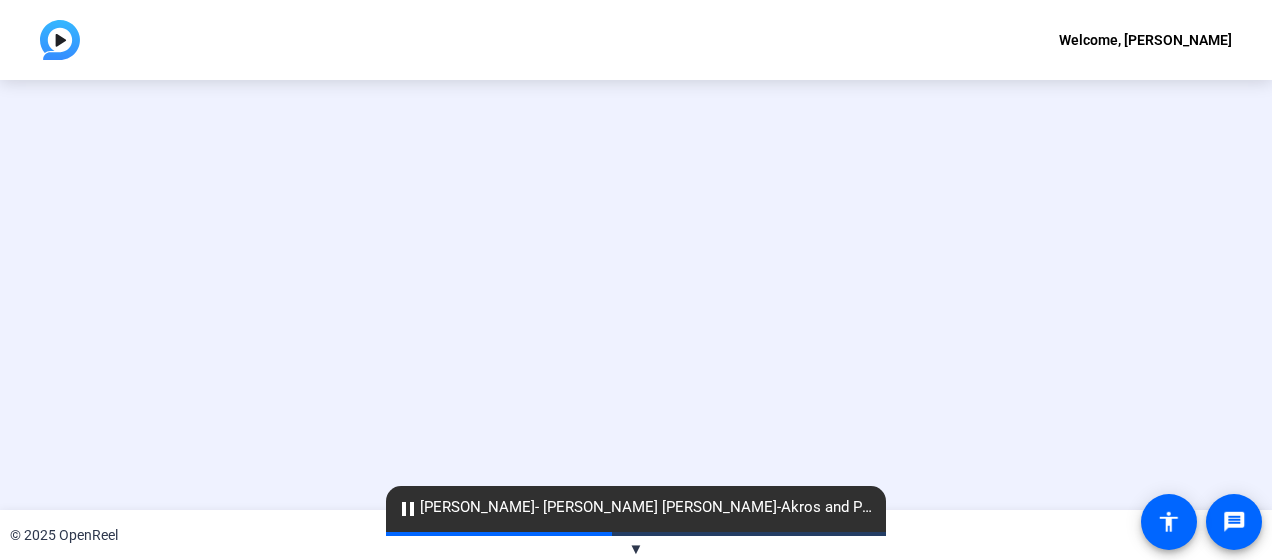 scroll, scrollTop: 0, scrollLeft: 0, axis: both 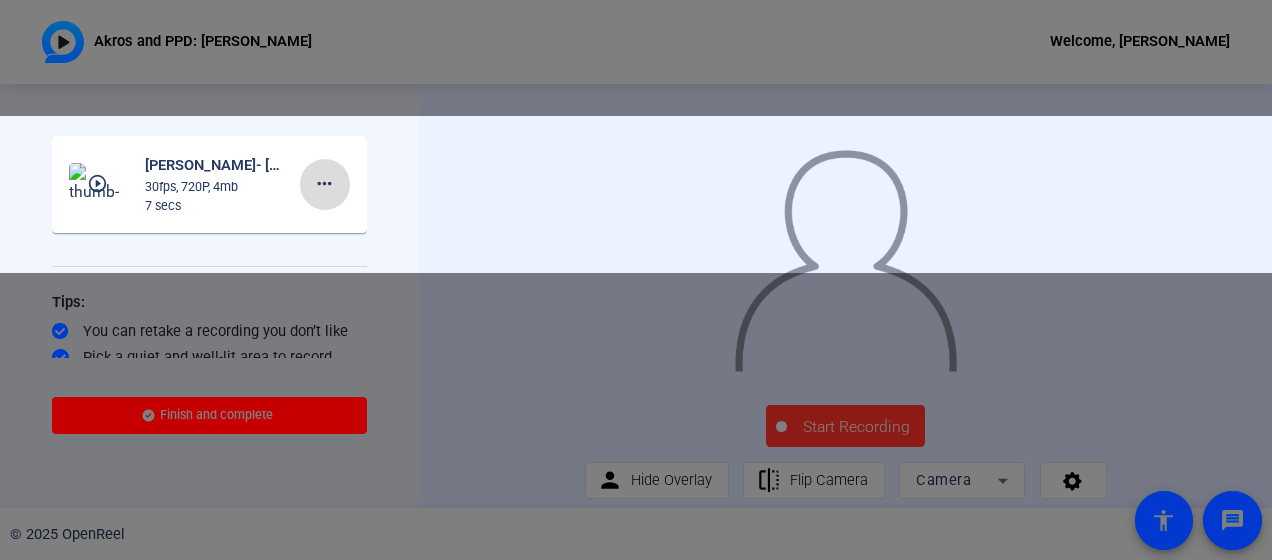 click on "more_horiz" 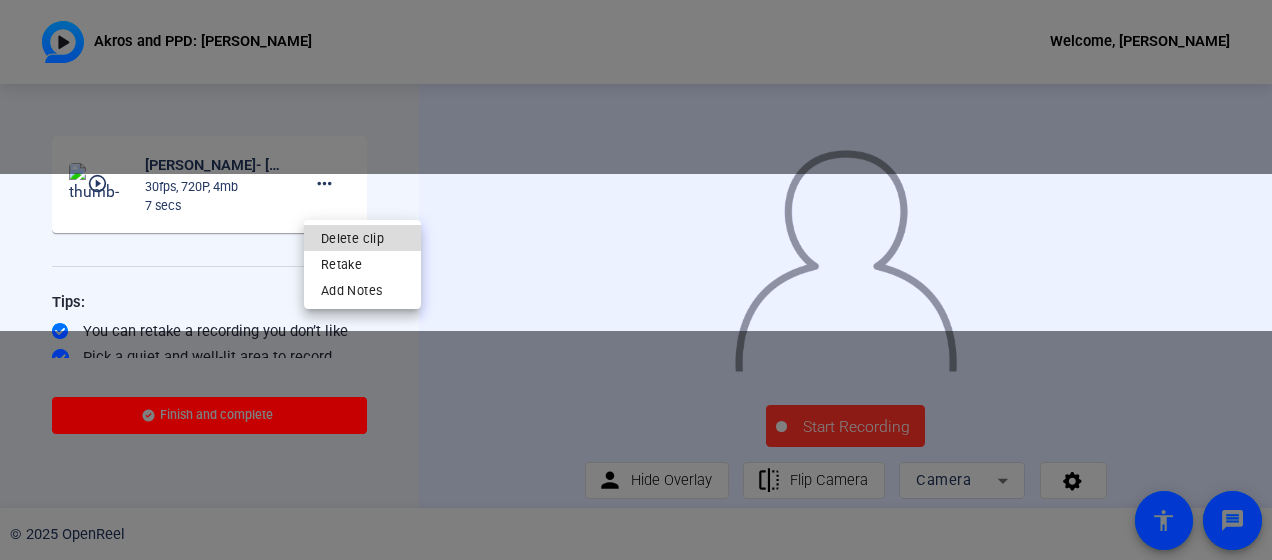 click on "Delete clip" at bounding box center [362, 237] 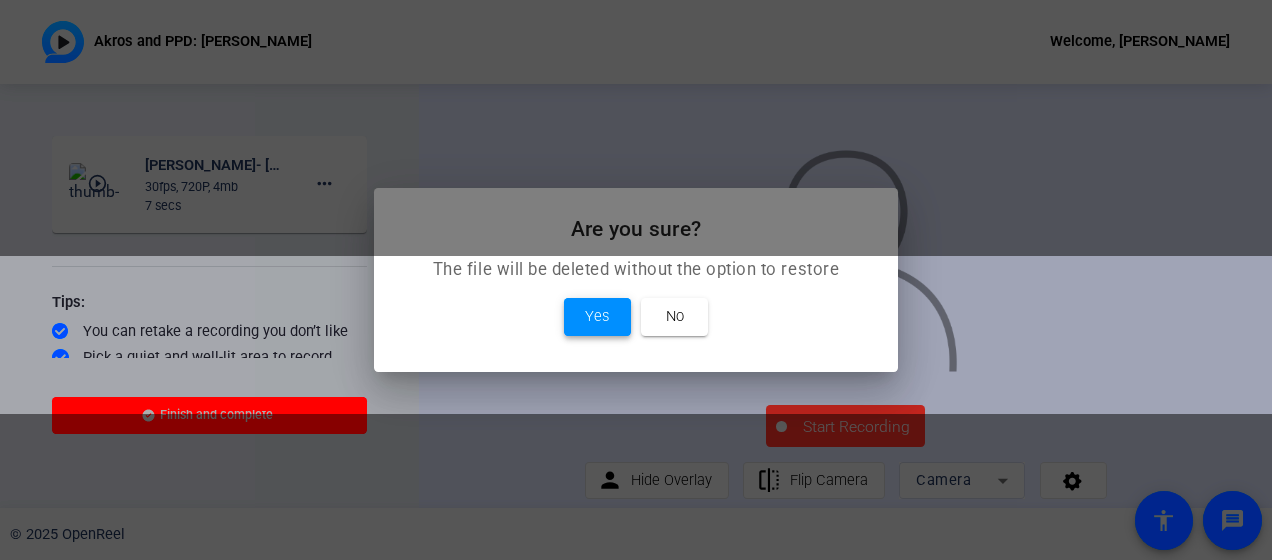 click on "Yes" at bounding box center [597, 316] 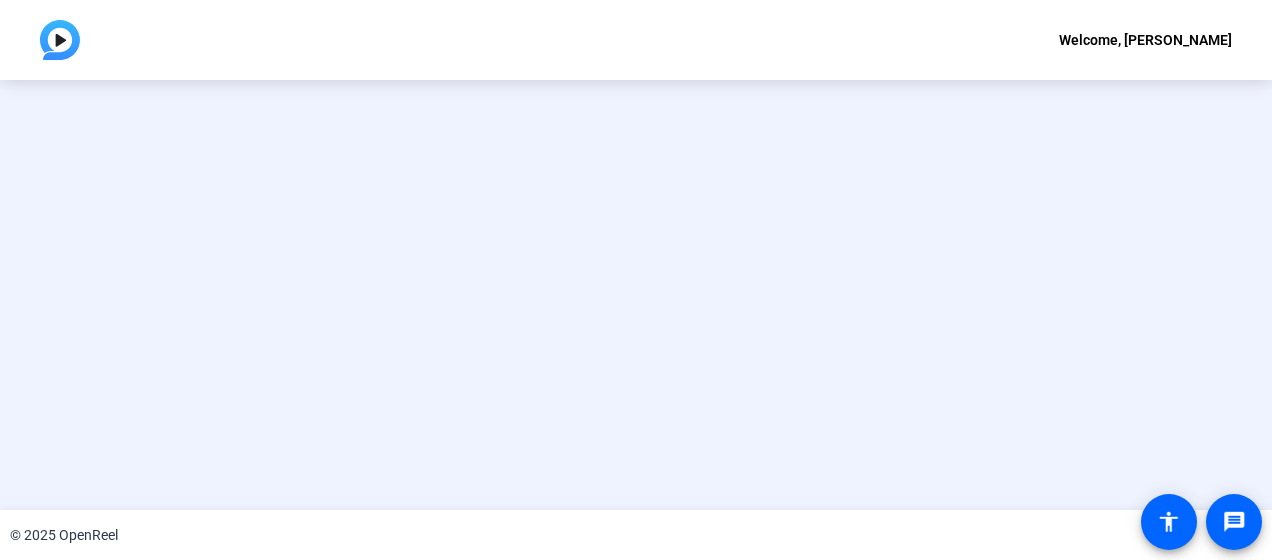 scroll, scrollTop: 0, scrollLeft: 0, axis: both 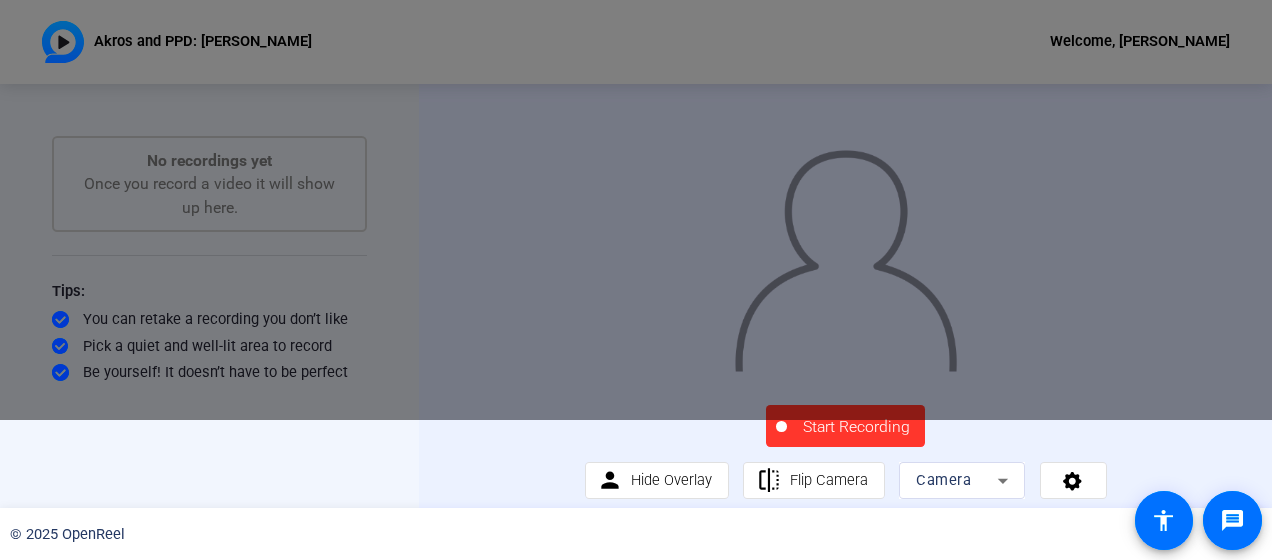 click on "Start Recording" 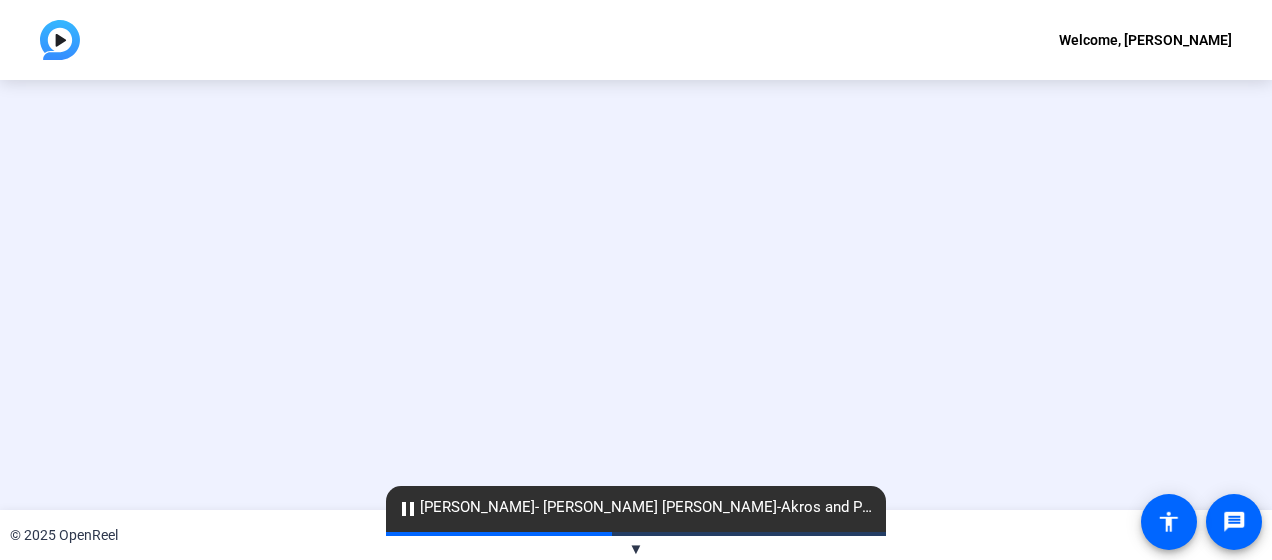 scroll, scrollTop: 0, scrollLeft: 0, axis: both 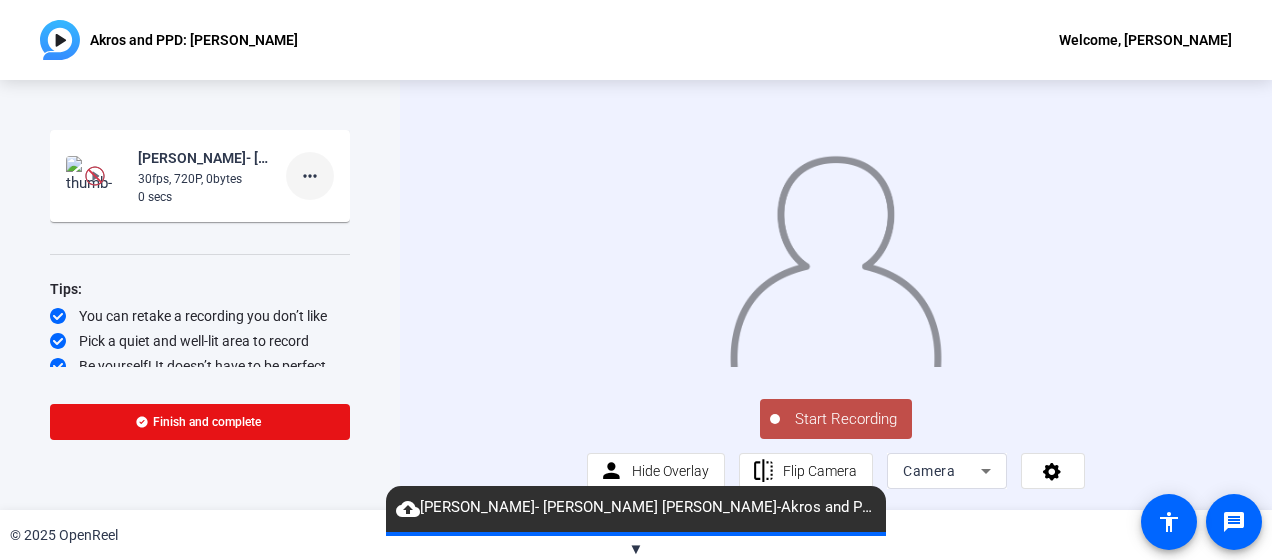 click on "more_horiz" 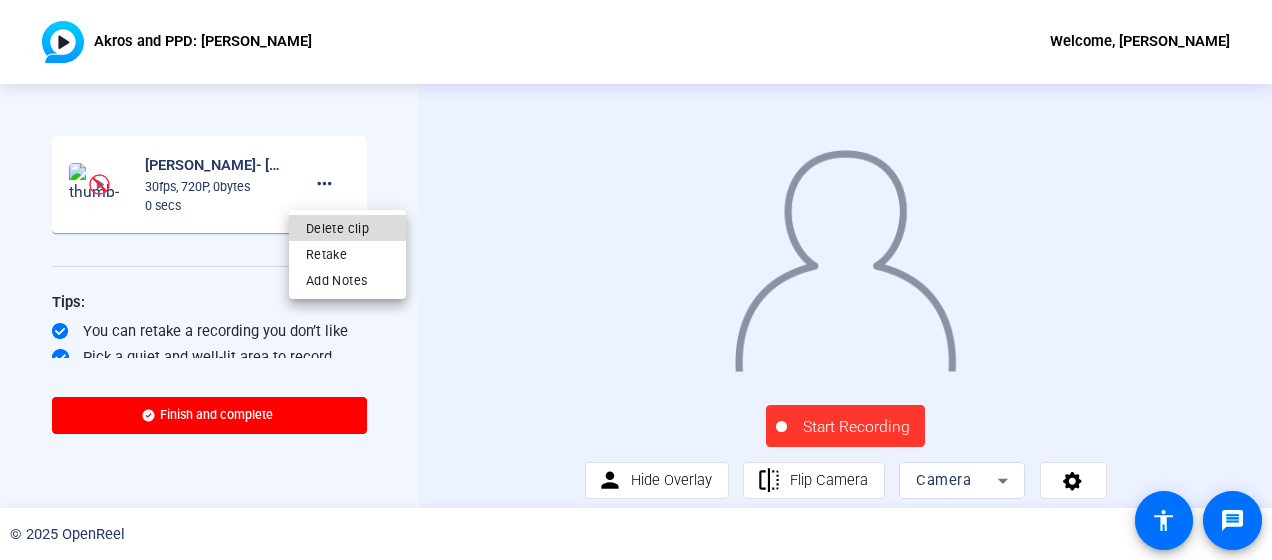 click on "Delete clip" at bounding box center [348, 227] 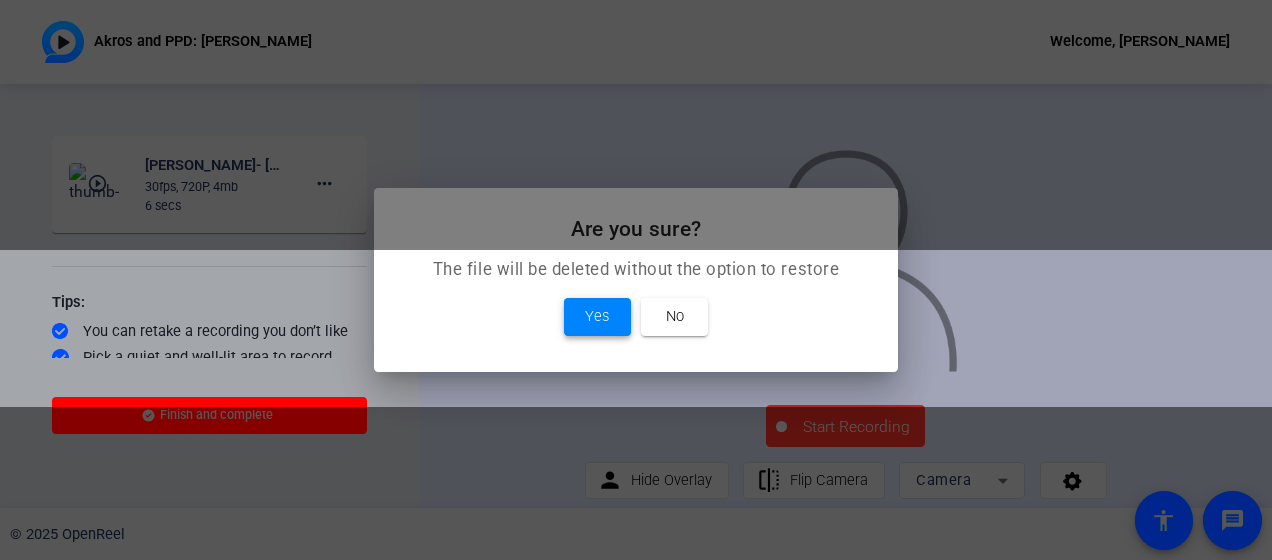 click on "Yes" at bounding box center (597, 316) 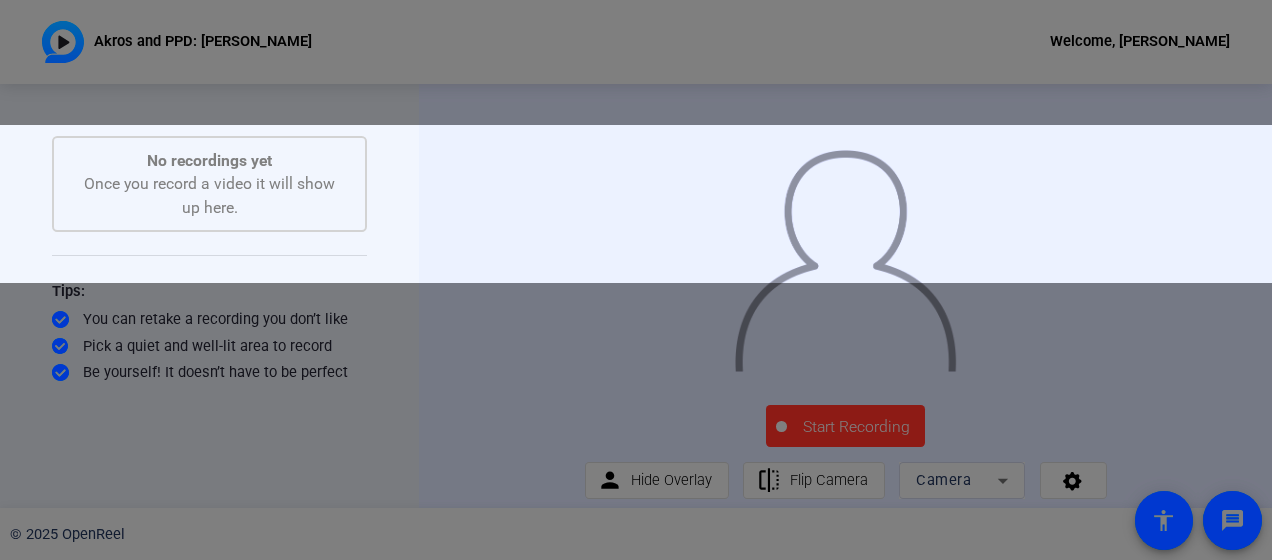 click on "No recordings yet  Once you record a video it will show up here." 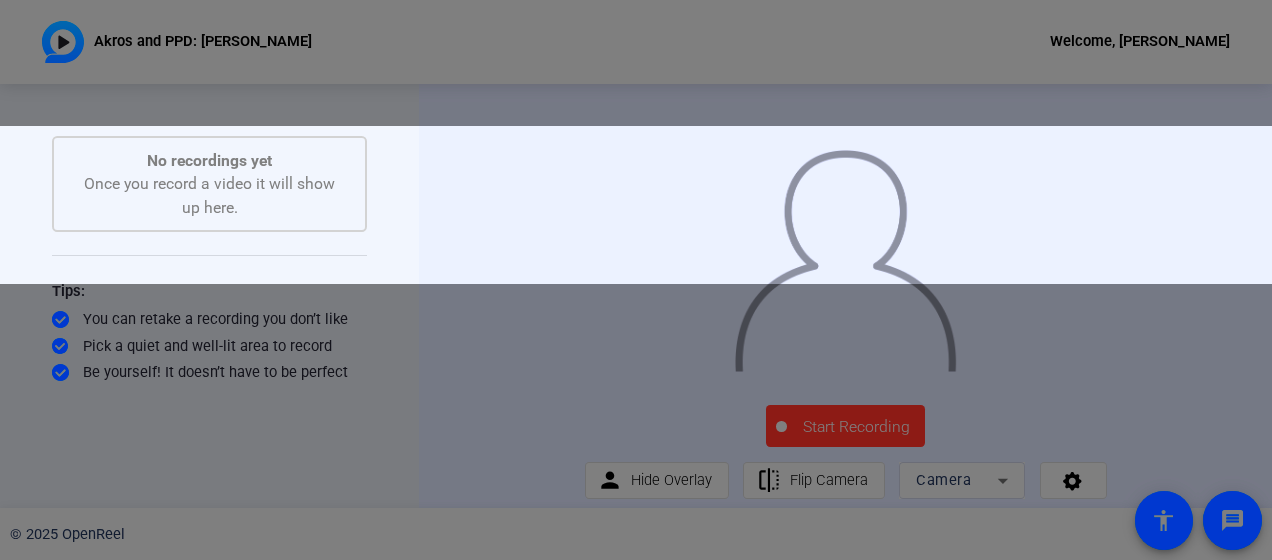 click on "No recordings yet  Once you record a video it will show up here." 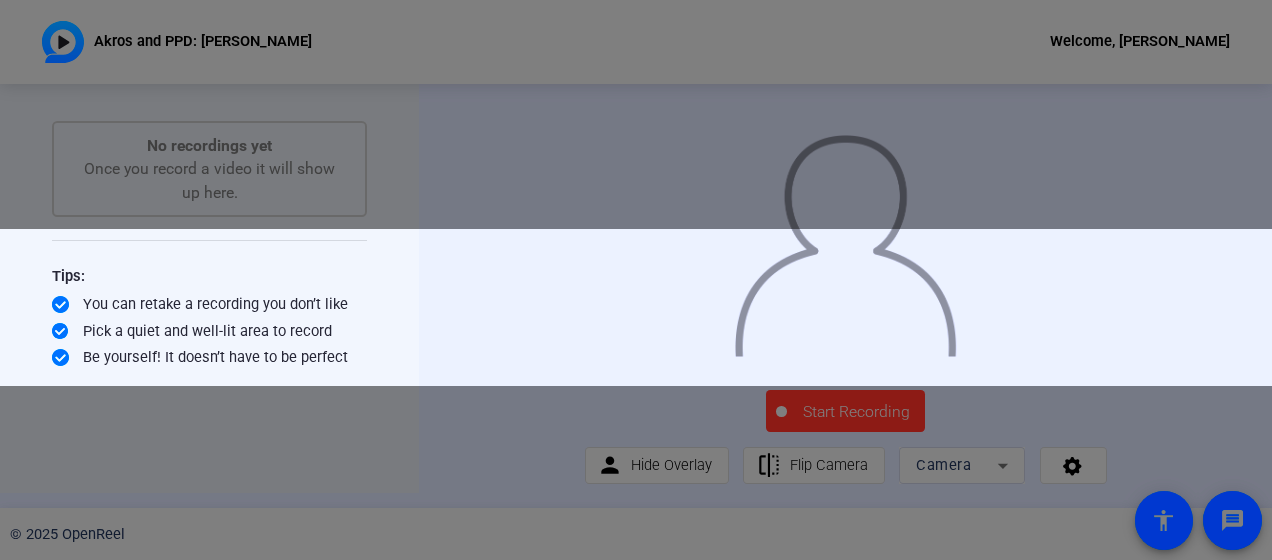 scroll, scrollTop: 66, scrollLeft: 0, axis: vertical 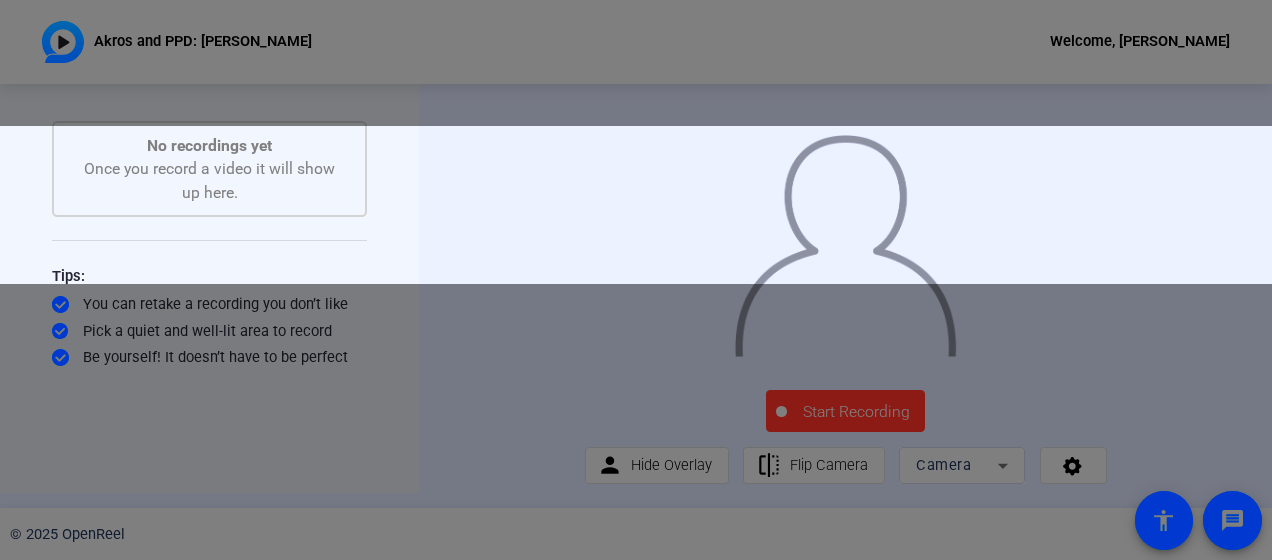 click 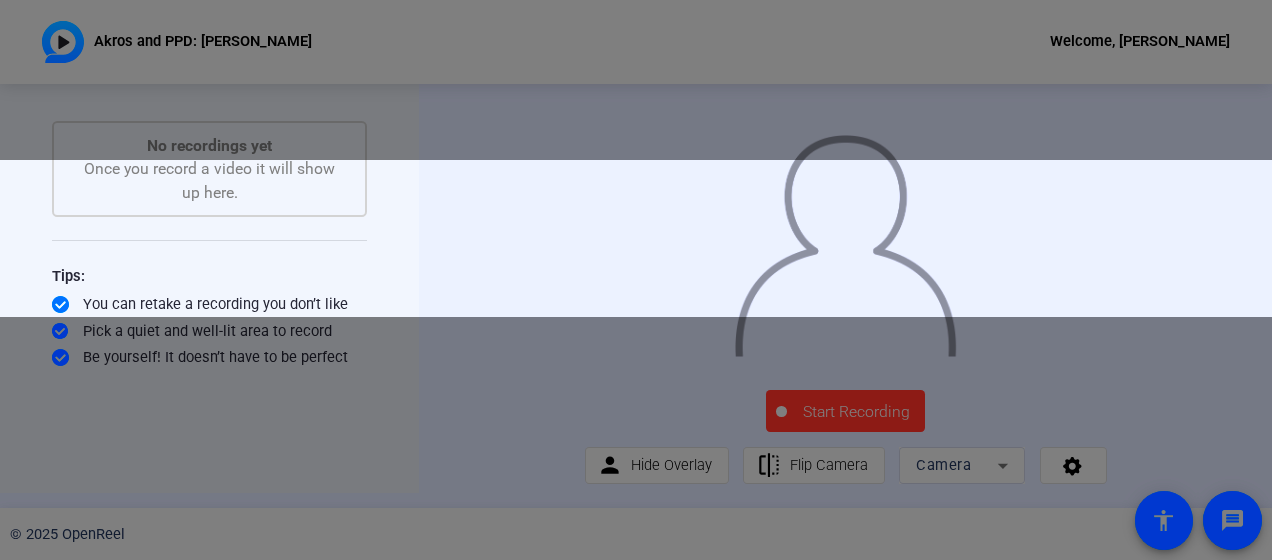 click 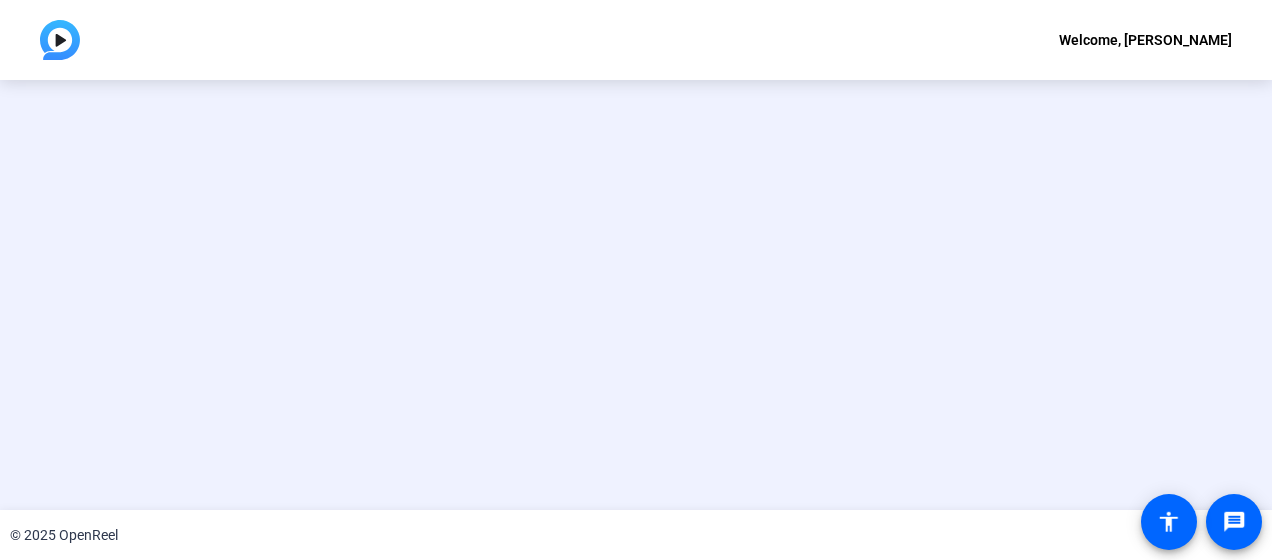 scroll, scrollTop: 0, scrollLeft: 0, axis: both 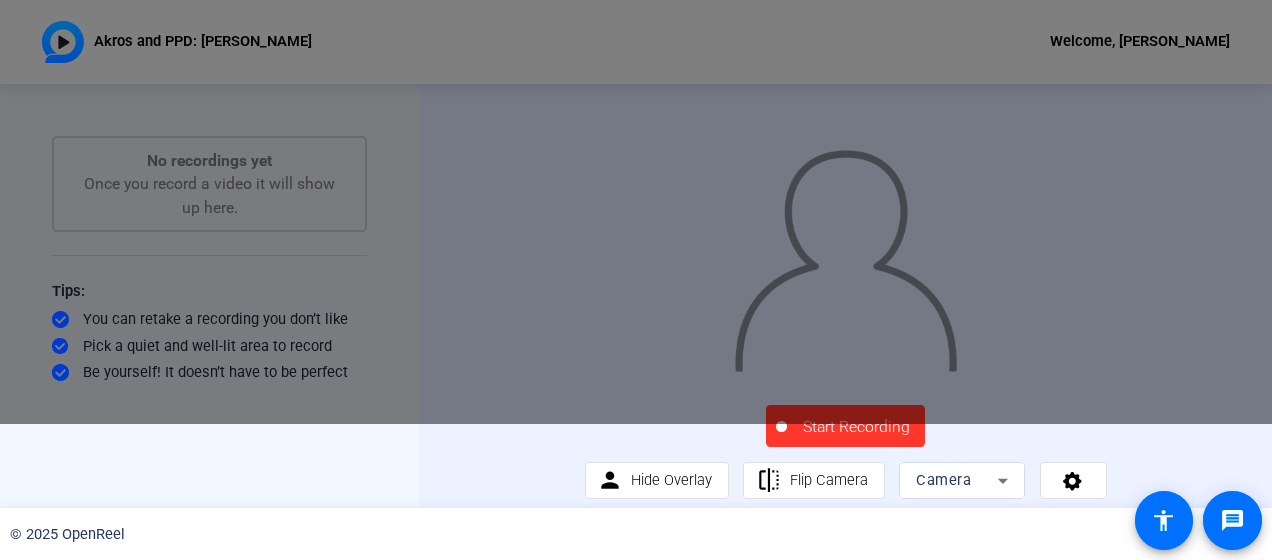 click on "Start Recording" 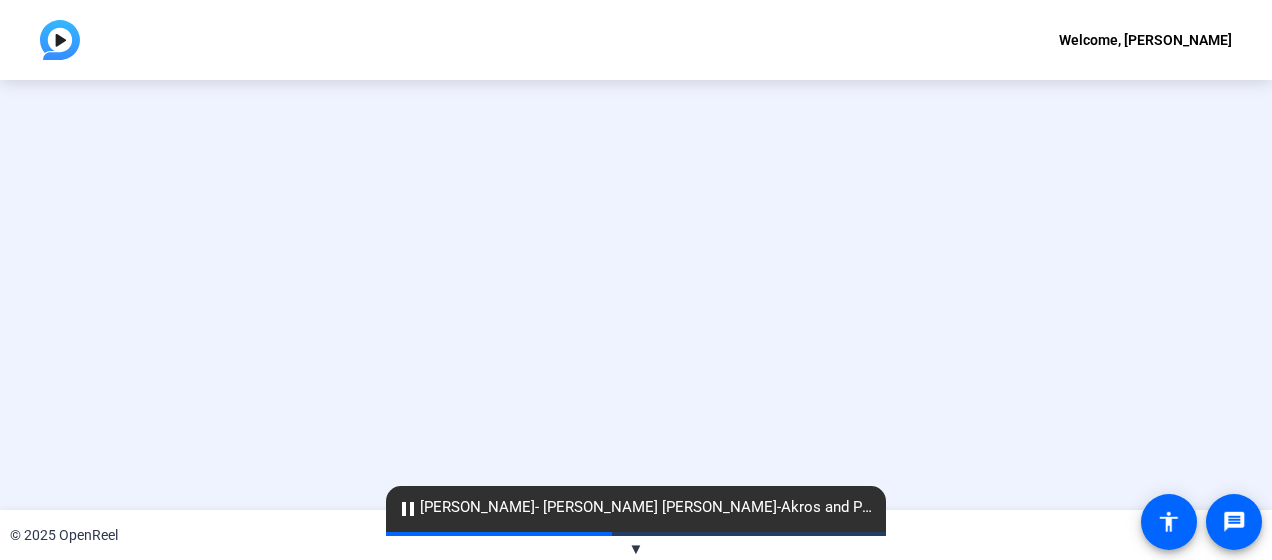 scroll, scrollTop: 0, scrollLeft: 0, axis: both 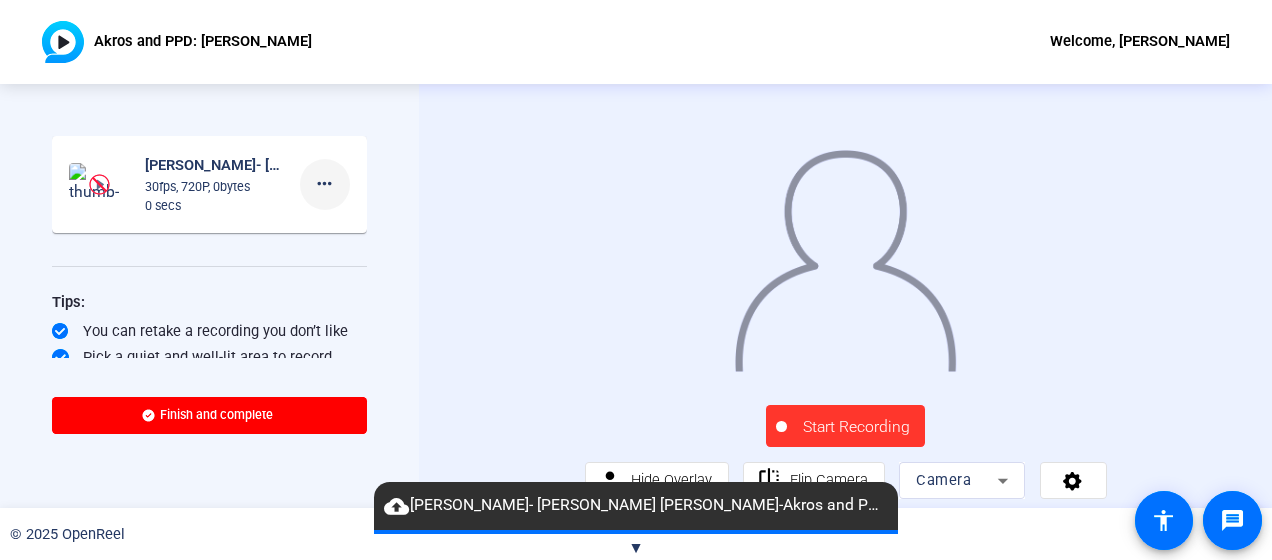 click on "more_horiz" 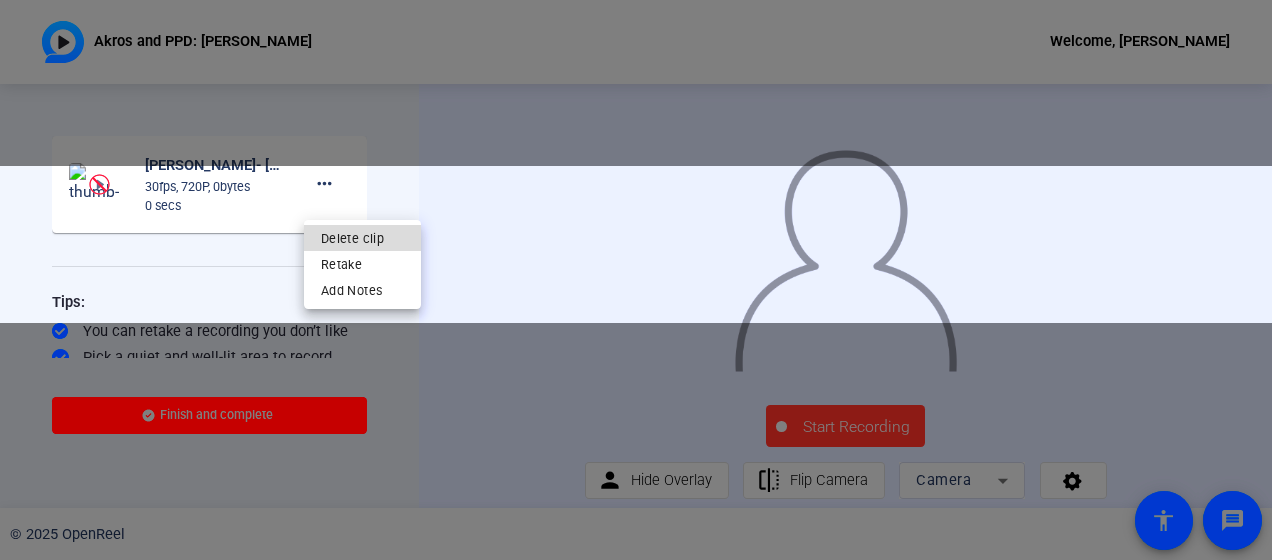 click on "Delete clip" at bounding box center (362, 237) 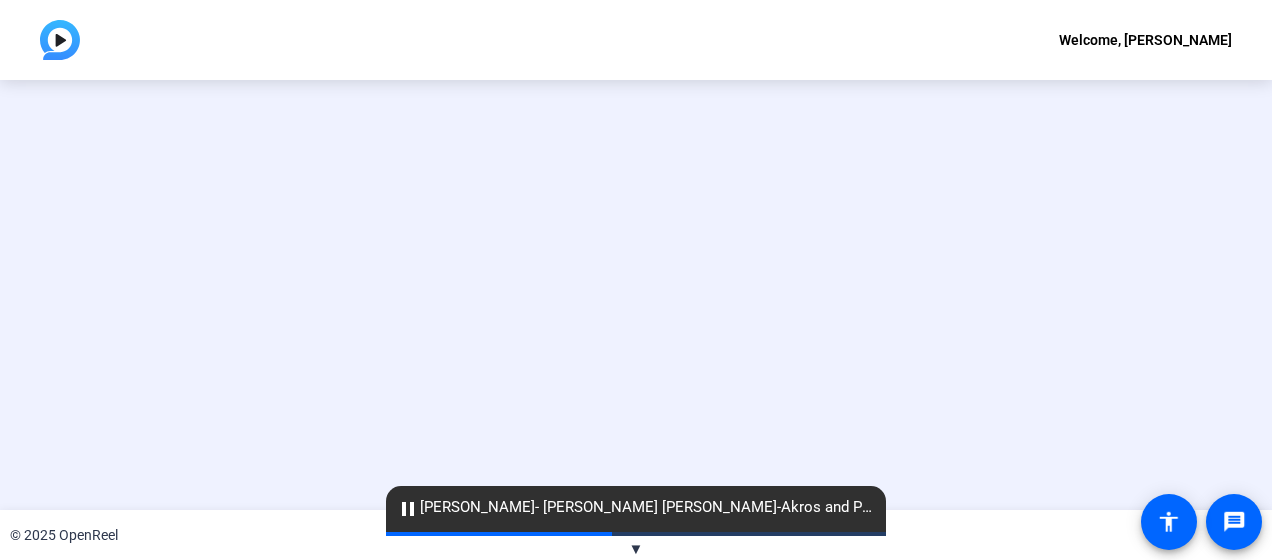 scroll, scrollTop: 0, scrollLeft: 0, axis: both 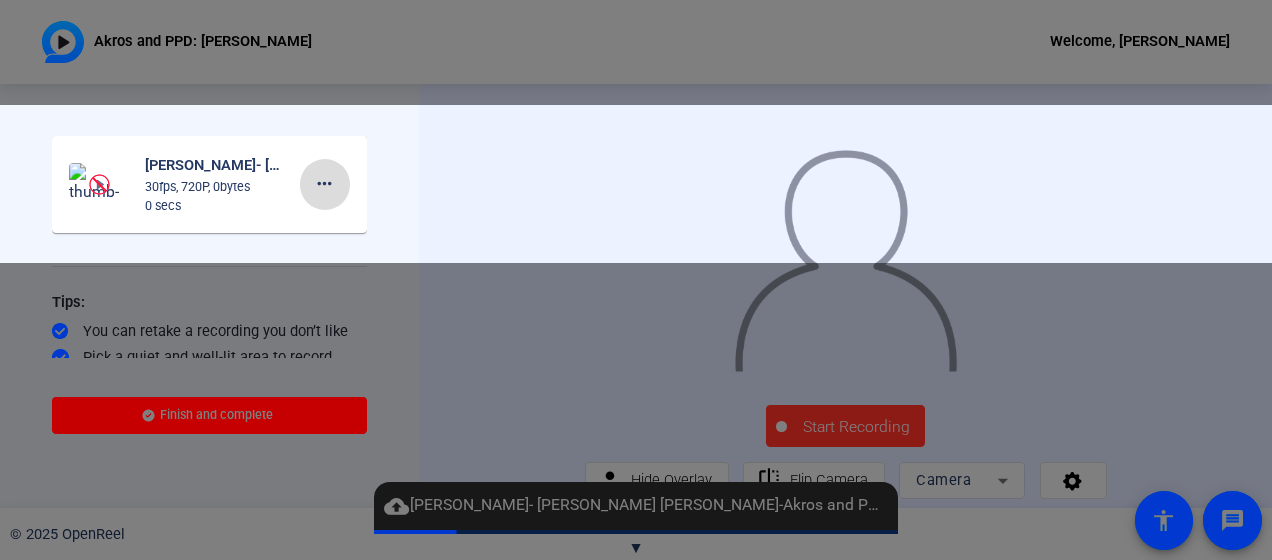 click on "more_horiz" 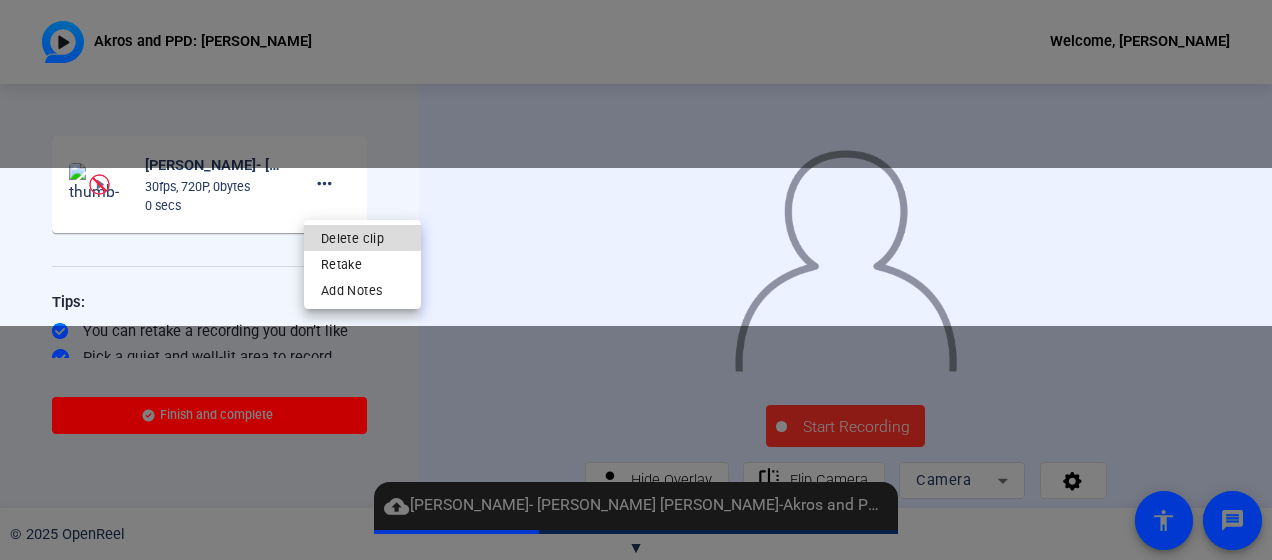 click on "Delete clip" at bounding box center [362, 237] 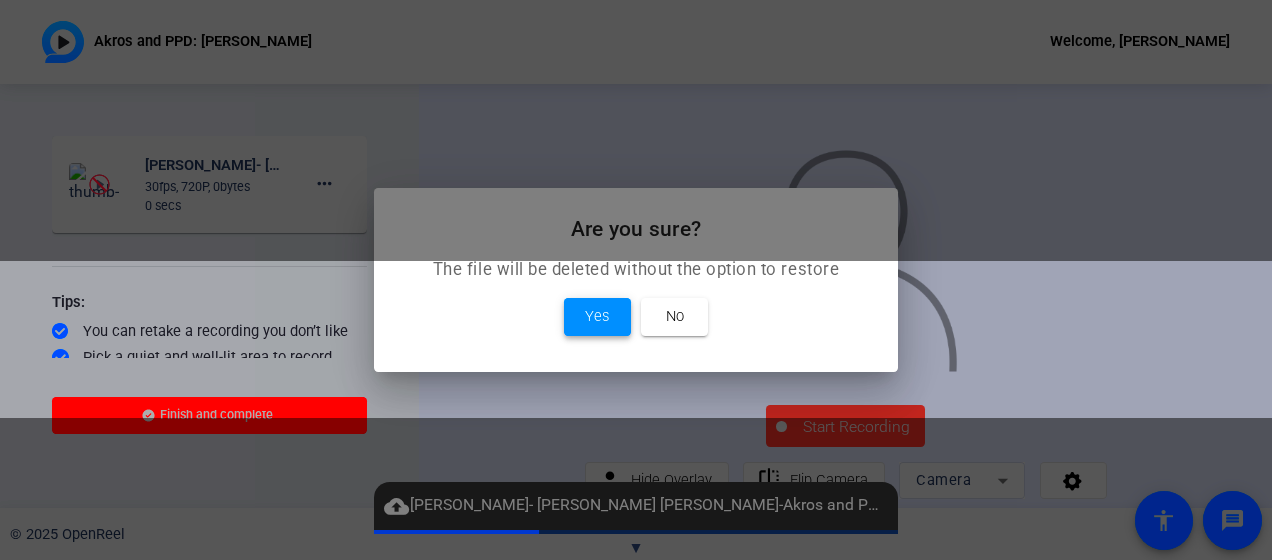 click on "Yes" at bounding box center (597, 316) 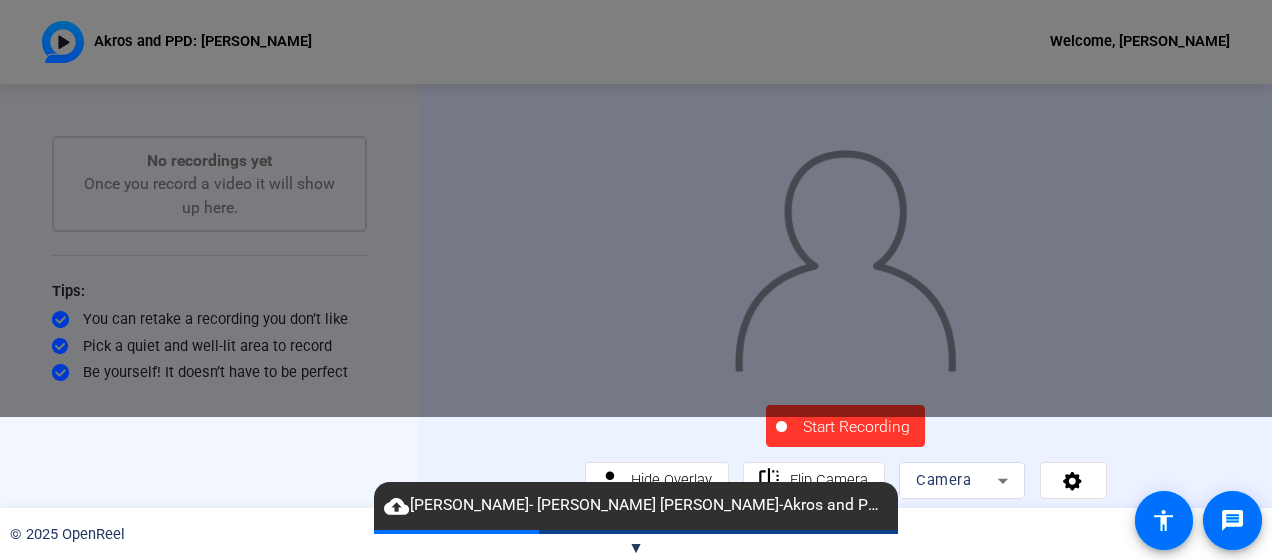 click on "Start Recording" 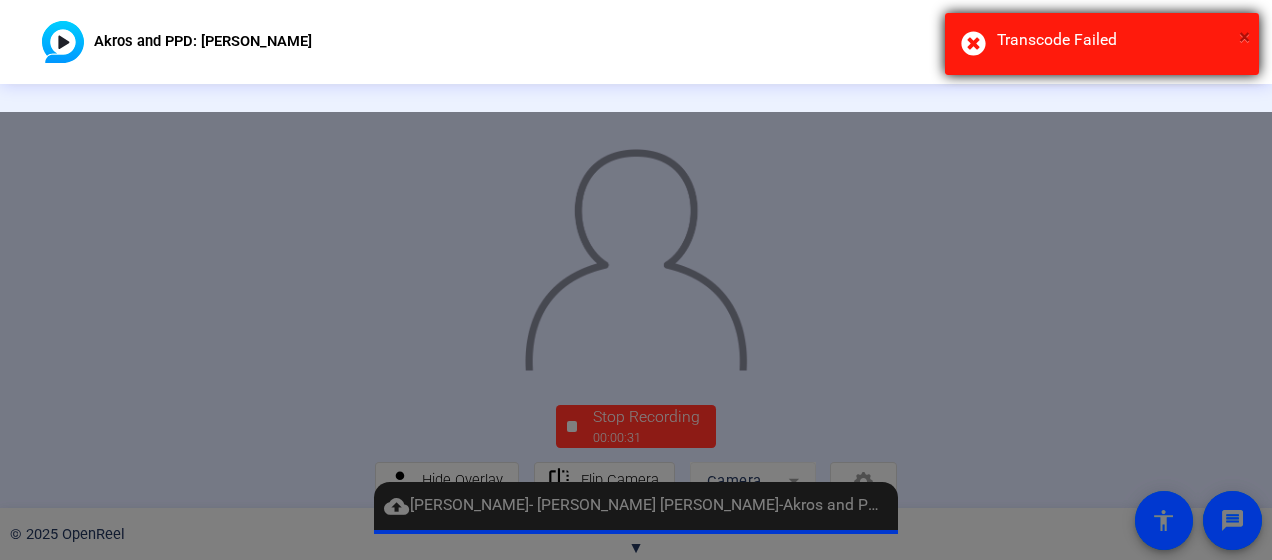 click on "×" at bounding box center [1244, 37] 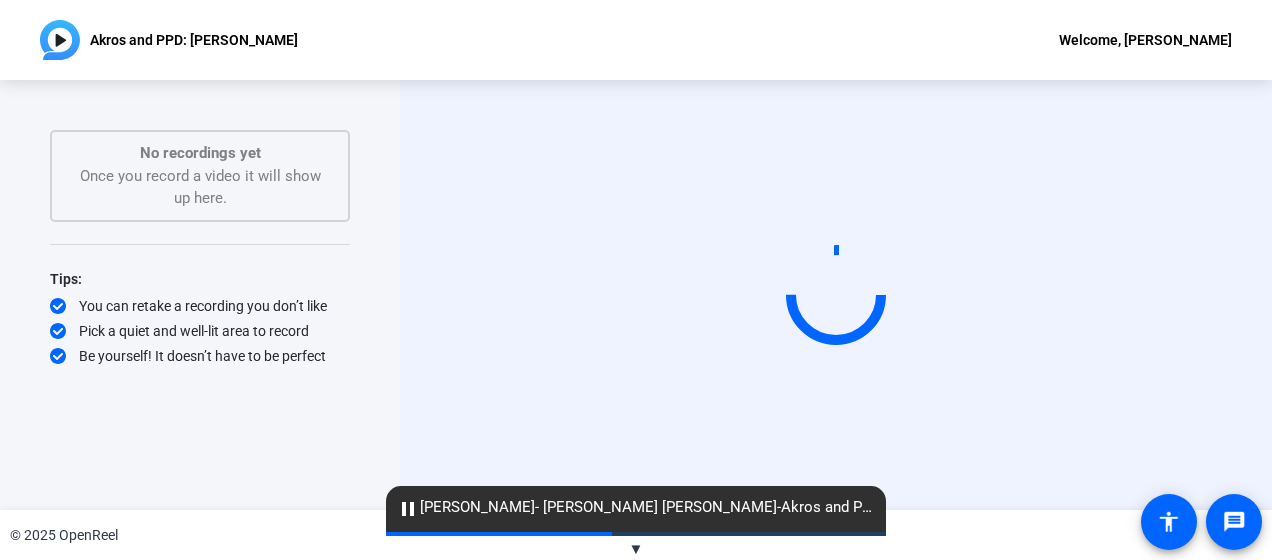scroll, scrollTop: 0, scrollLeft: 0, axis: both 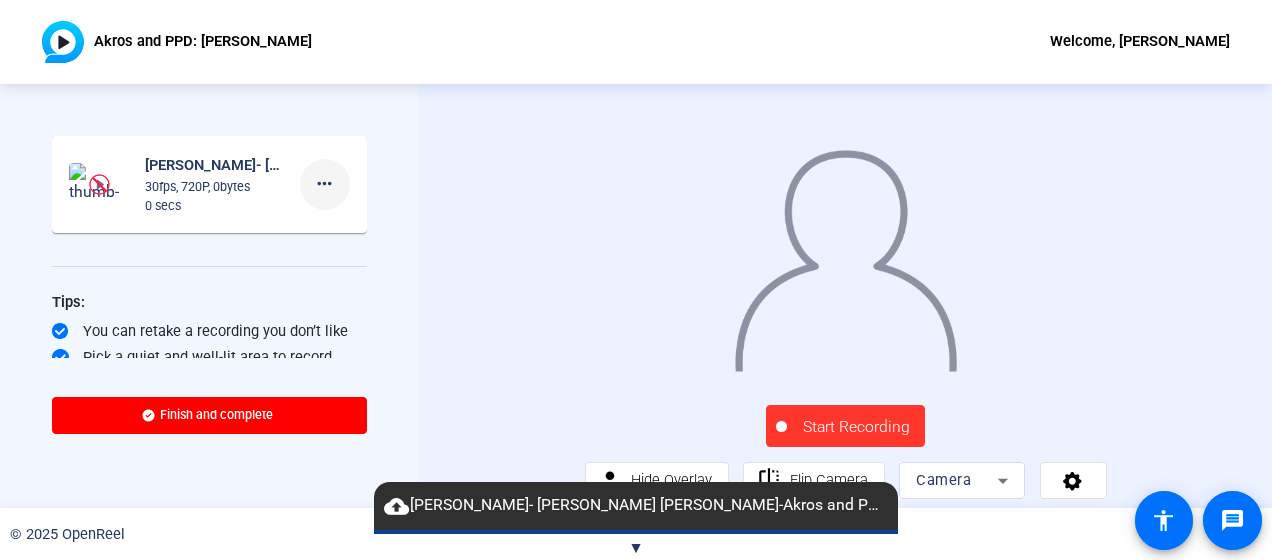 click on "more_horiz" 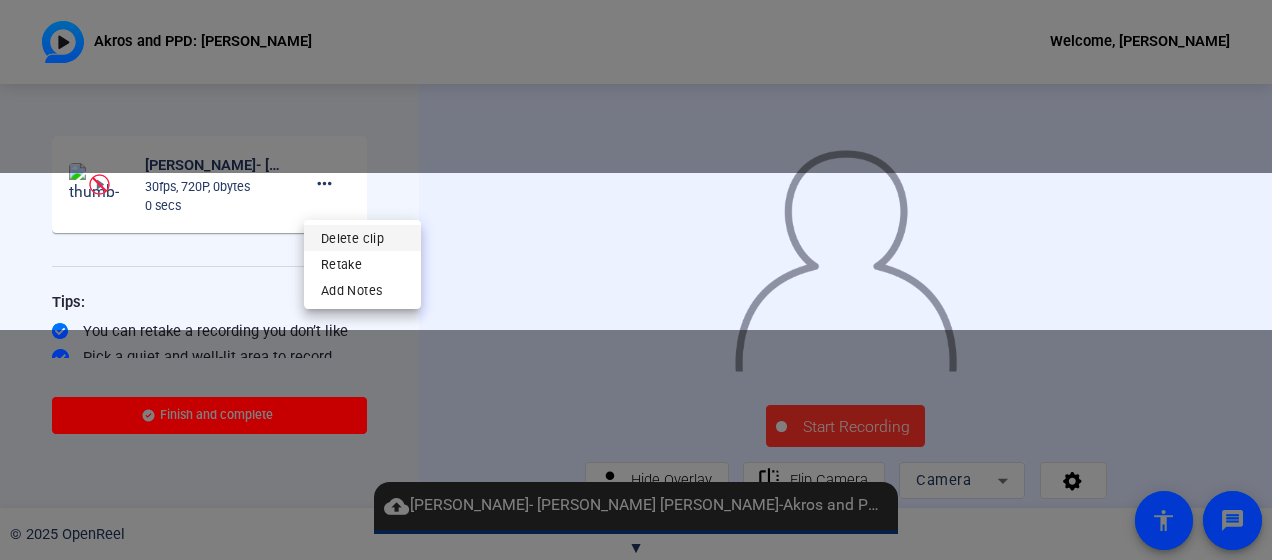 click on "Delete clip" at bounding box center (362, 237) 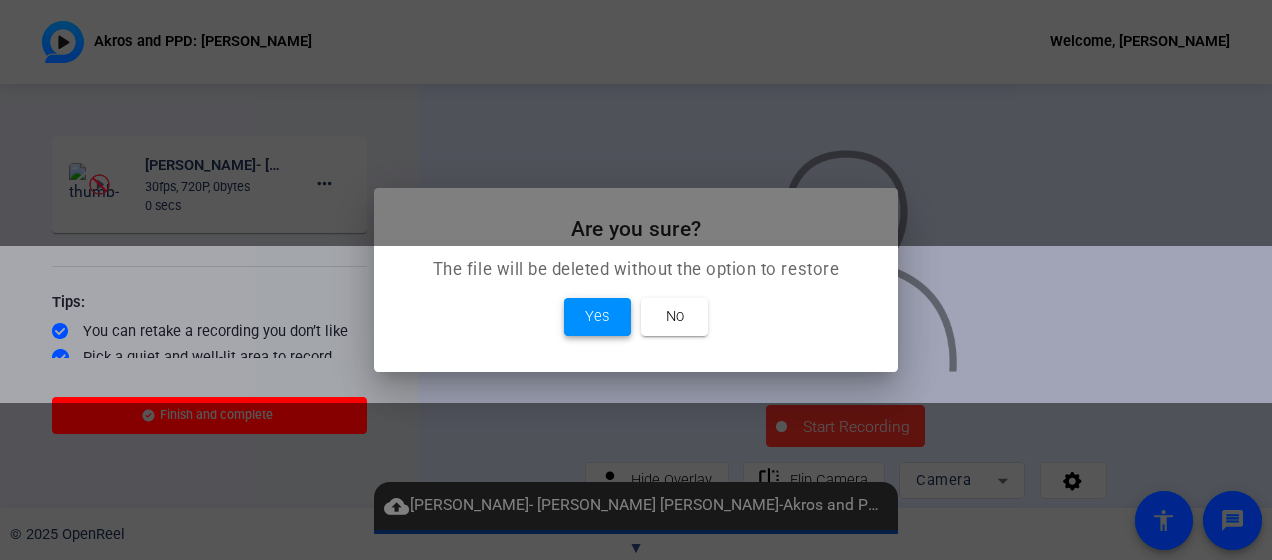 click at bounding box center [597, 317] 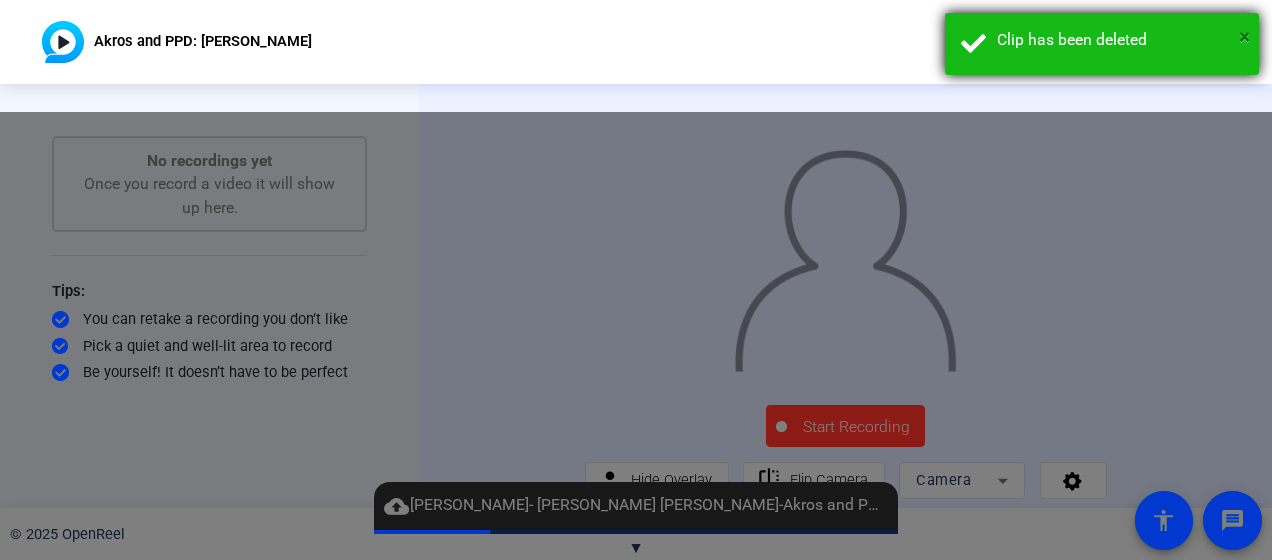 drag, startPoint x: 1256, startPoint y: 32, endPoint x: 1244, endPoint y: 30, distance: 12.165525 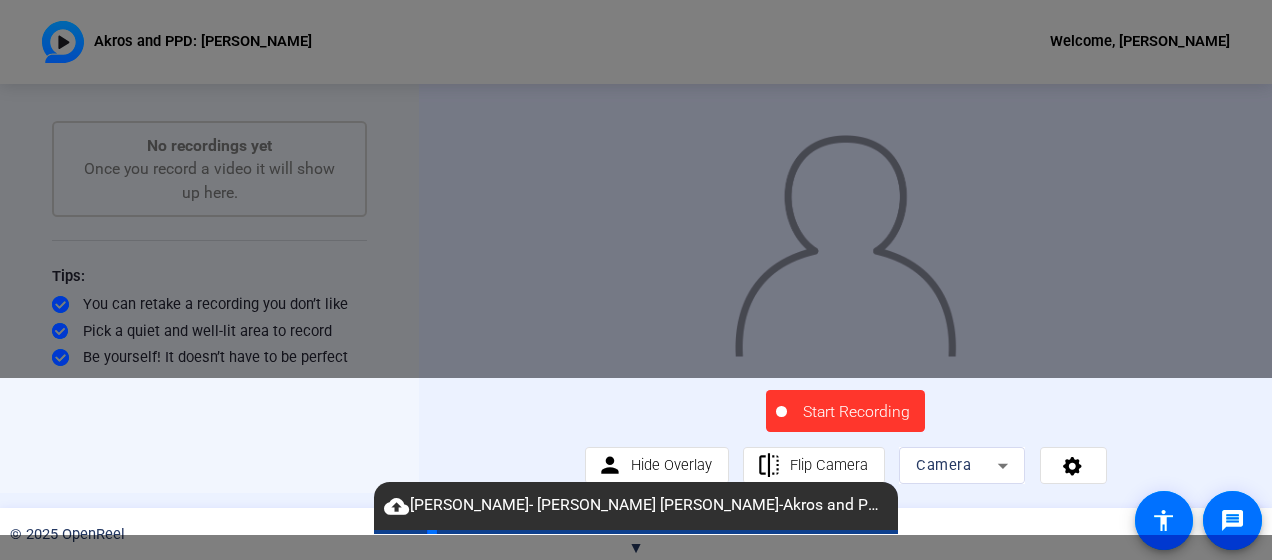 scroll, scrollTop: 66, scrollLeft: 0, axis: vertical 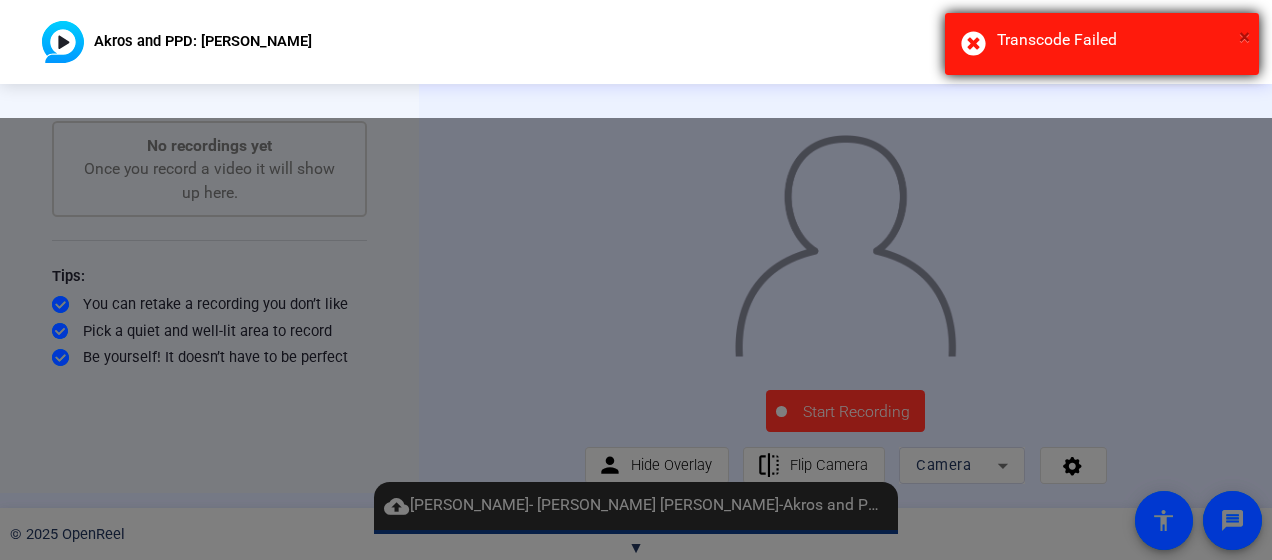 click on "×" at bounding box center (1244, 37) 